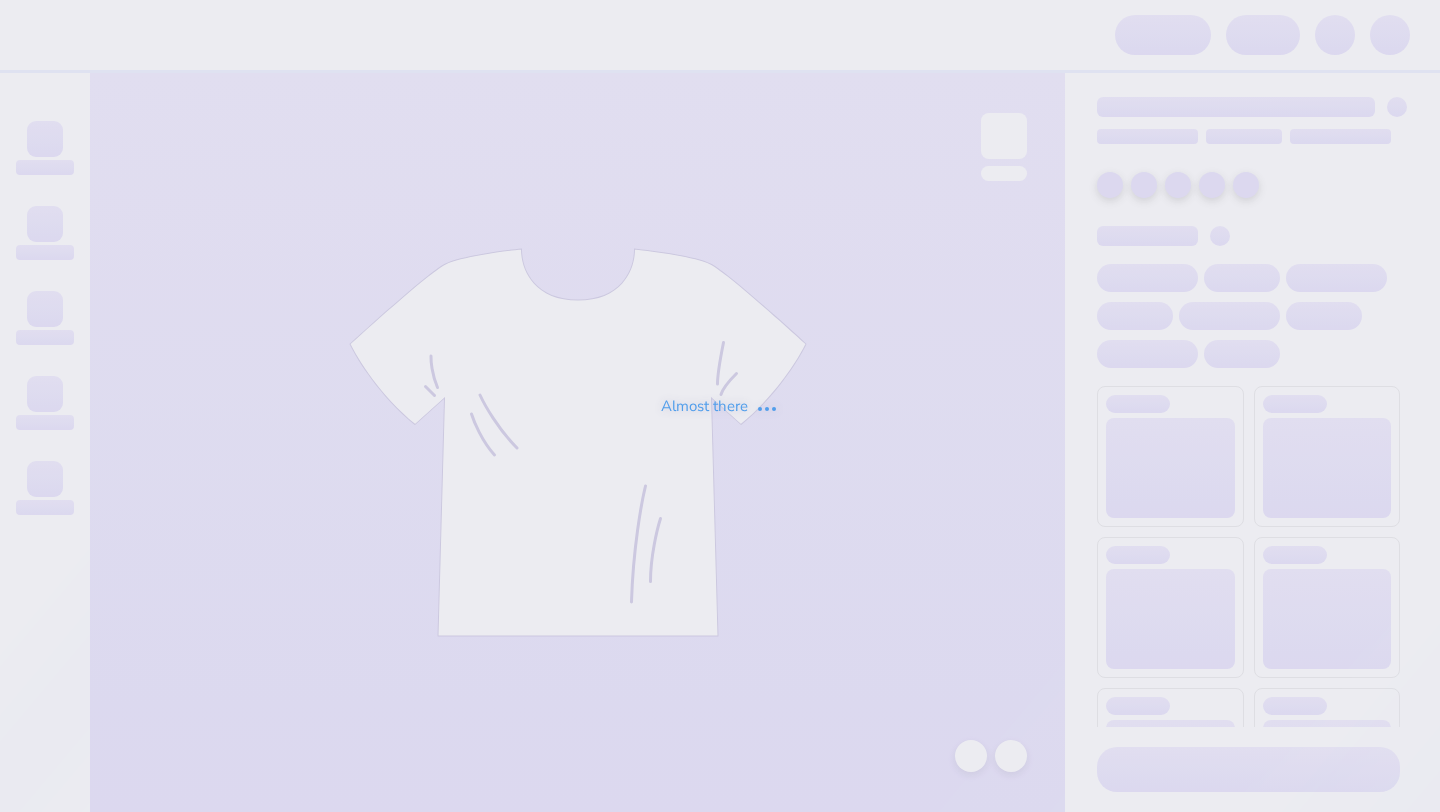 scroll, scrollTop: 0, scrollLeft: 0, axis: both 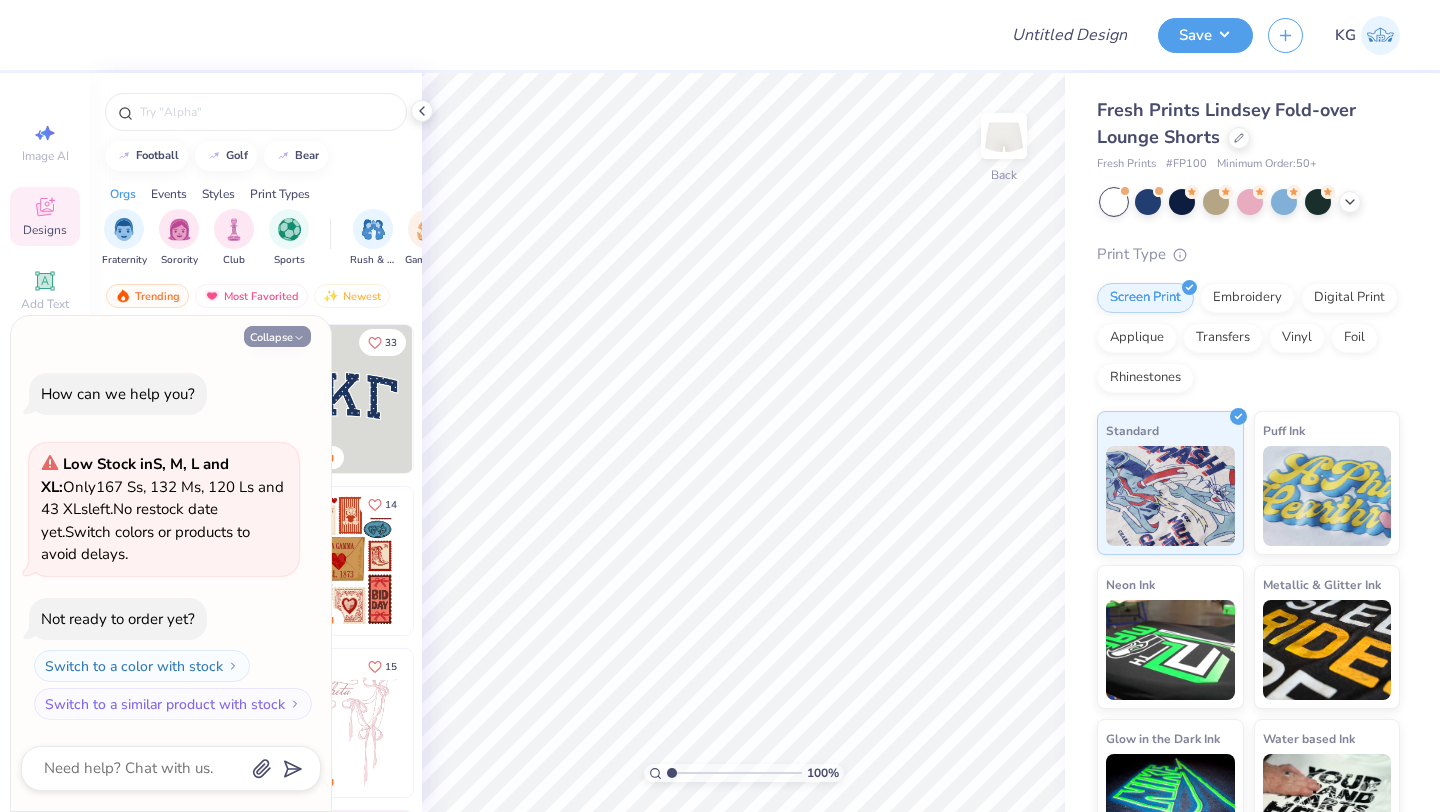 click on "Collapse" at bounding box center [277, 336] 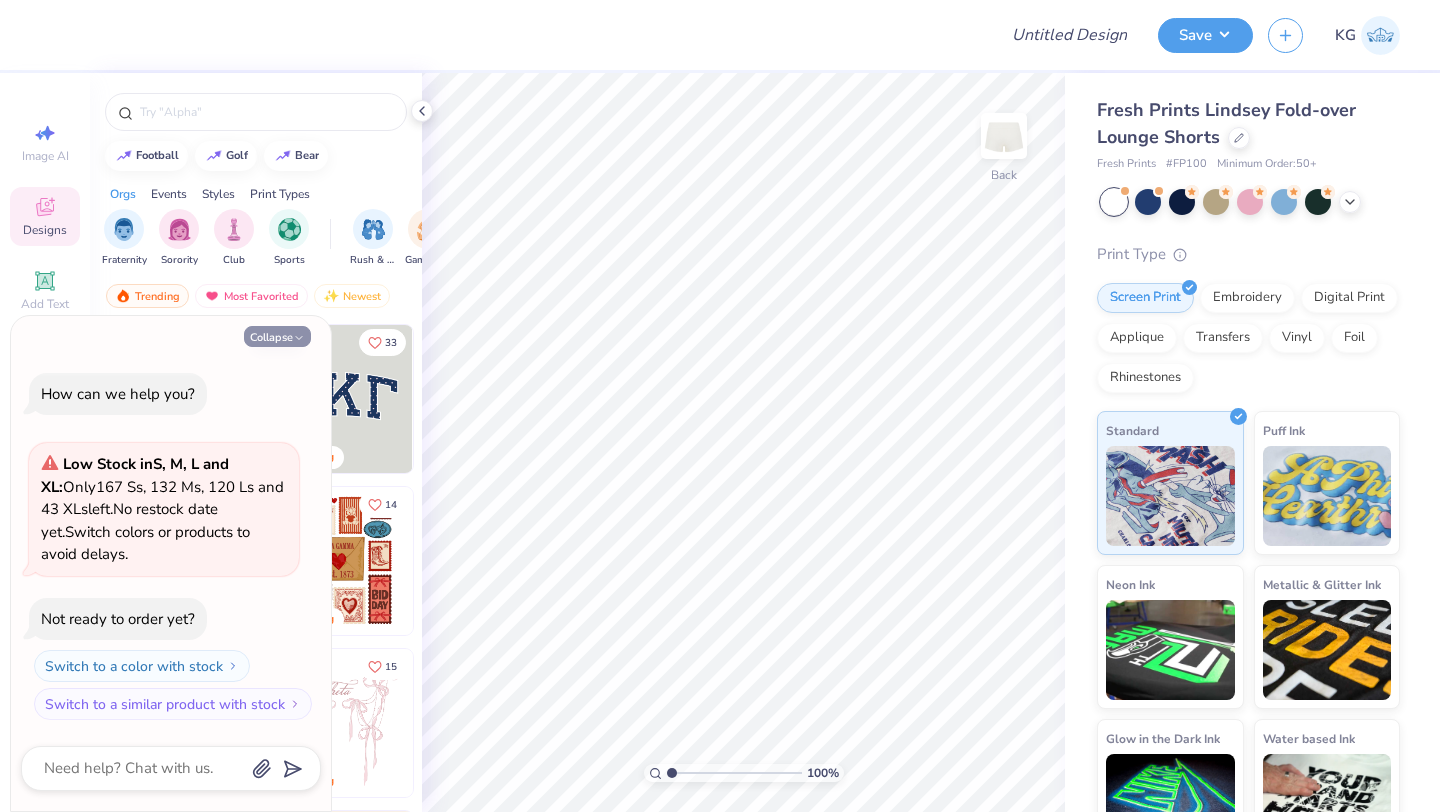 type on "x" 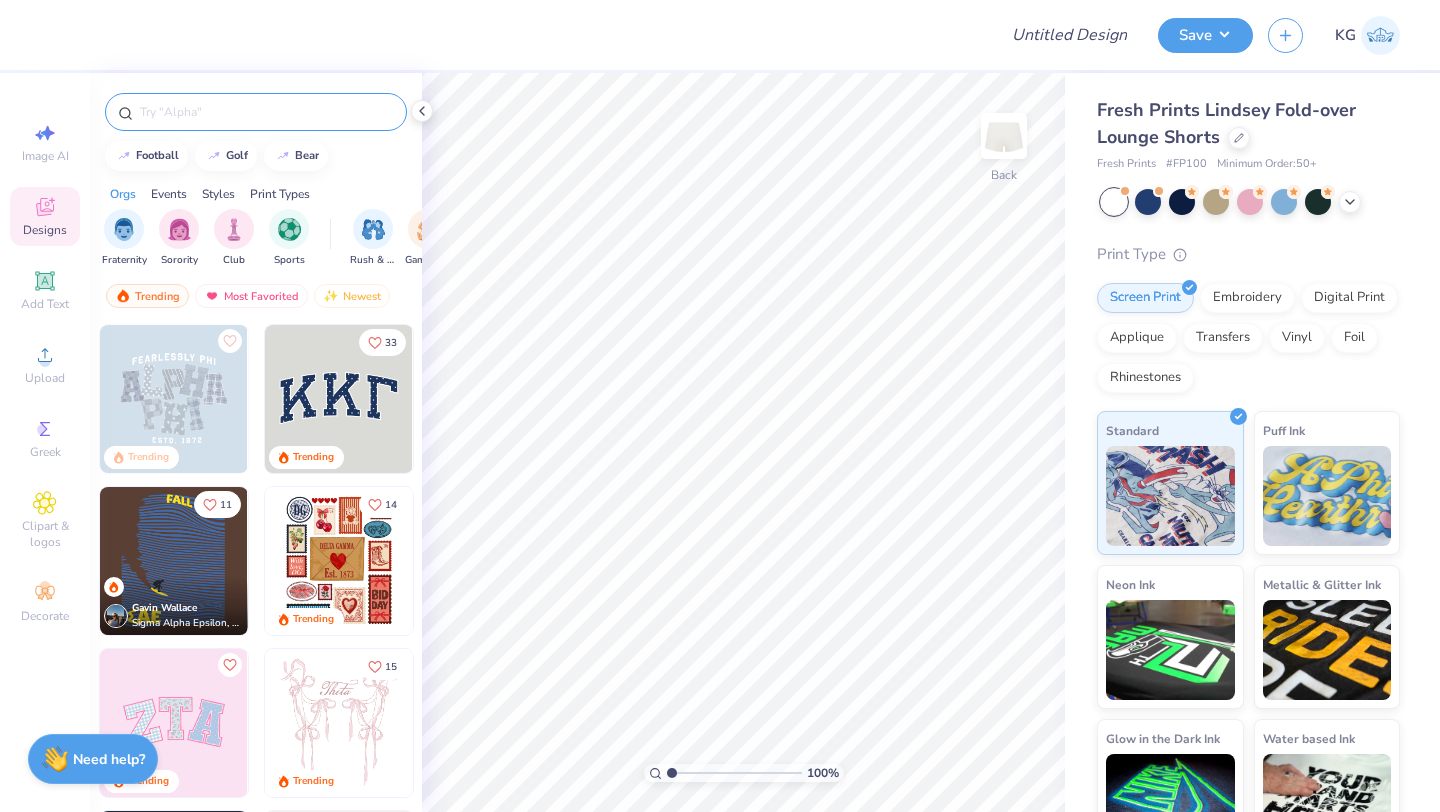 click at bounding box center [266, 112] 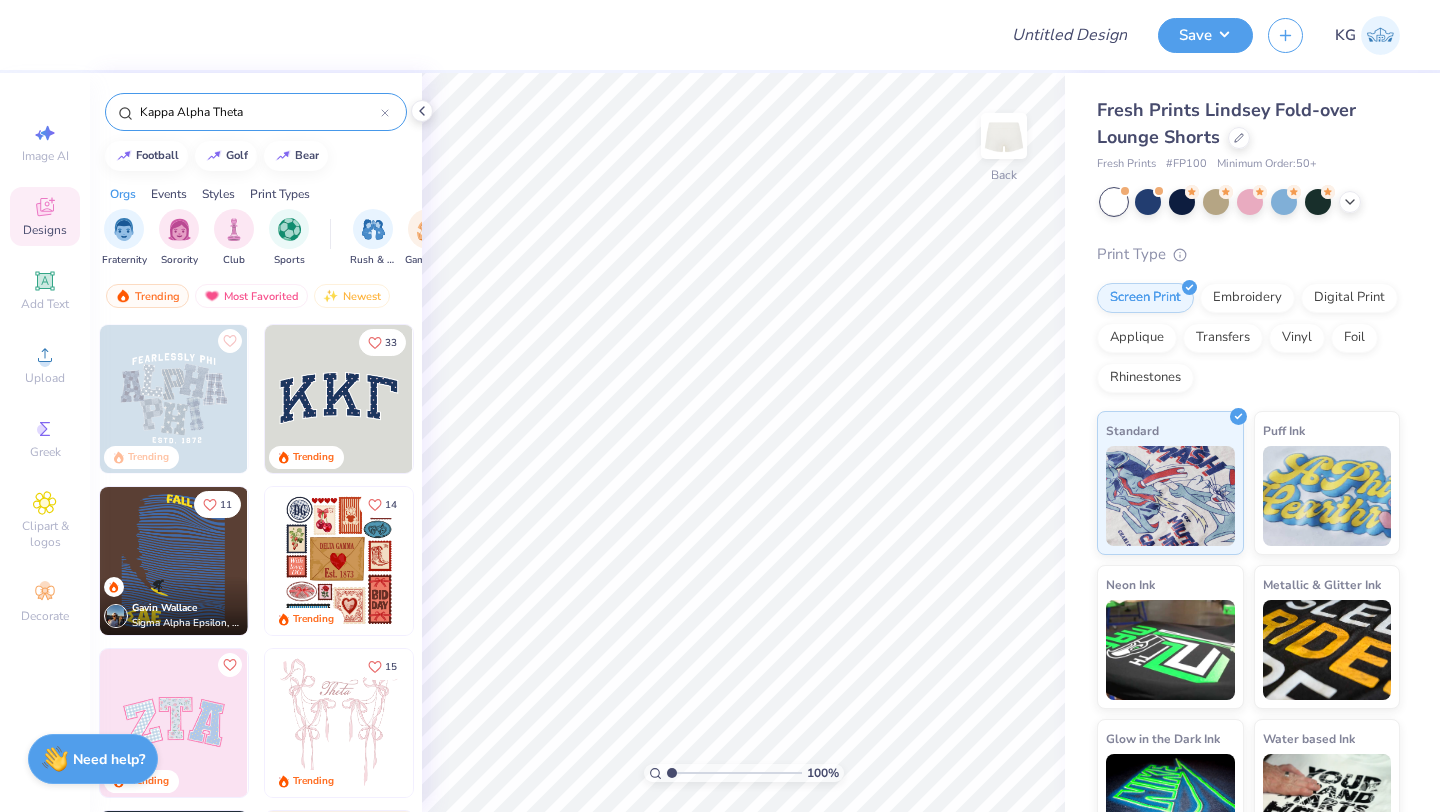 type on "Kappa Alpha Theta" 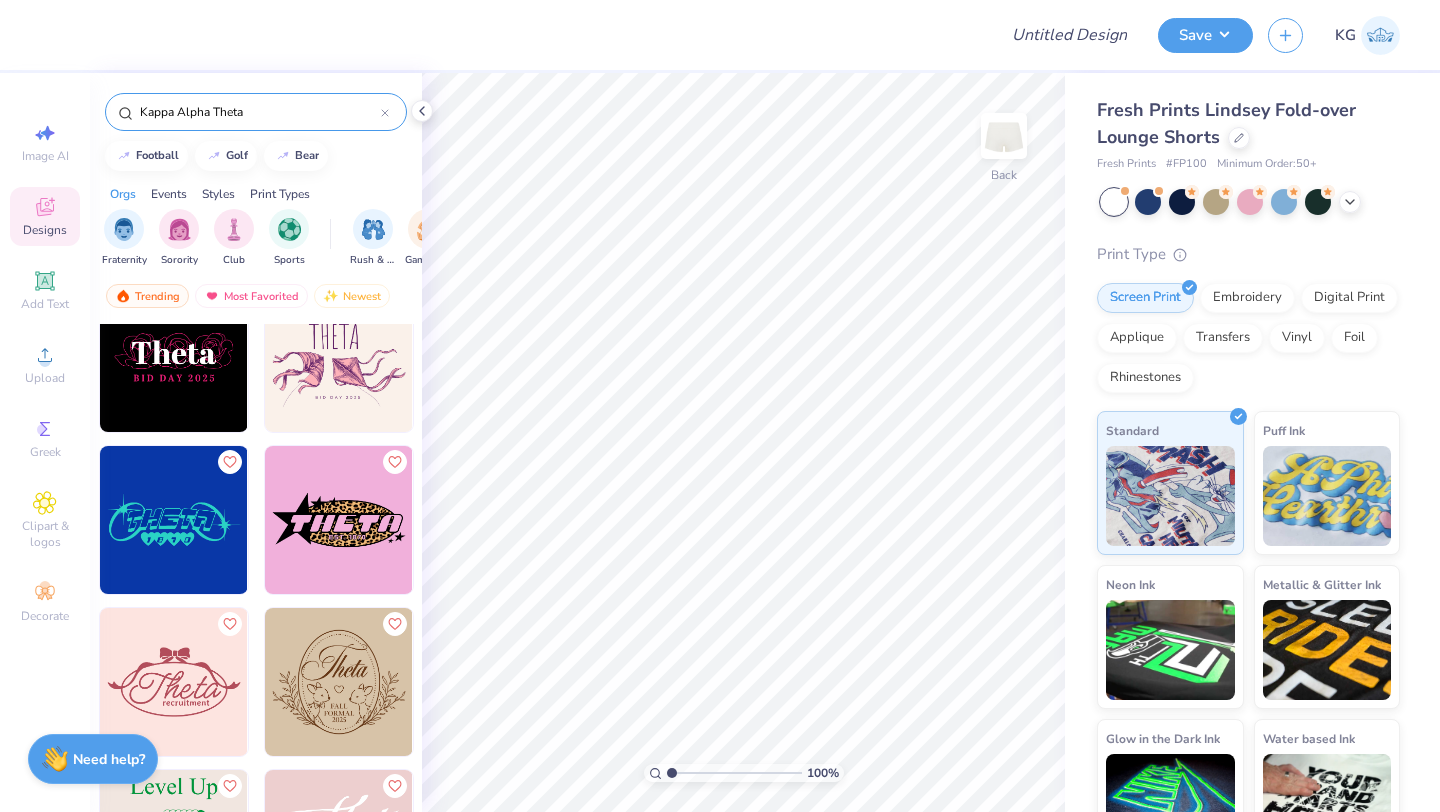 scroll, scrollTop: 2693, scrollLeft: 0, axis: vertical 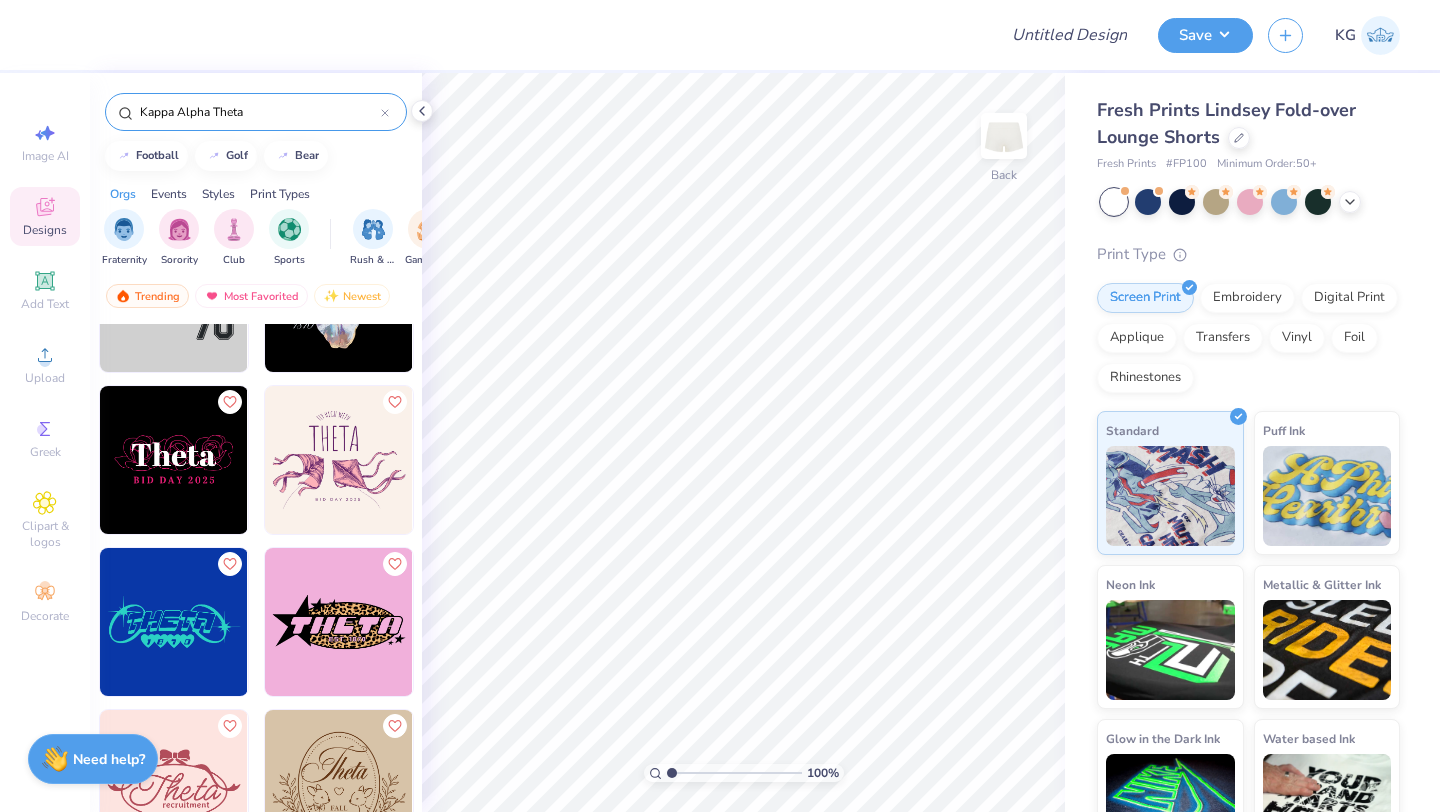 click at bounding box center (339, 622) 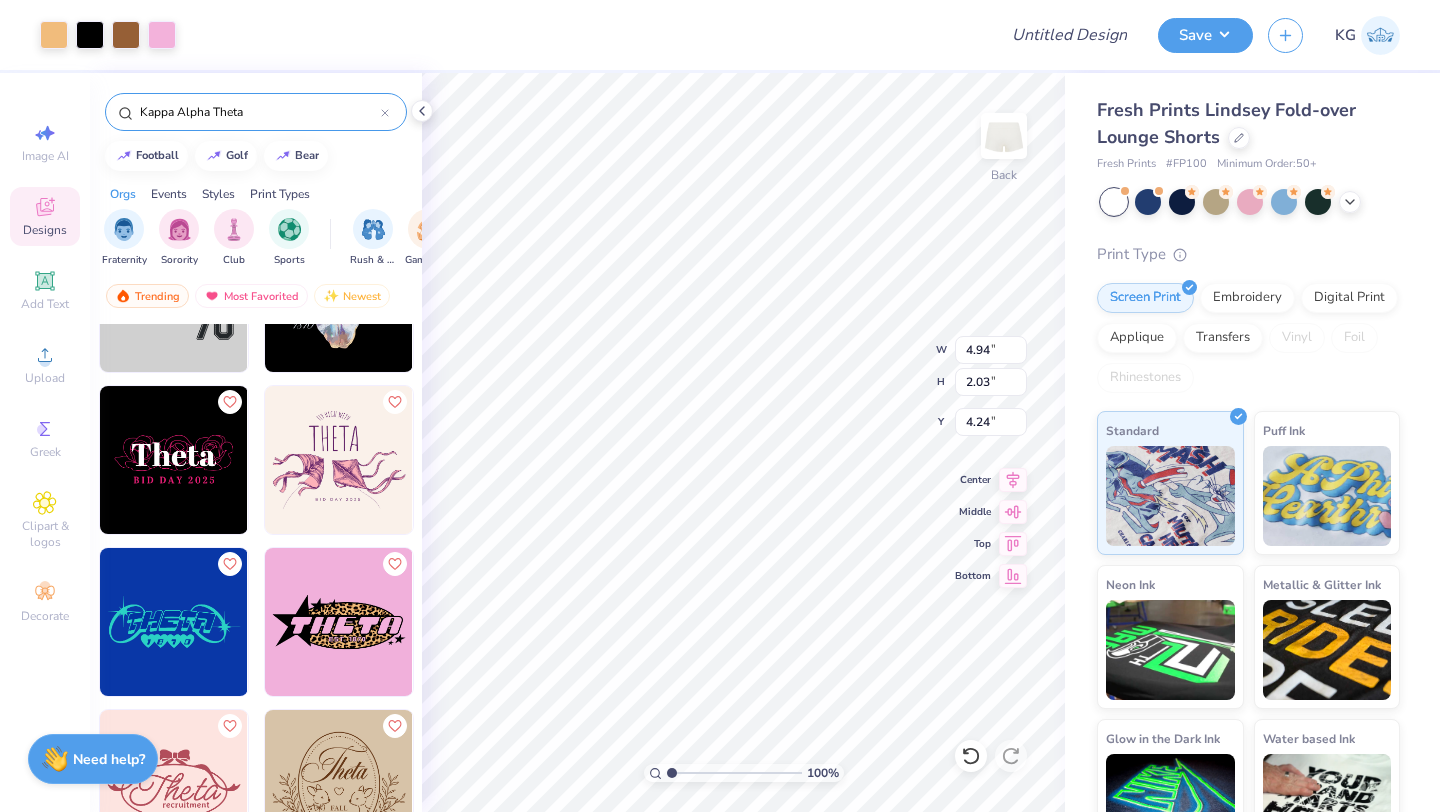 type on "4.24" 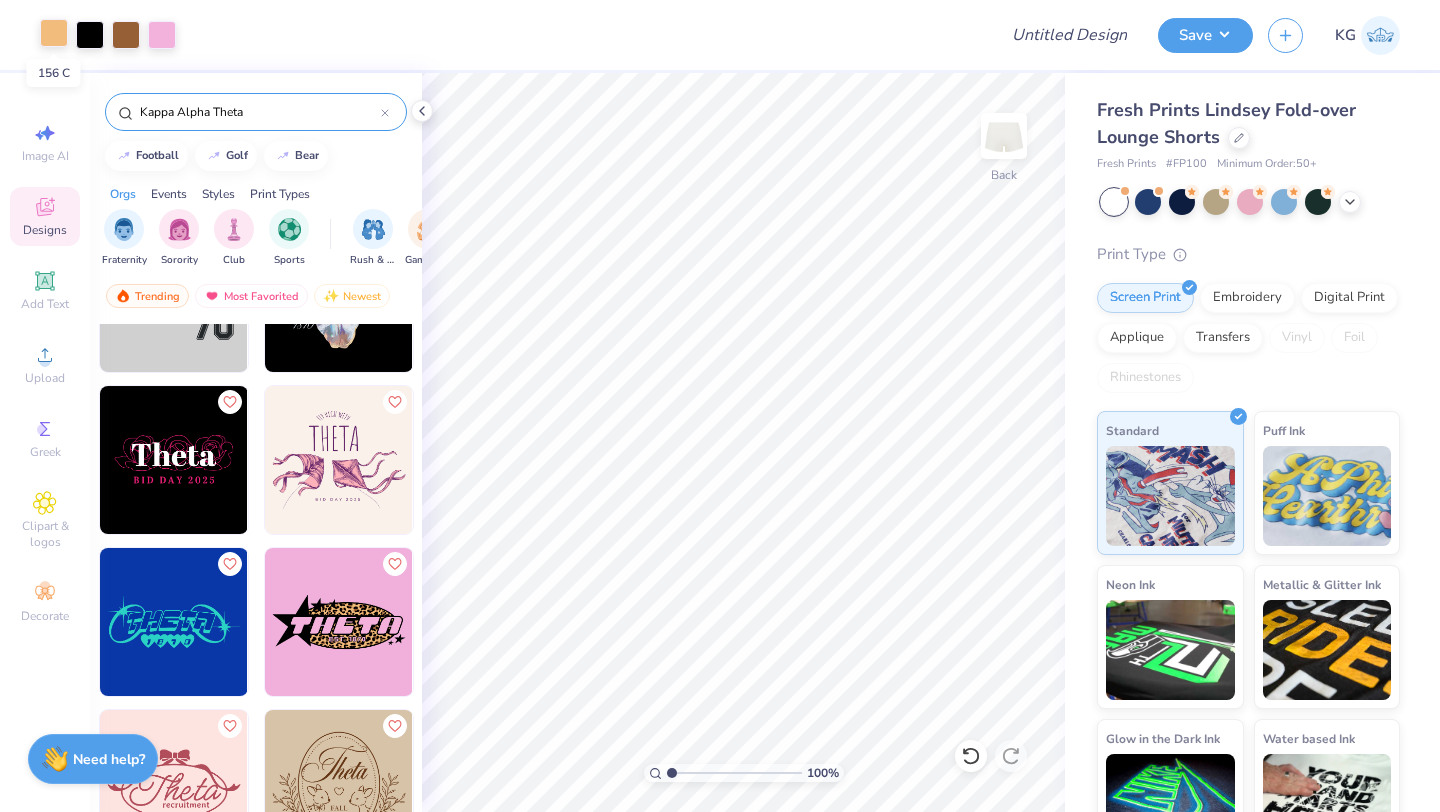 click at bounding box center [54, 33] 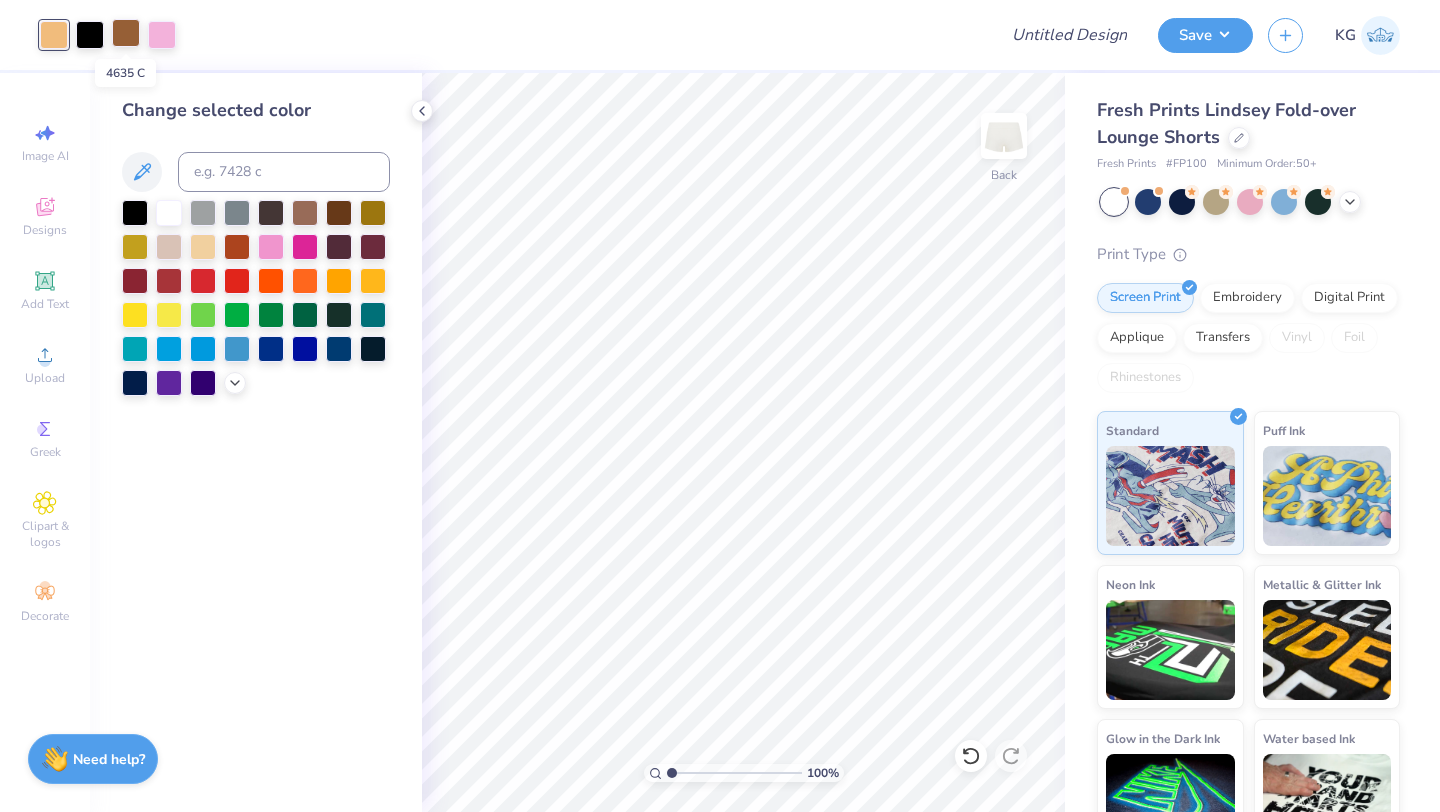 click at bounding box center (126, 33) 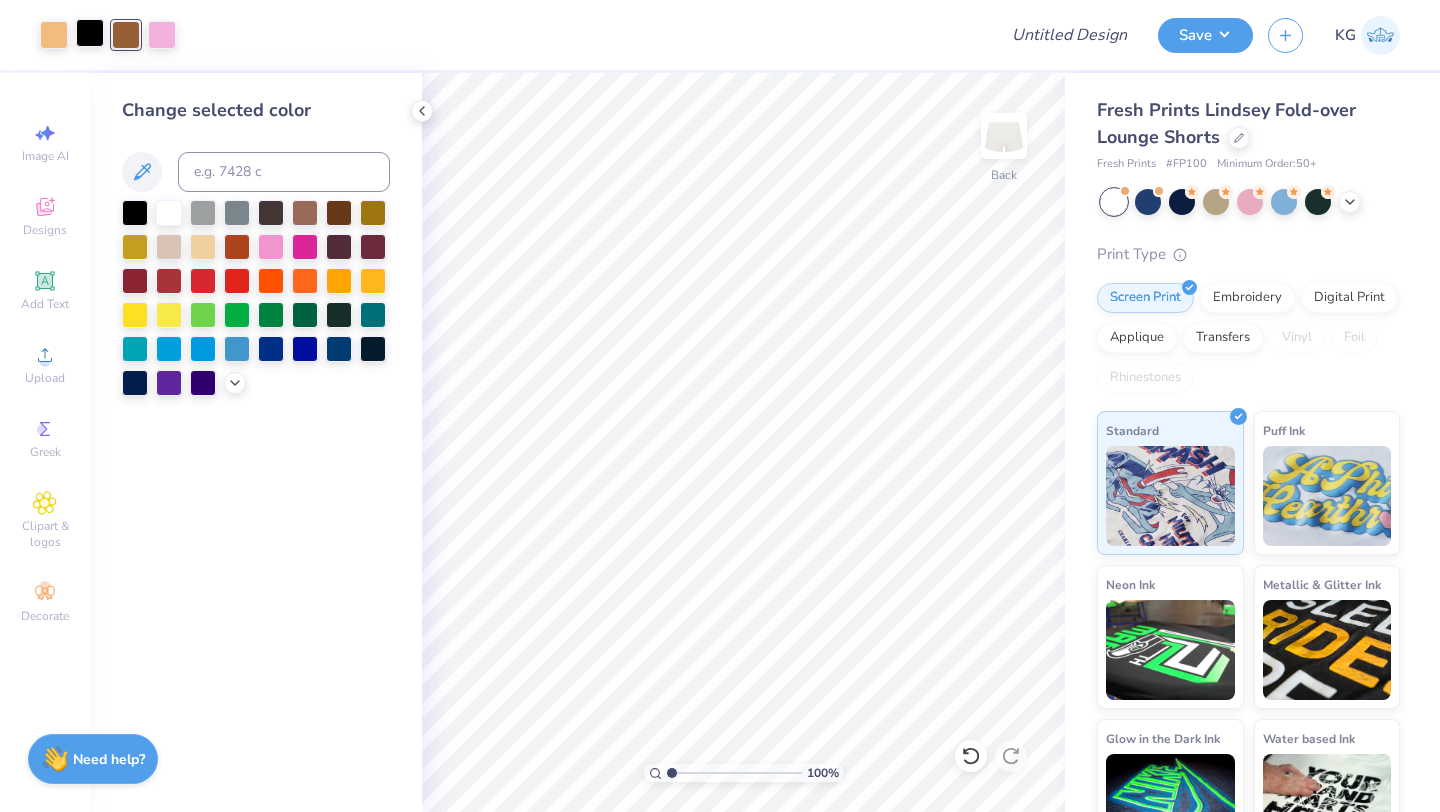click at bounding box center [90, 33] 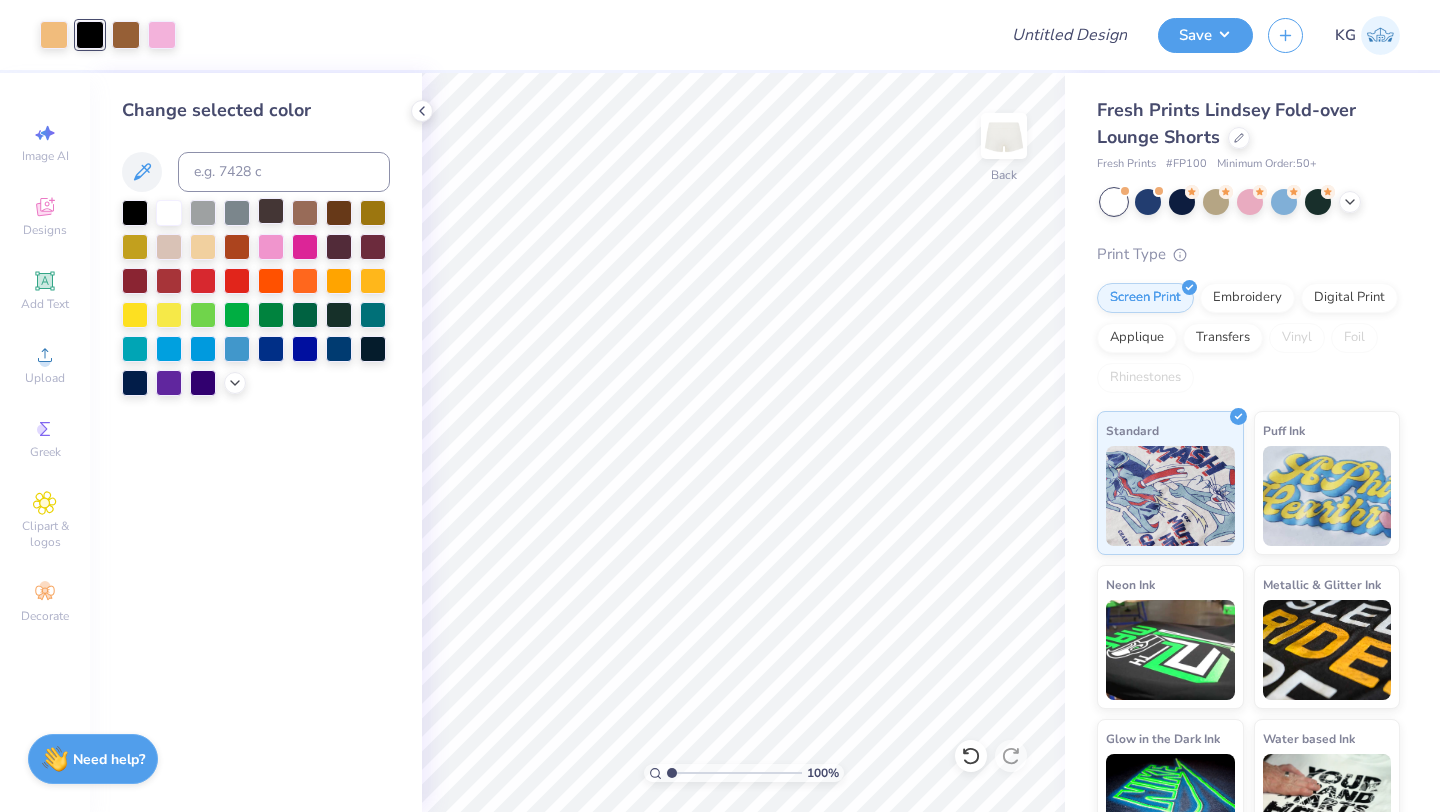 click at bounding box center (271, 211) 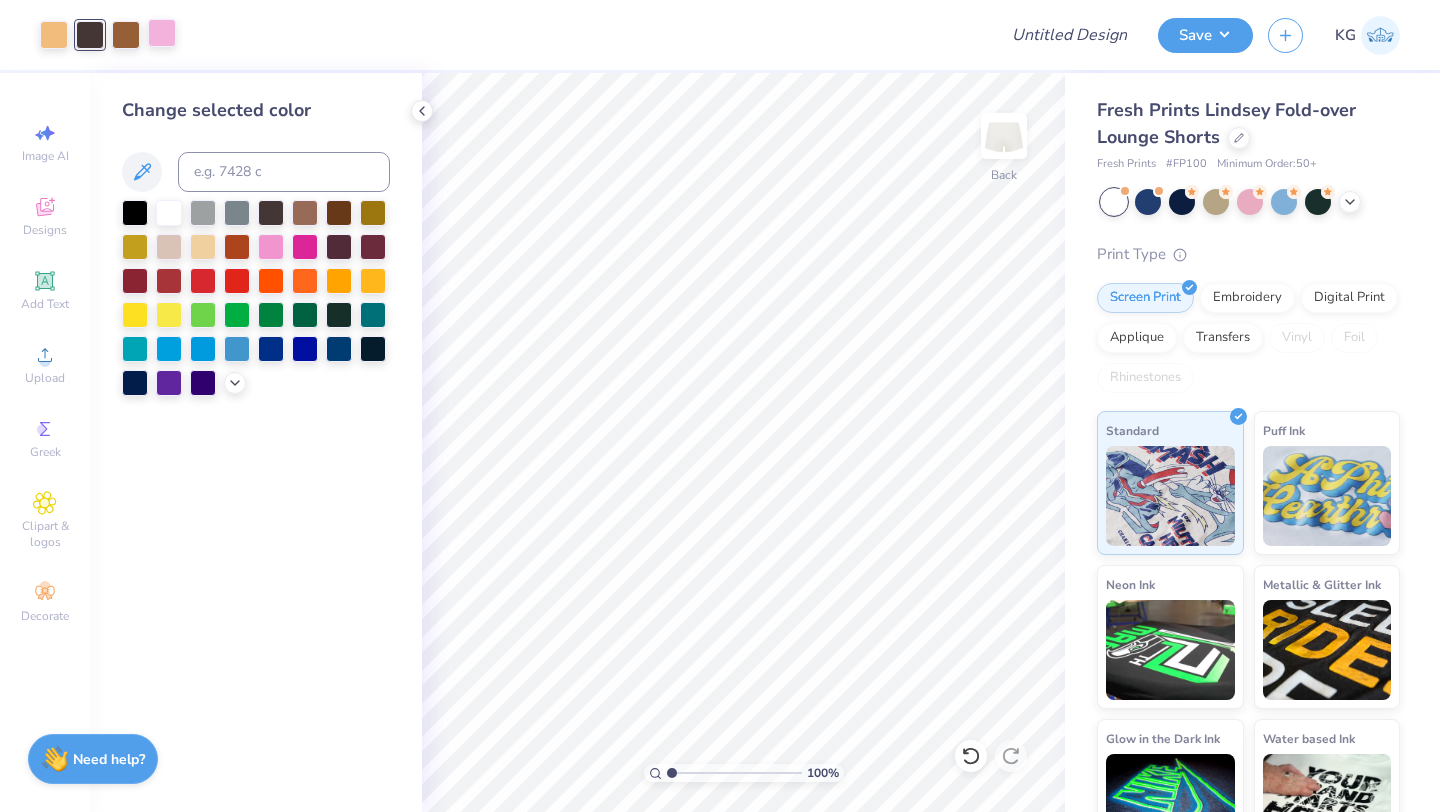 click at bounding box center [162, 33] 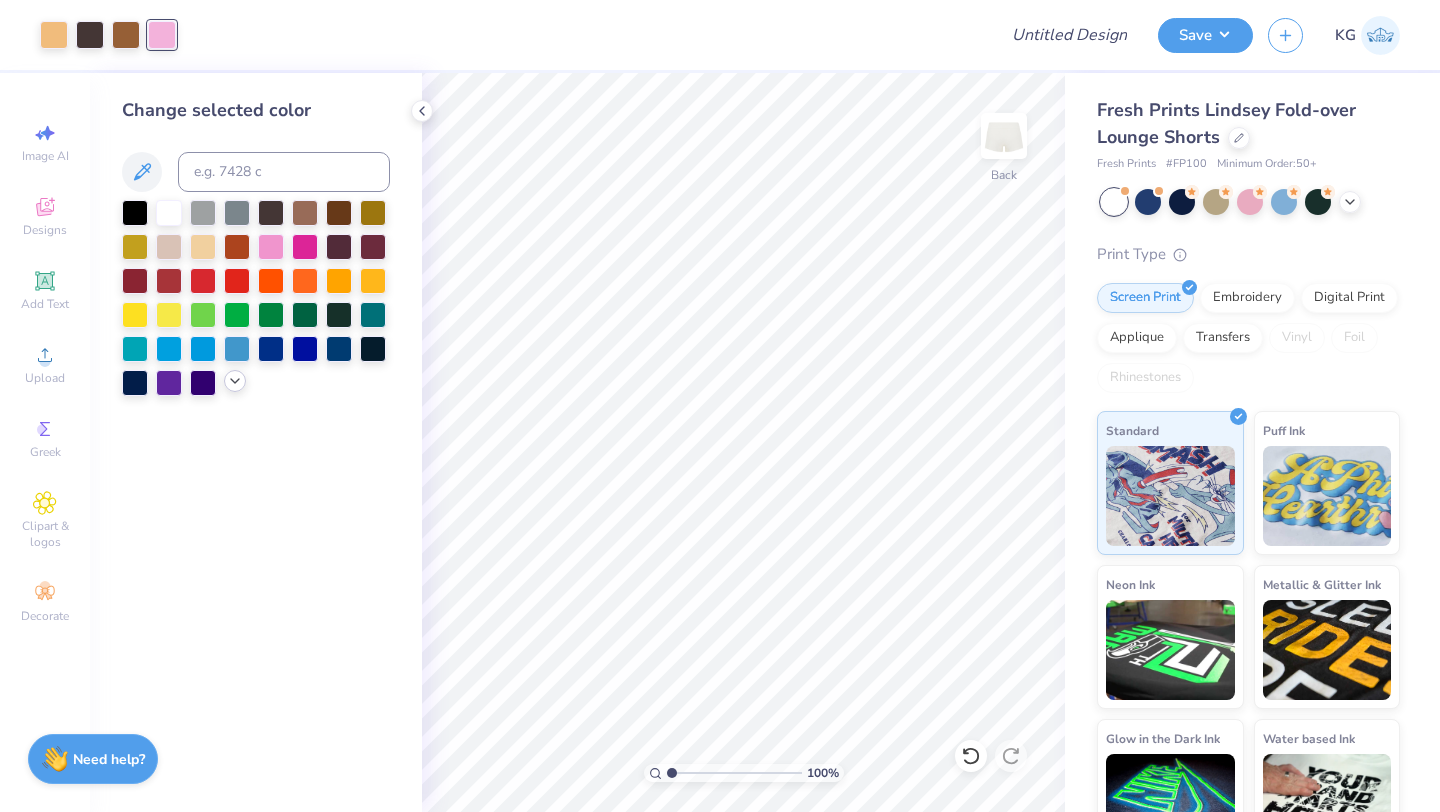 click at bounding box center [256, 298] 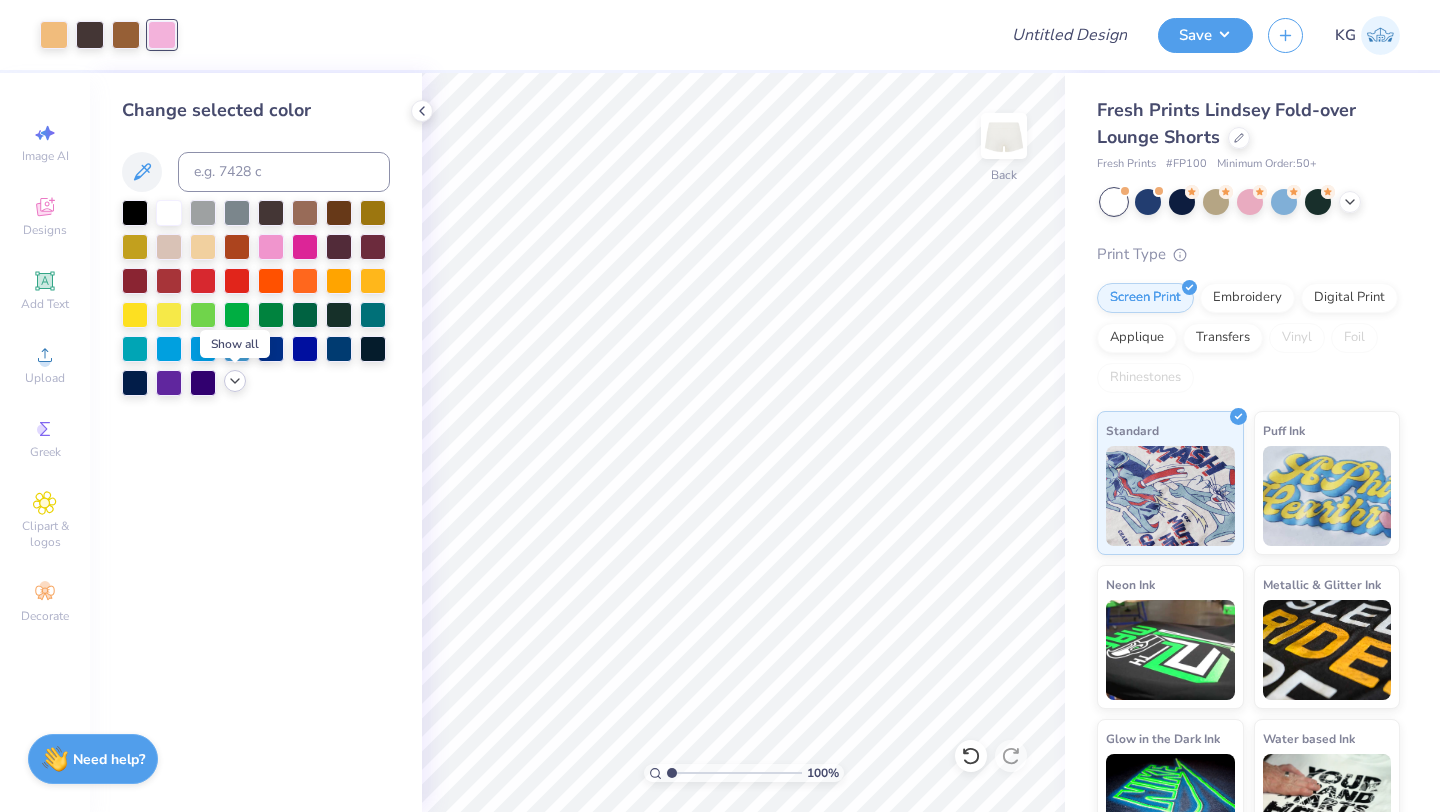 click 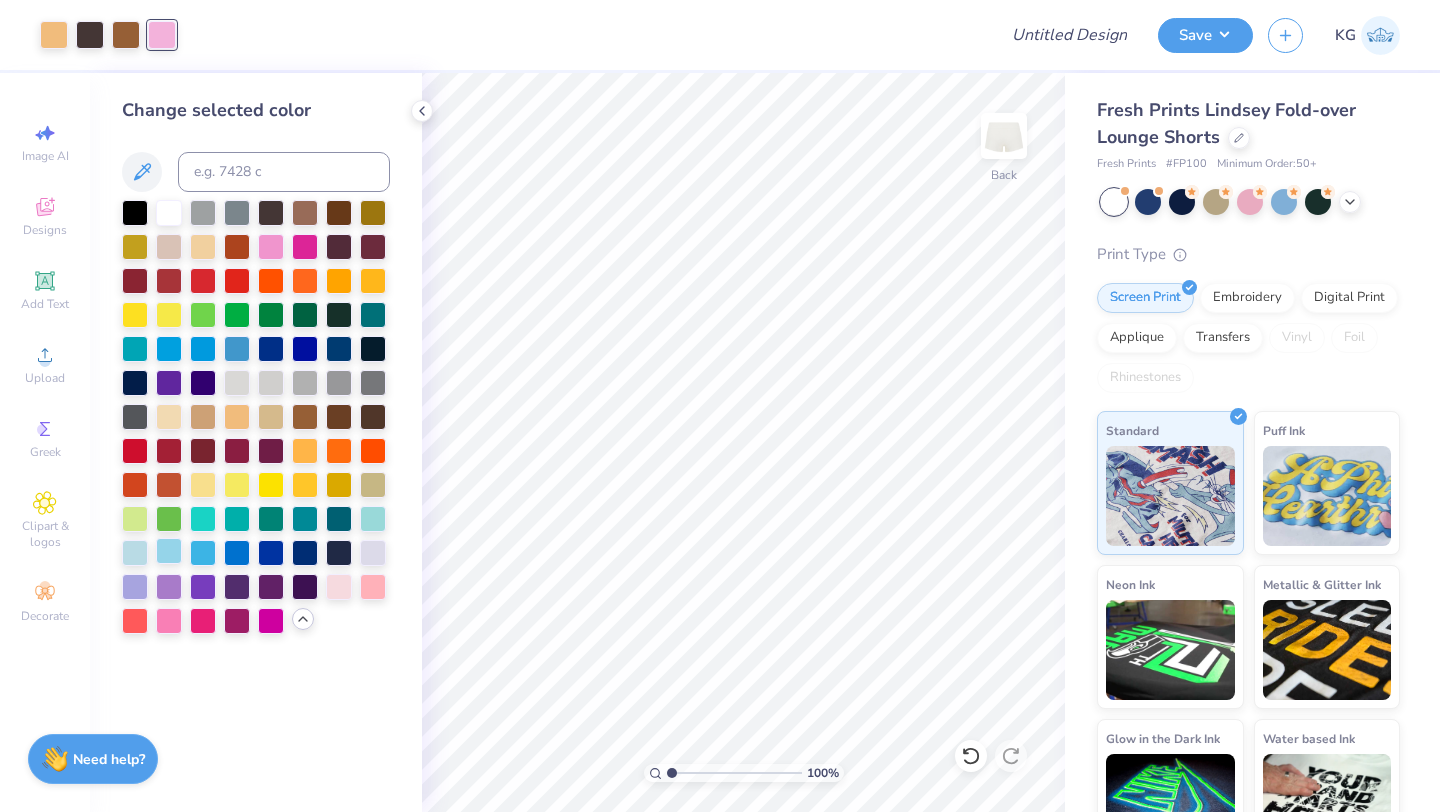 click at bounding box center (169, 551) 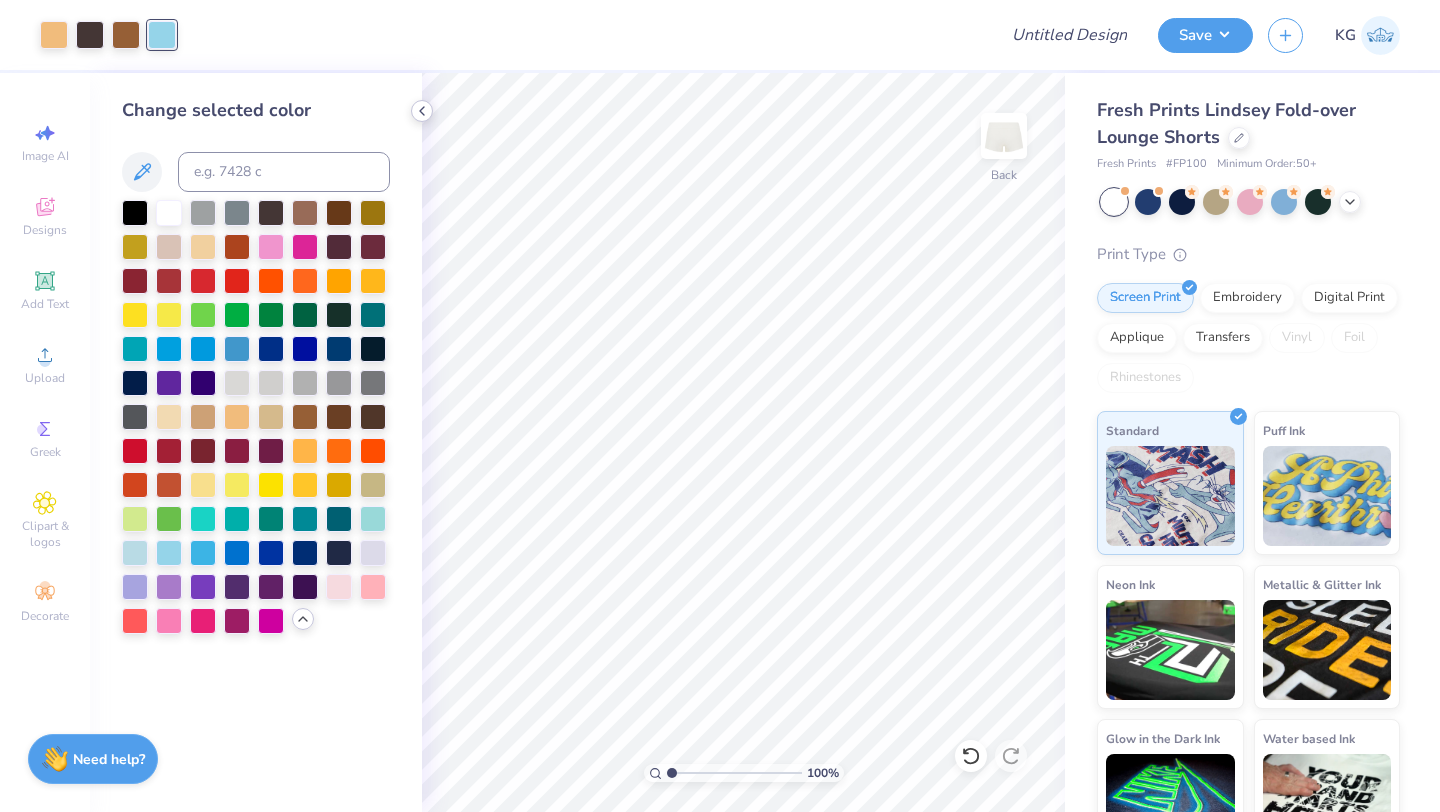 click 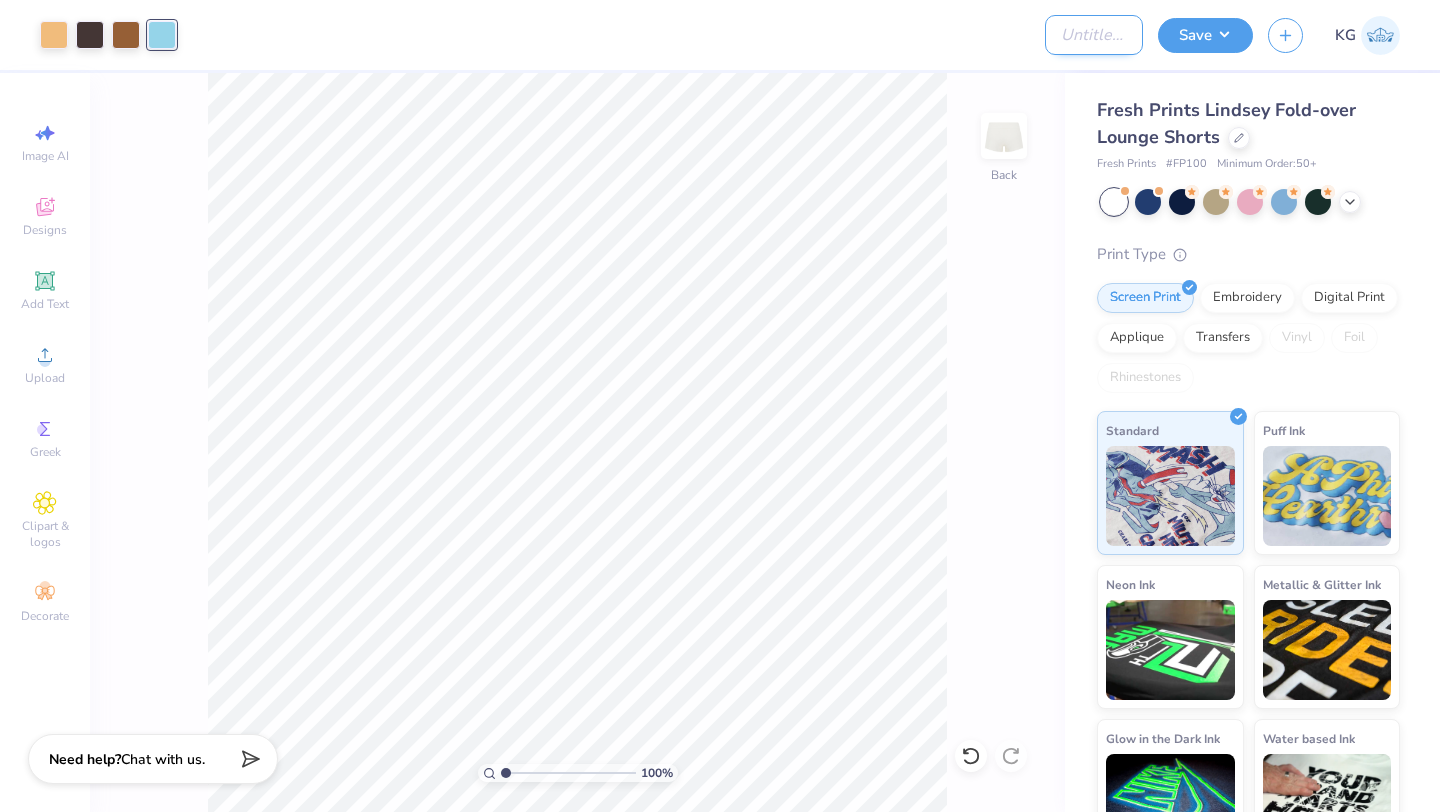 click on "Design Title" at bounding box center [1094, 35] 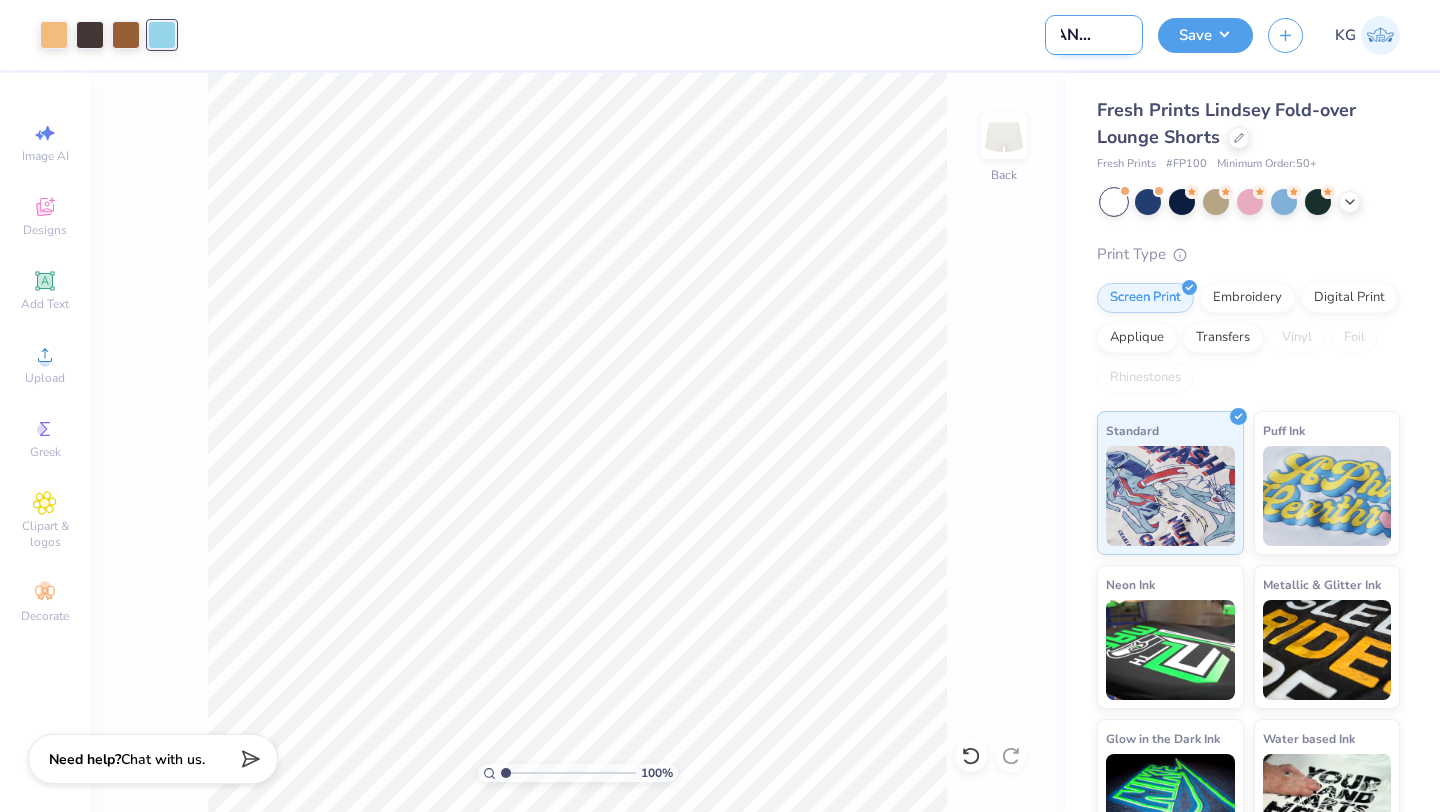 scroll, scrollTop: 0, scrollLeft: 30, axis: horizontal 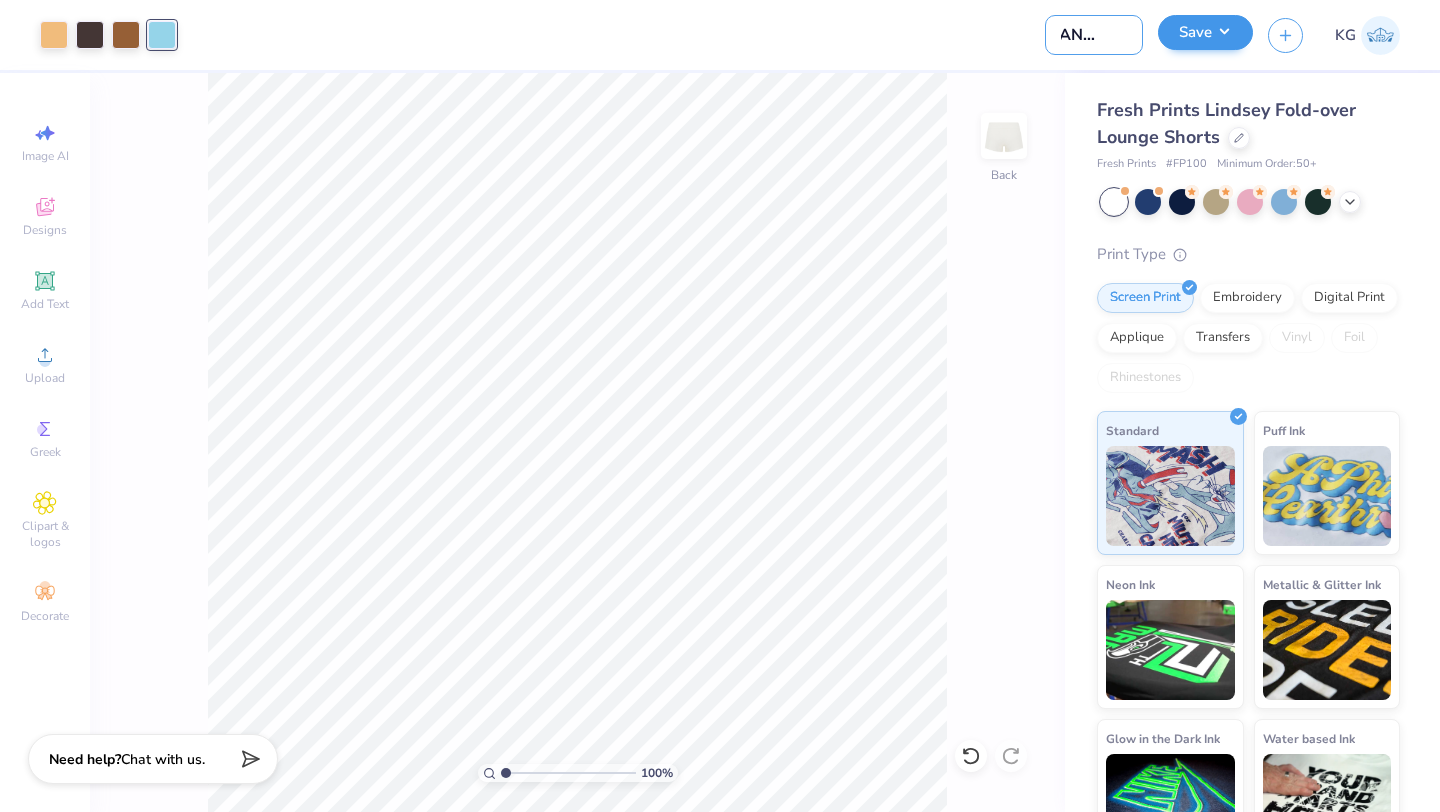 type on "[BRAND] [LAST]" 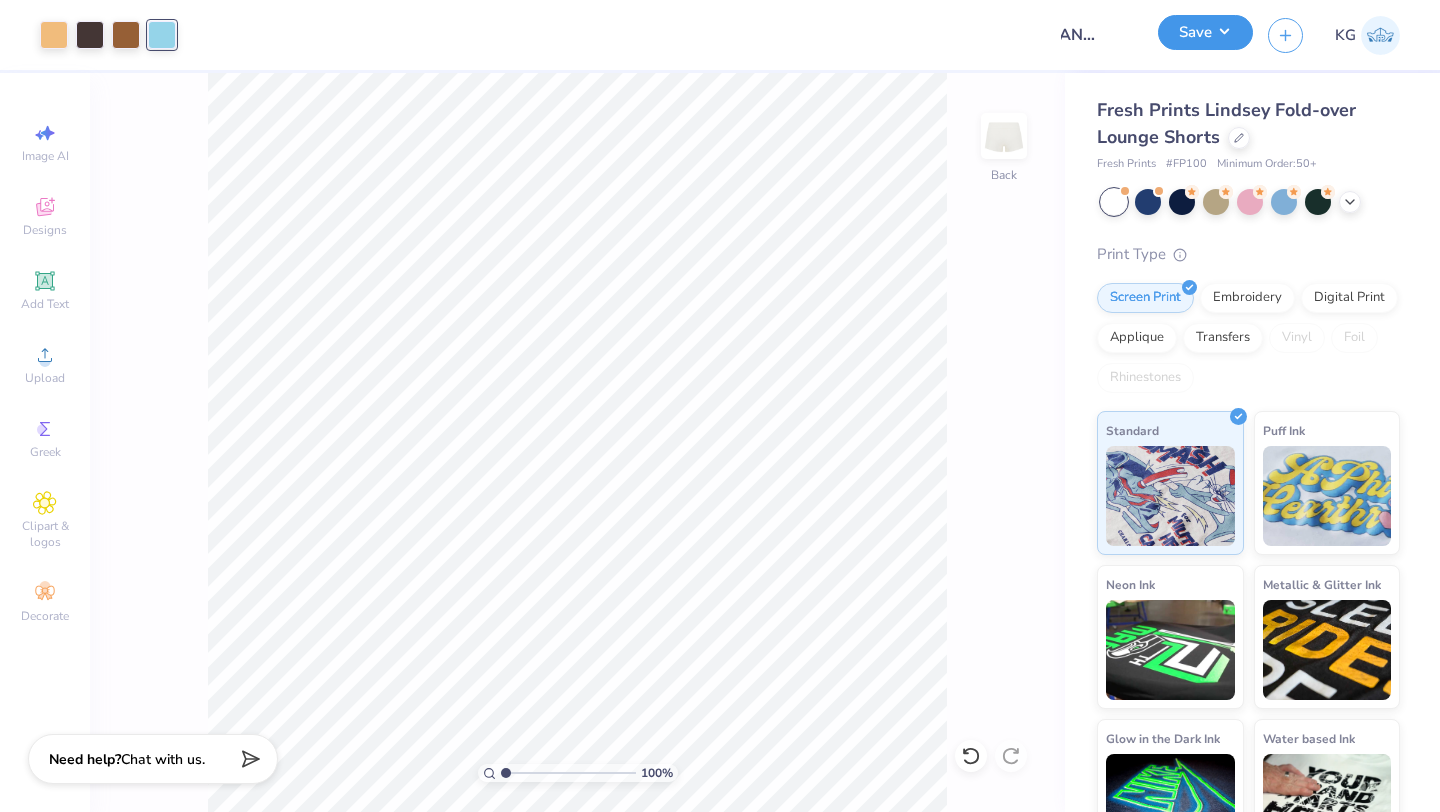 click on "Save" at bounding box center [1205, 32] 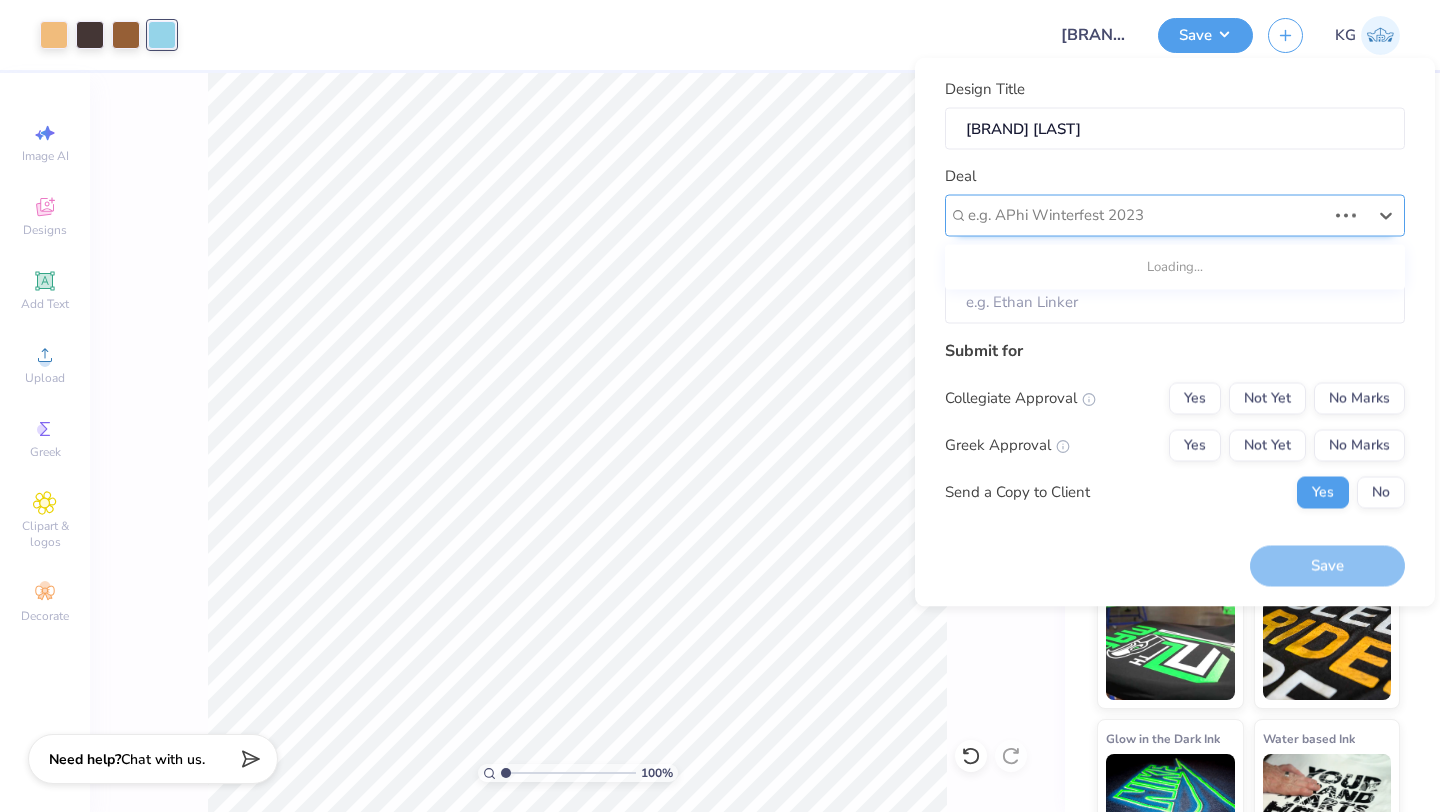 click at bounding box center (1147, 215) 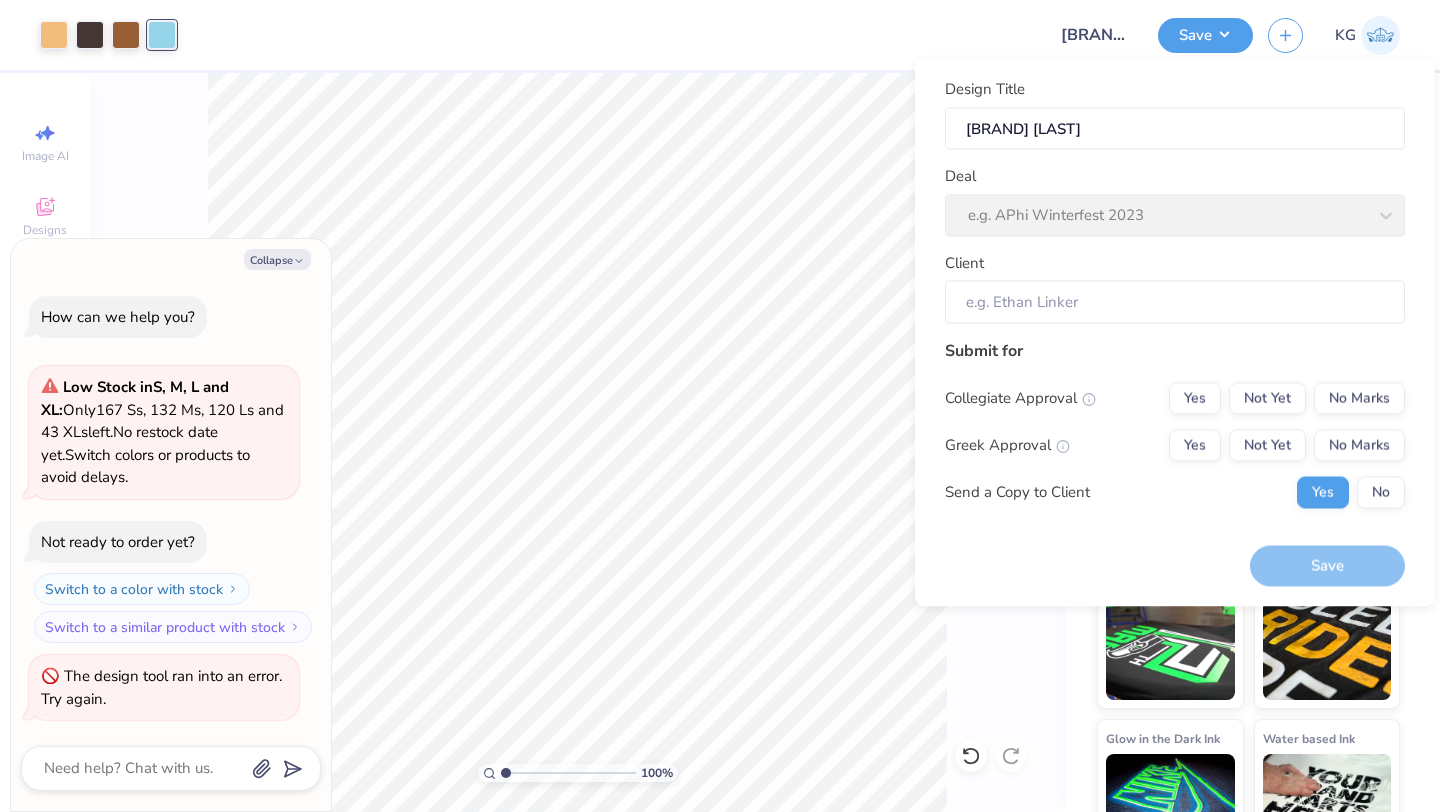 click on "Deal e.g. APhi Winterfest 2023" at bounding box center (1175, 201) 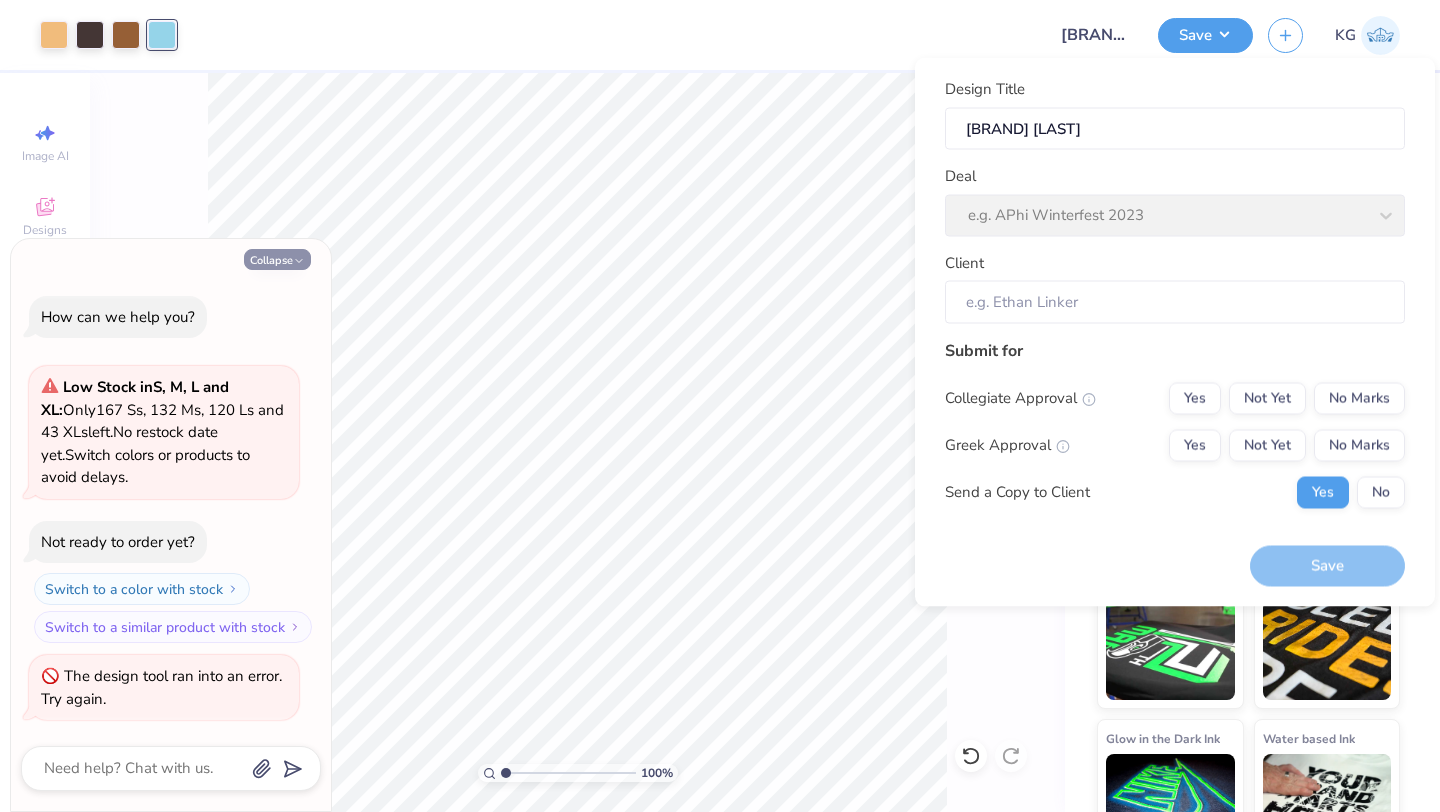 click 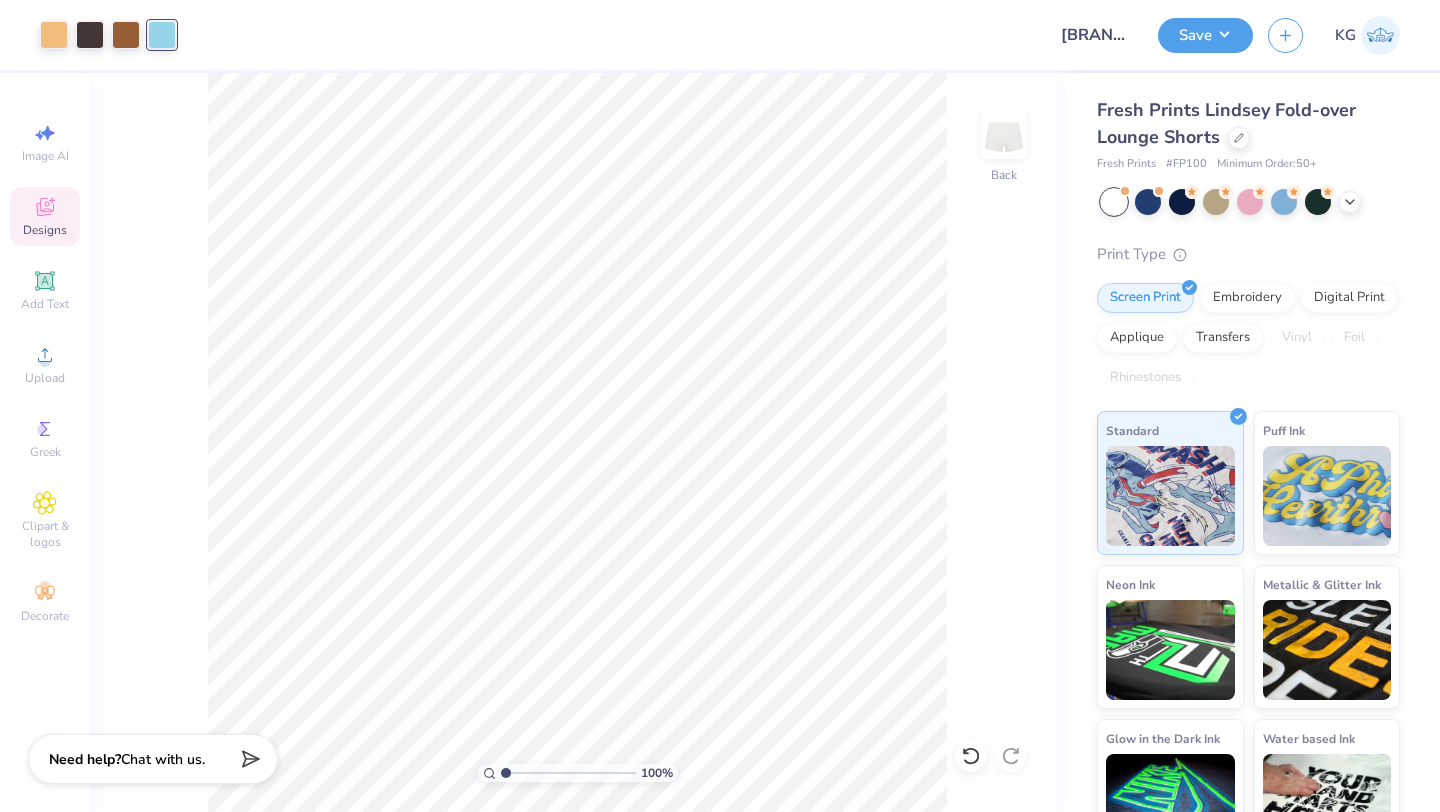 click on "Designs" at bounding box center [45, 216] 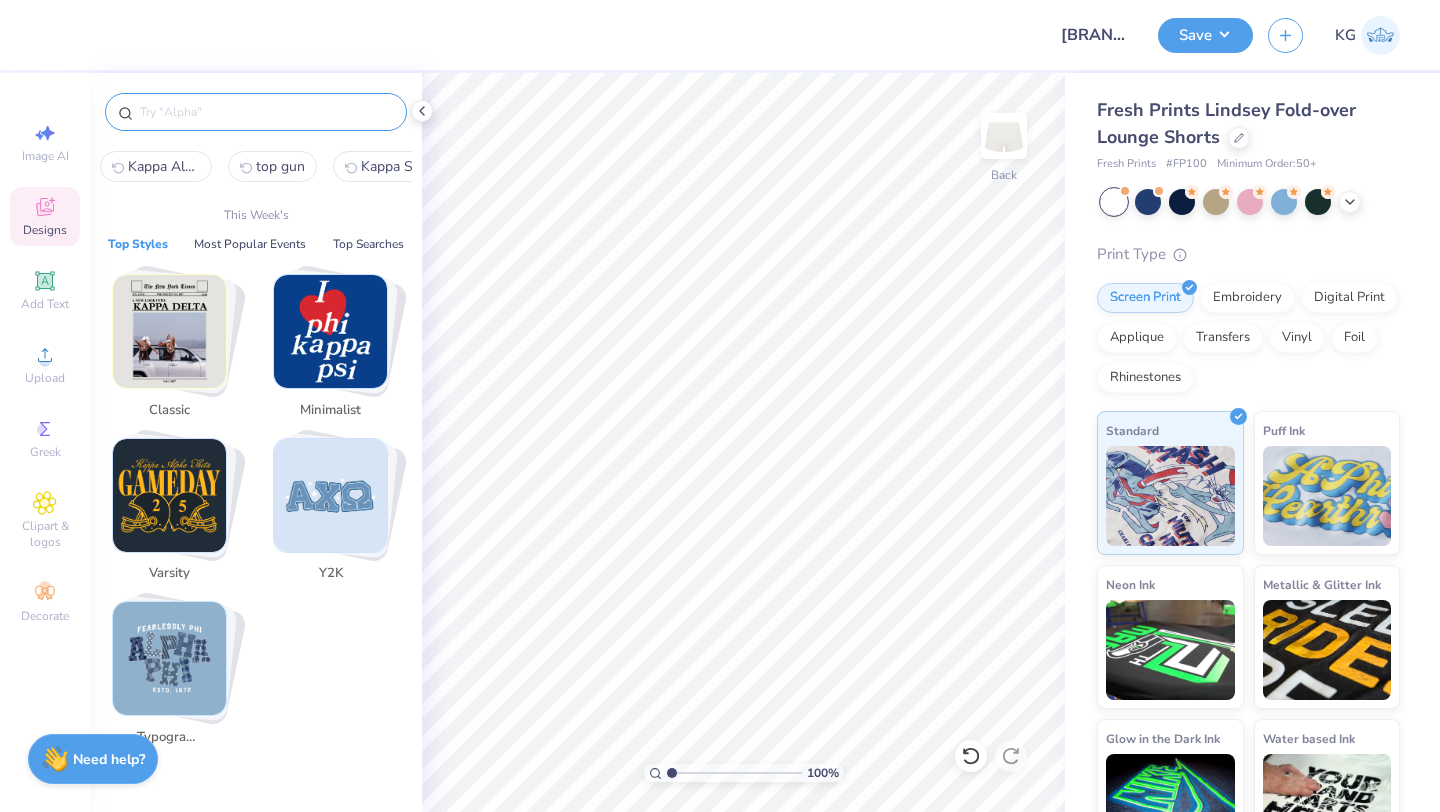 click at bounding box center (266, 112) 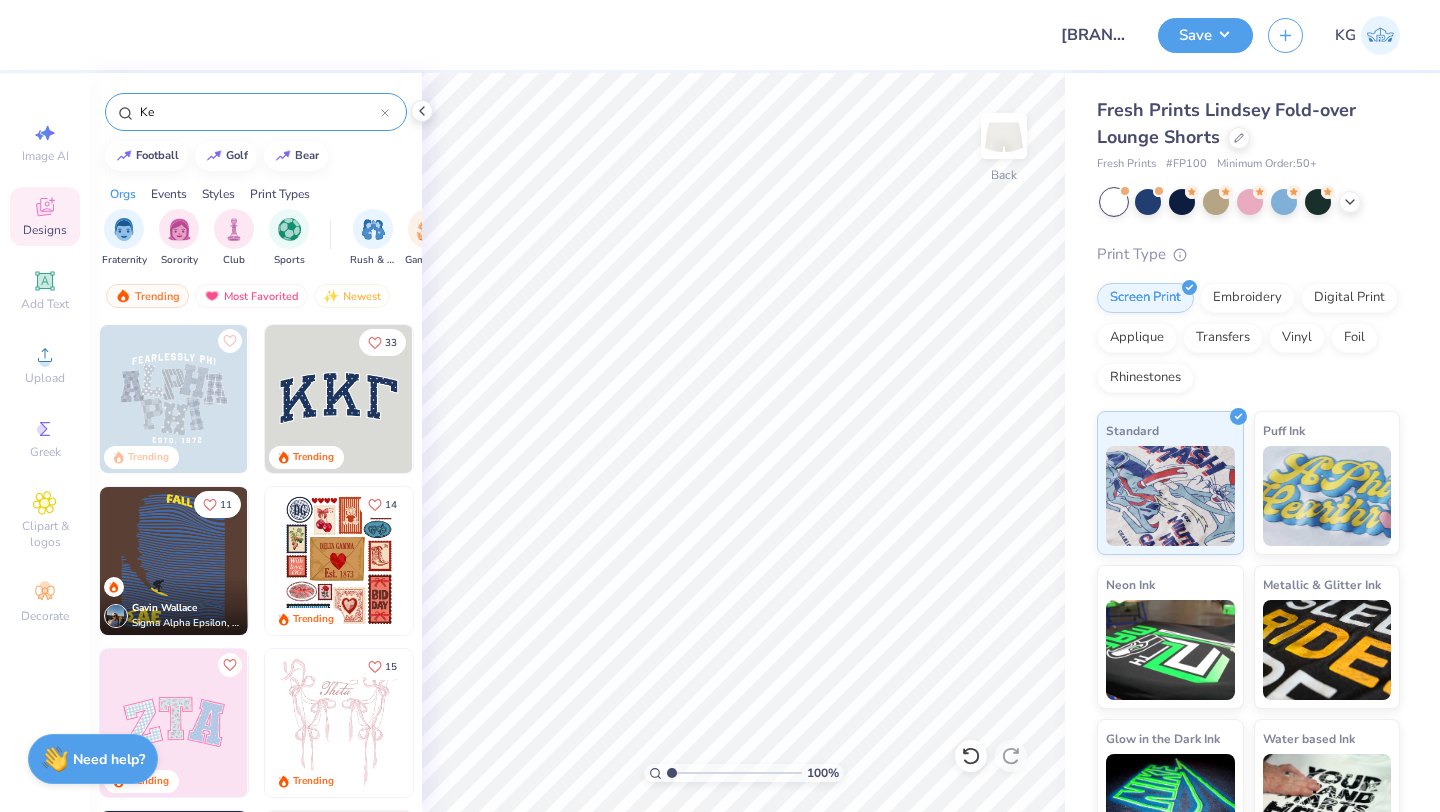 type on "K" 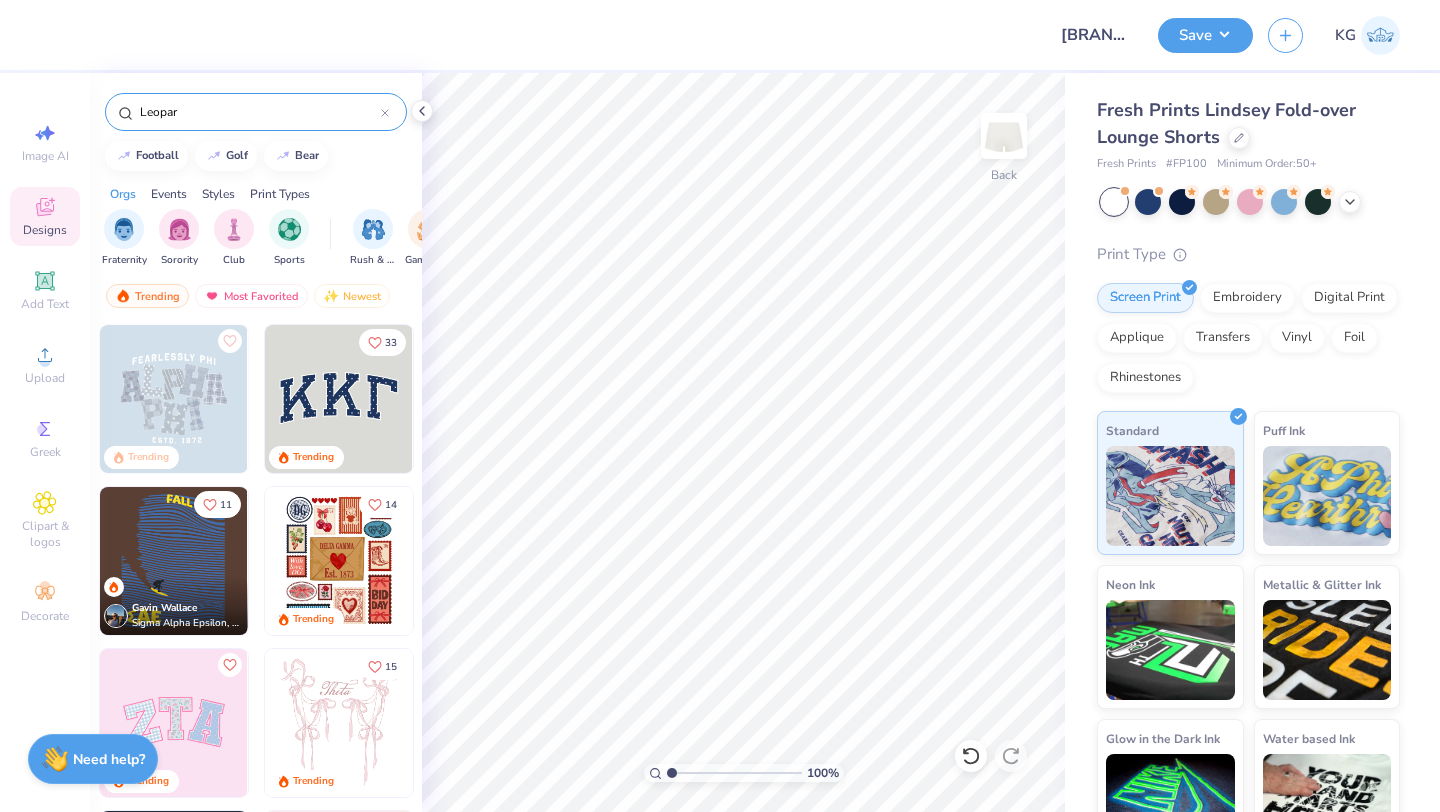 type on "Leopard" 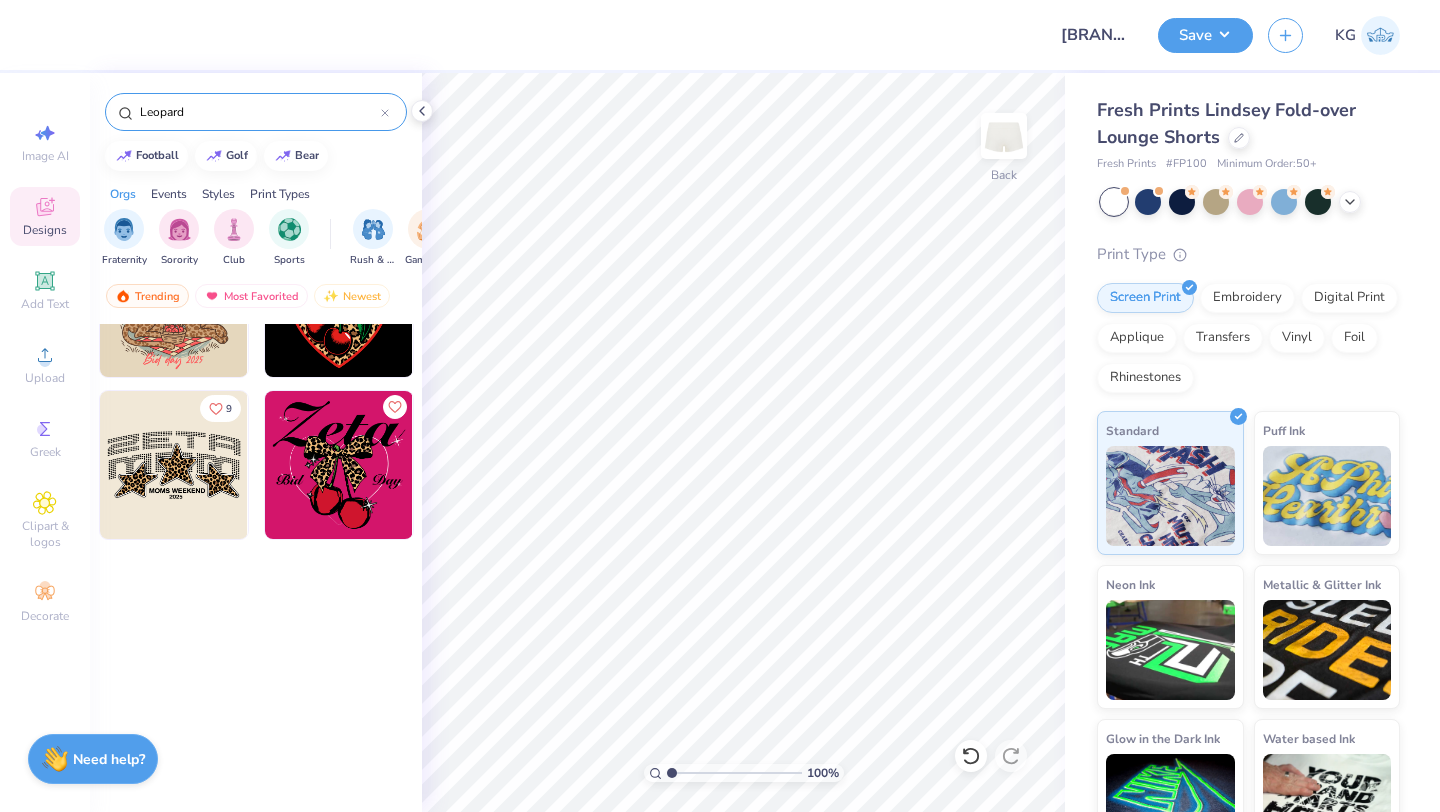 scroll, scrollTop: 0, scrollLeft: 0, axis: both 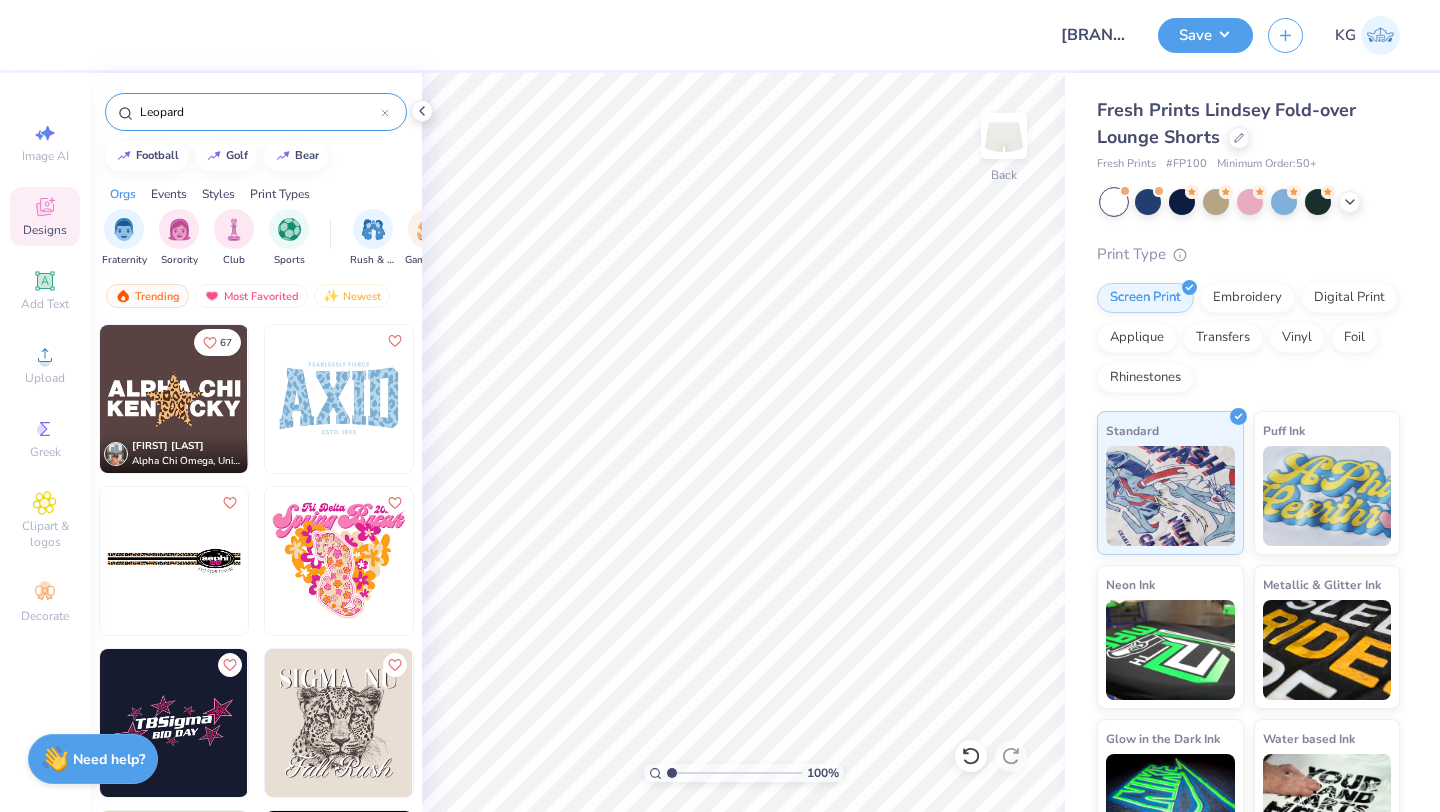 drag, startPoint x: 211, startPoint y: 109, endPoint x: 1, endPoint y: 102, distance: 210.11664 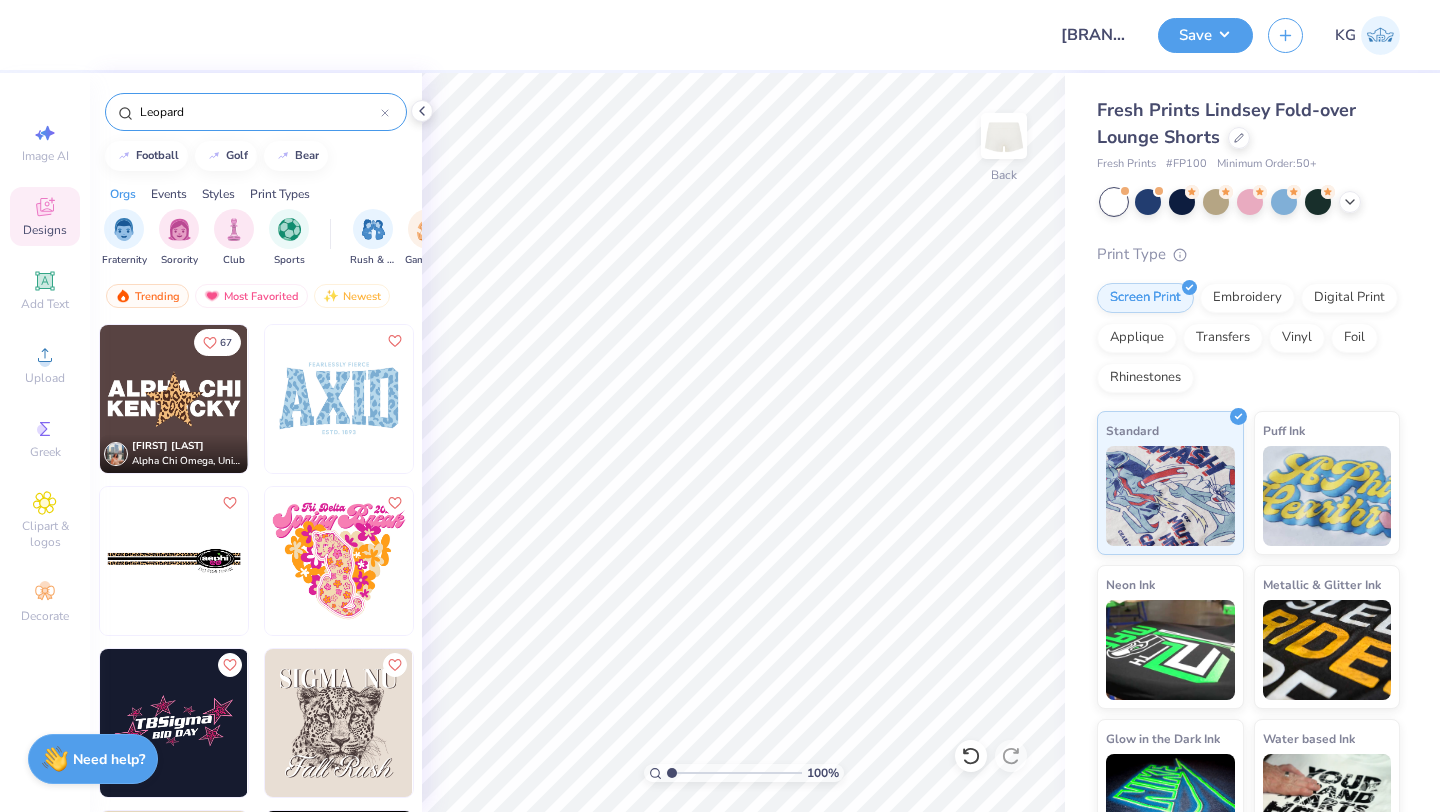 click on "Design Title [BRAND] [LAST] Save KG Image AI Designs Add Text Upload Greek Clipart & logos Decorate Leopard football golf bear Orgs Events Styles Print Types Fraternity Sorority Club Sports Rush & Bid Game Day Parent's Weekend PR & General Philanthropy Big Little Reveal Retreat Spring Break Date Parties & Socials Holidays Greek Week Formal & Semi Graduation Founder’s Day Classic Minimalist Varsity Y2K Typography Handdrawn Cartoons Grunge 80s & 90s 60s & 70s Embroidery Screen Print Applique Patches Digital Print Vinyl Transfers Trending Most Favorited Newest 67 [FIRST] [LAST] Alpha Chi Omega, University of Kentucky 9 100 % Back Fresh Prints Lindsey Fold-over Lounge Shorts Fresh Prints # FP100 Minimum Order: 50 + Print Type Screen Print Embroidery Digital Print Applique Transfers Vinyl Foil Rhinestones Standard Puff Ink Neon Ink Metallic & Glitter Ink Glow in the Dark Ink Water based Ink Need help? Chat with us." at bounding box center [720, 406] 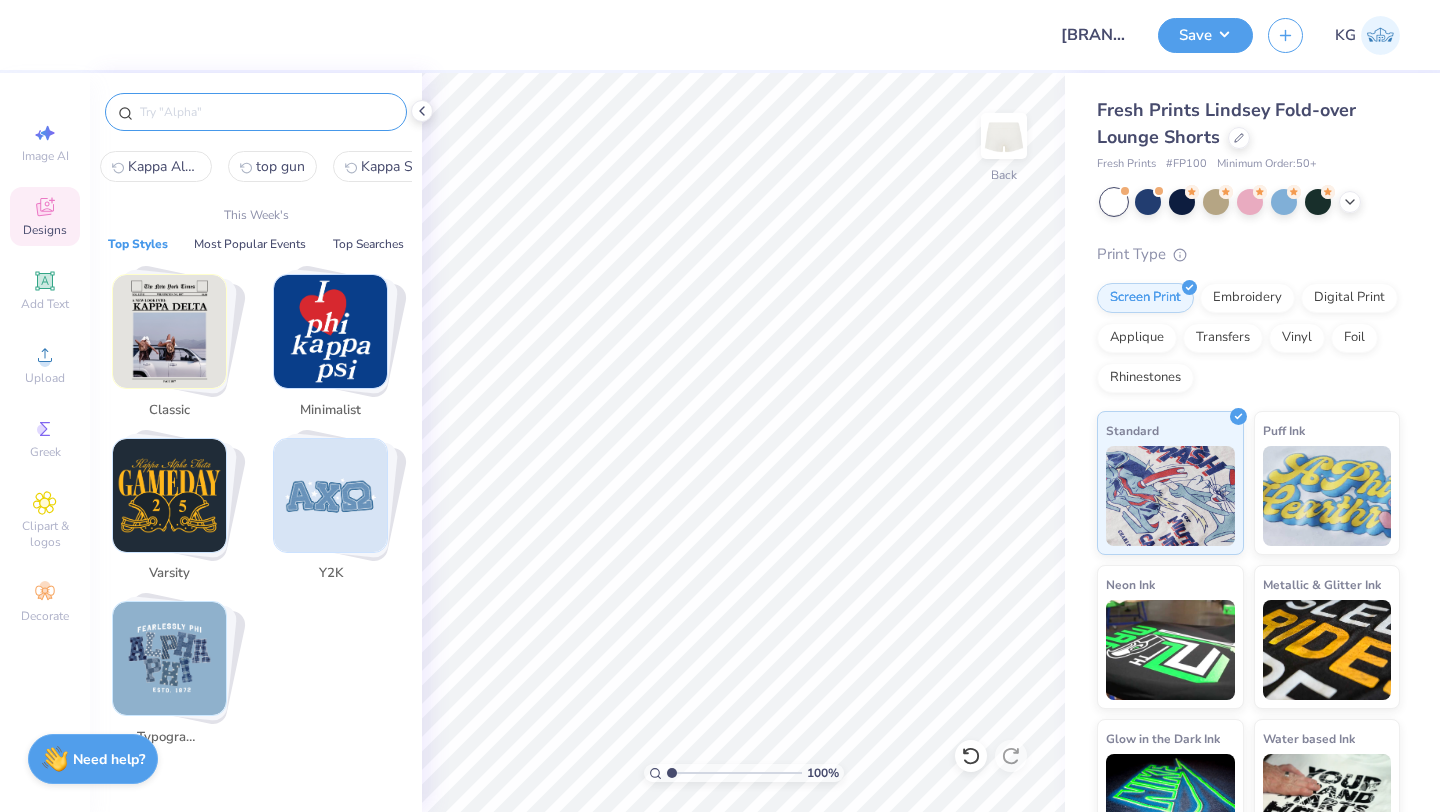 type on "h" 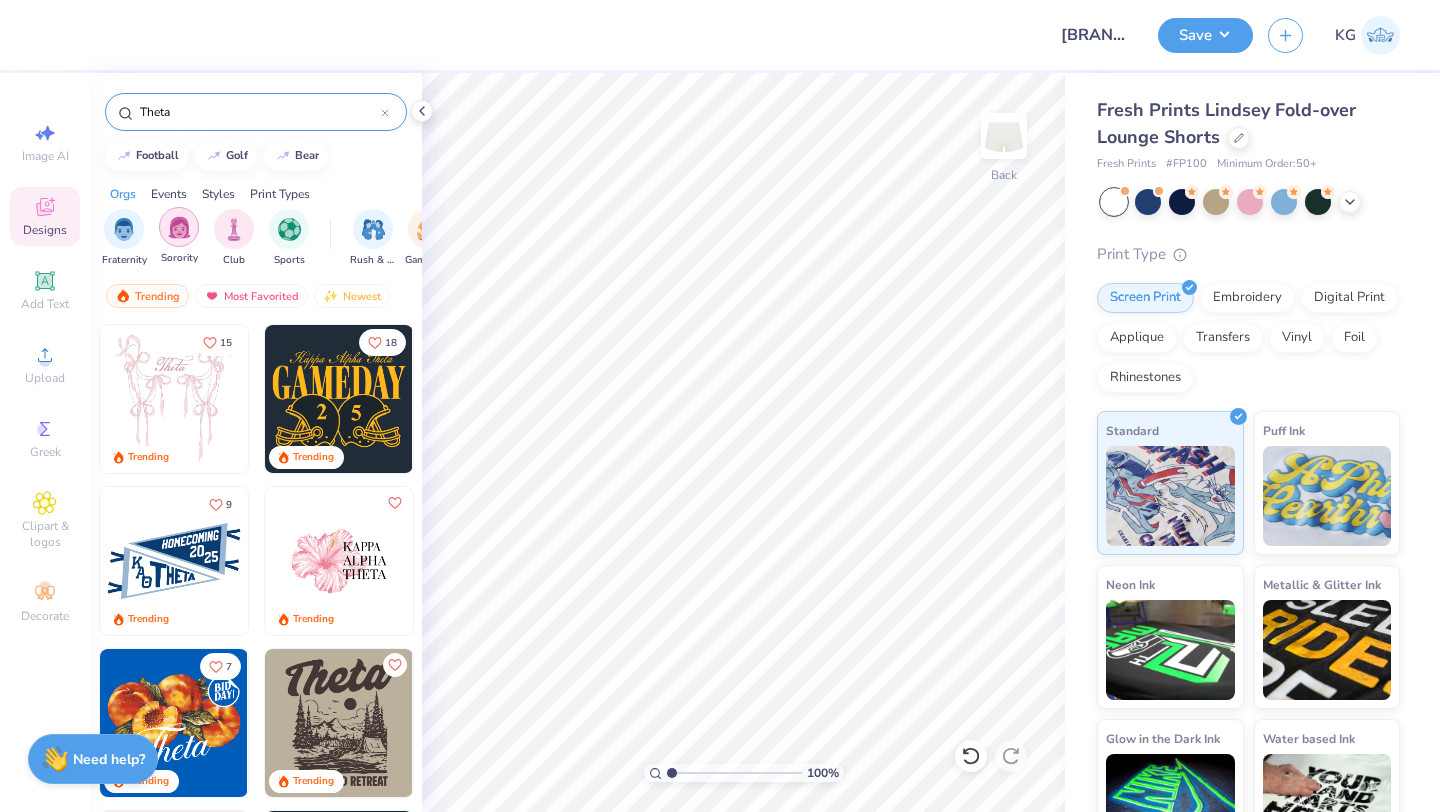 type on "Theta" 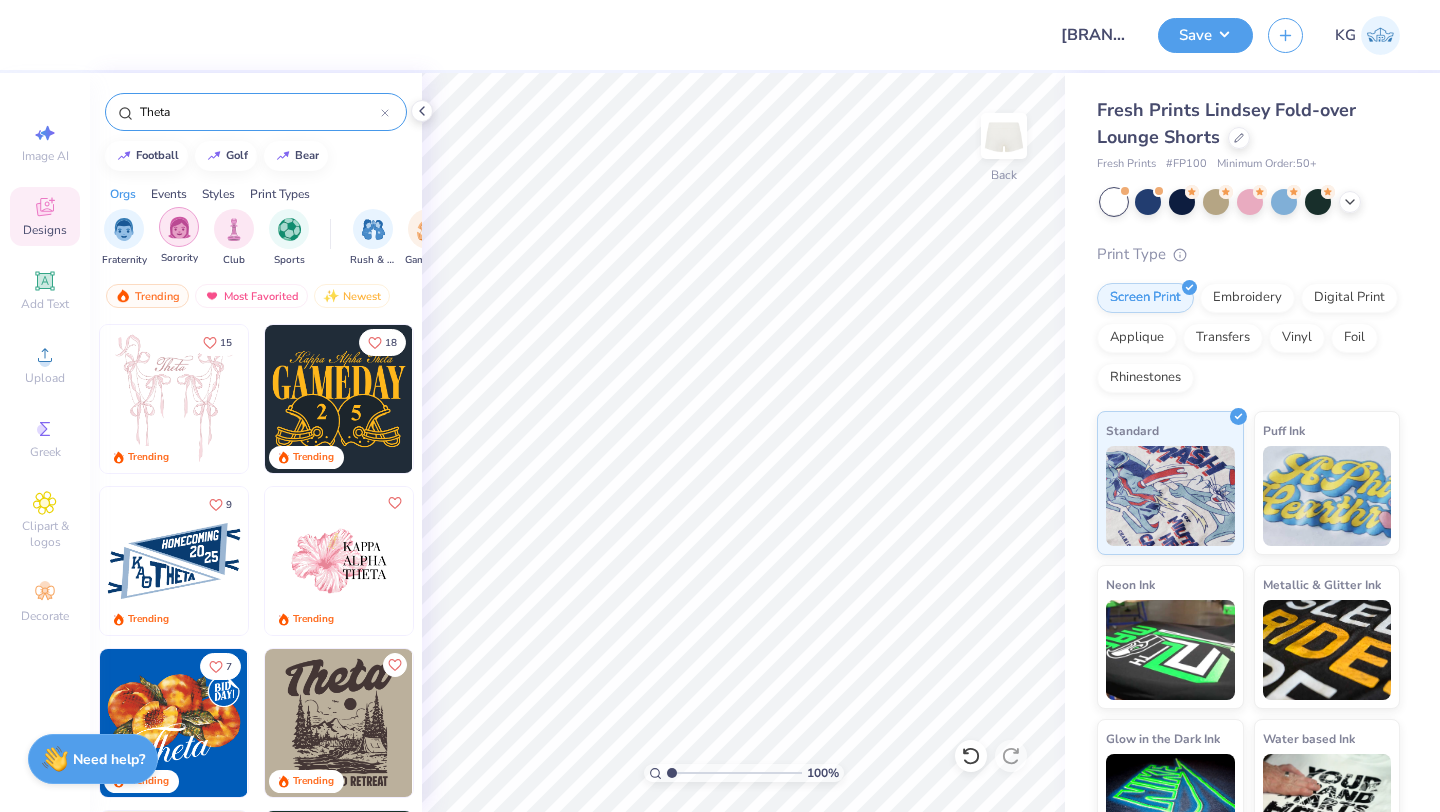 click at bounding box center (179, 227) 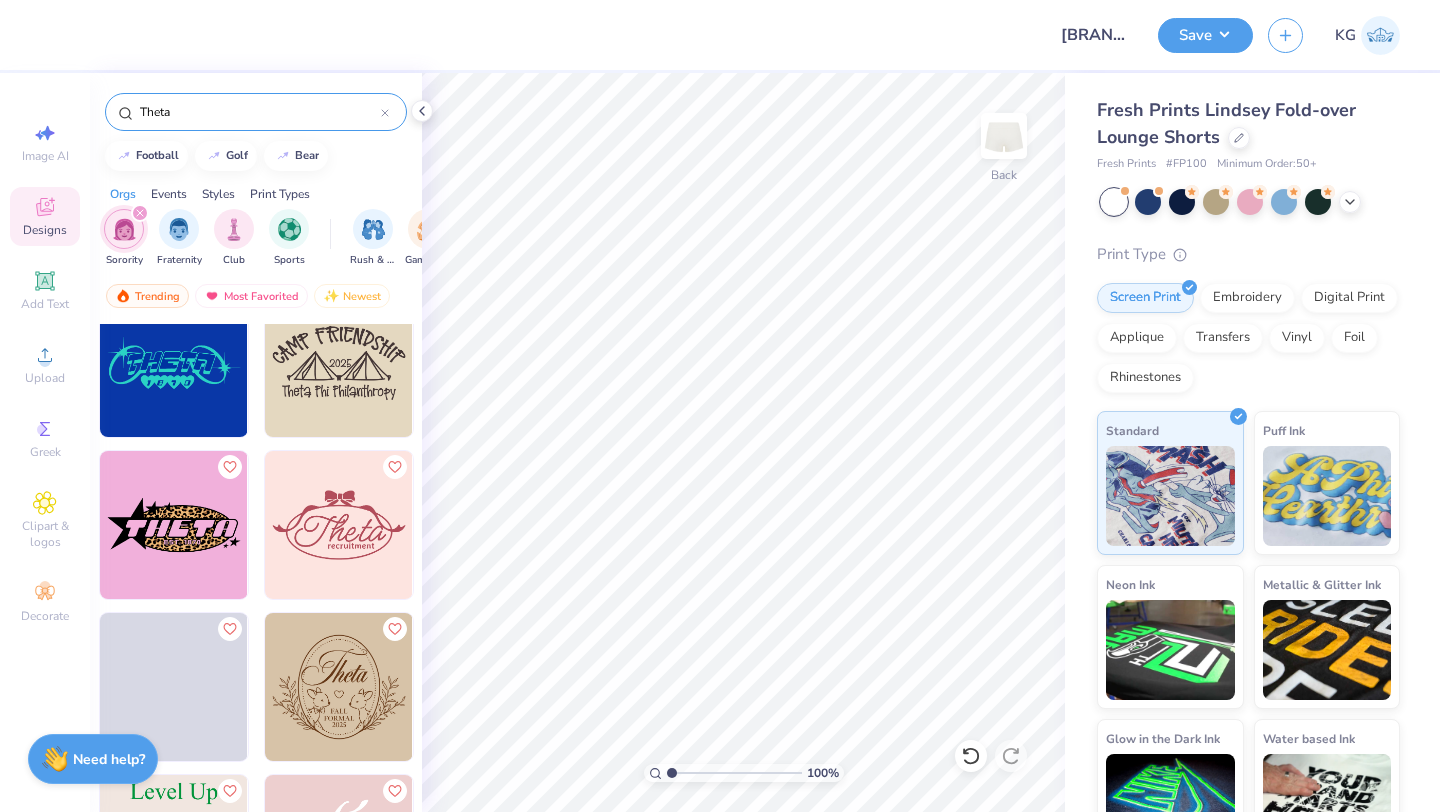 scroll, scrollTop: 3599, scrollLeft: 0, axis: vertical 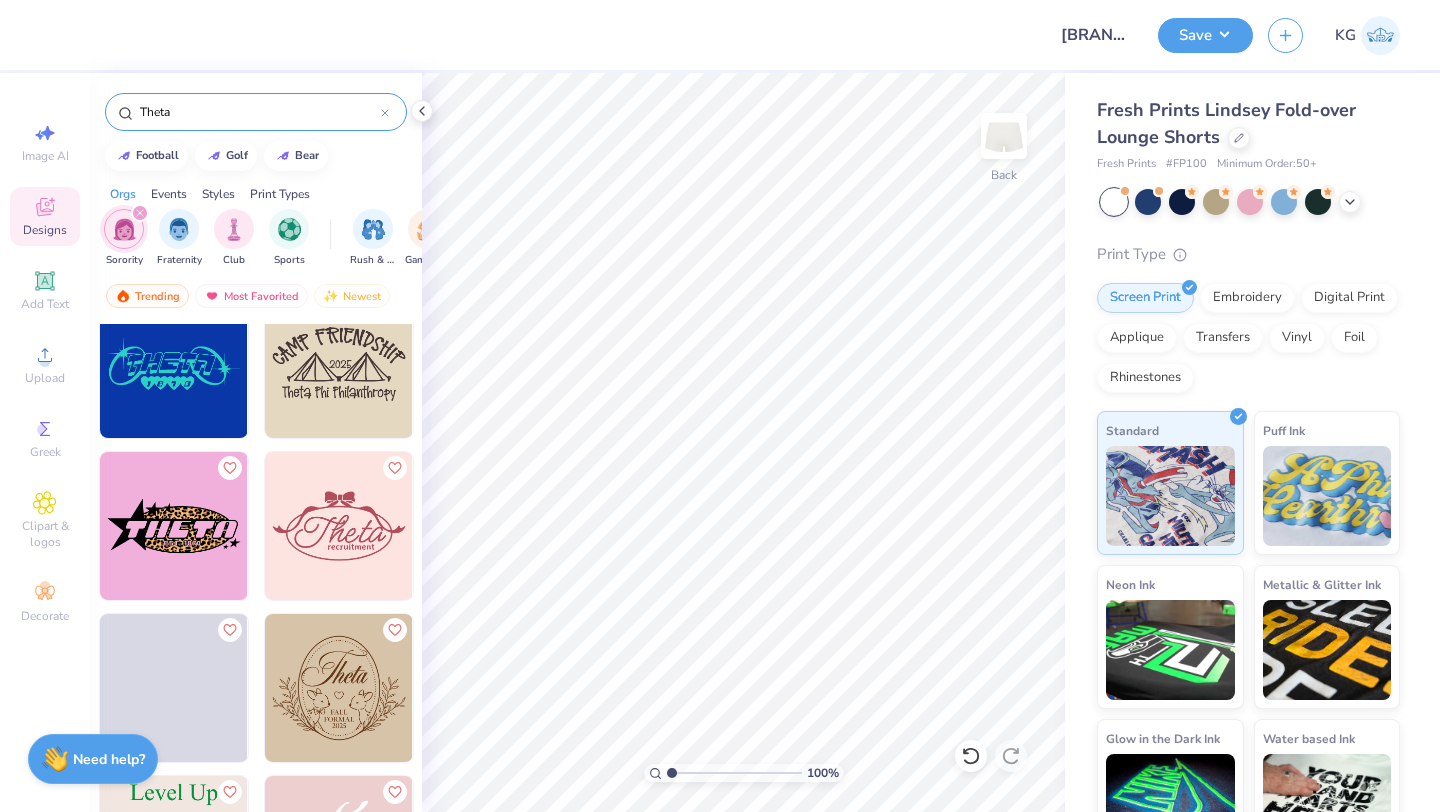 click at bounding box center [174, 526] 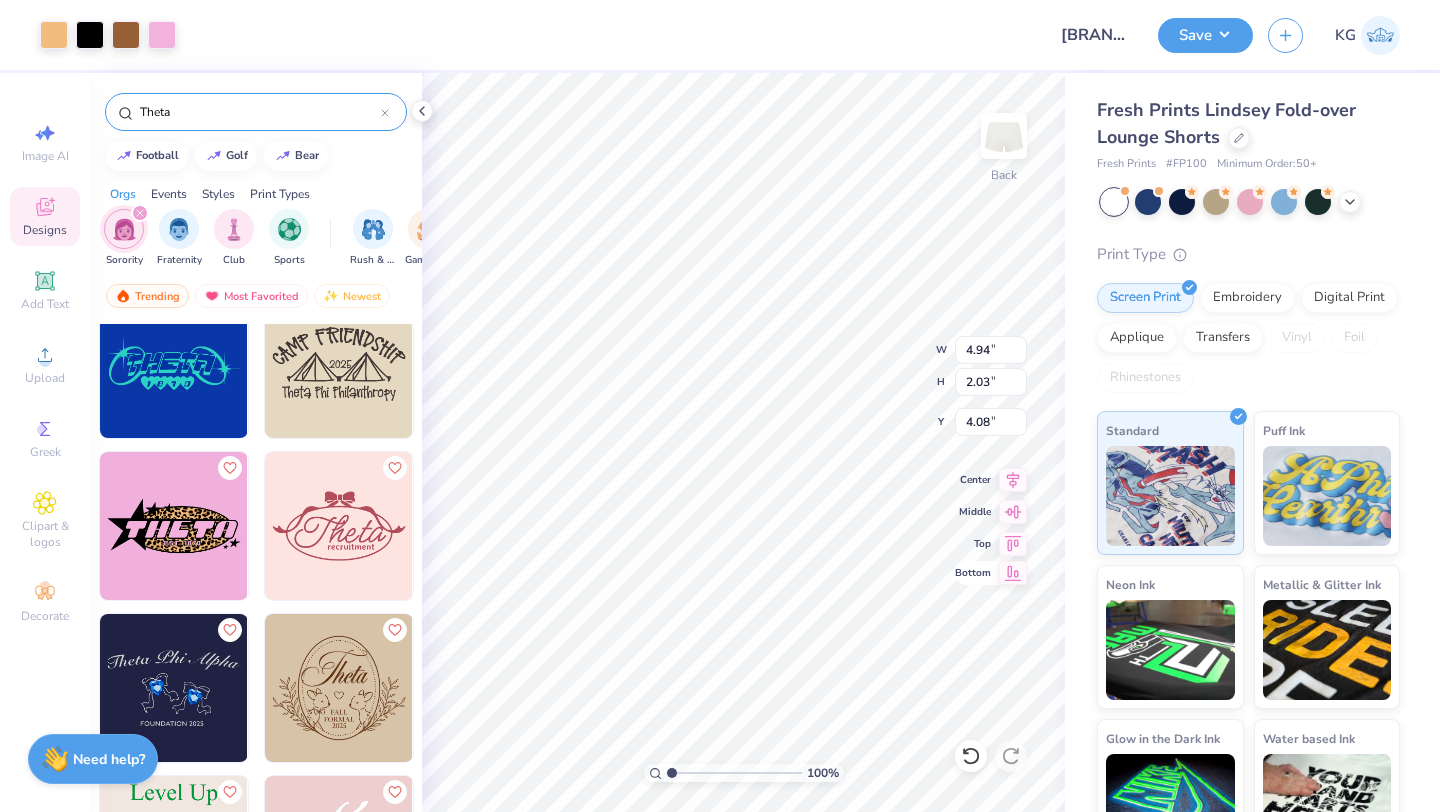 type on "4.08" 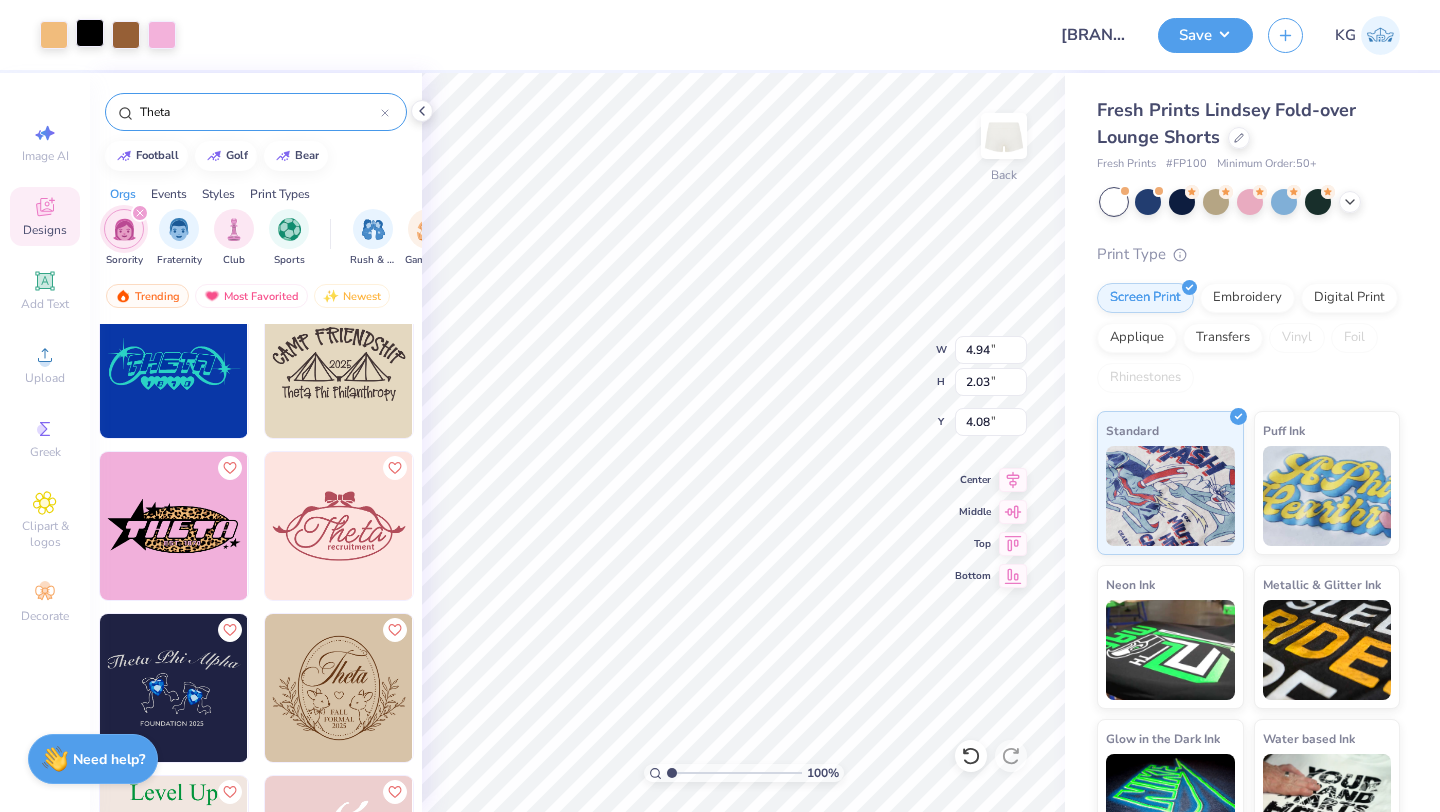 click at bounding box center [90, 33] 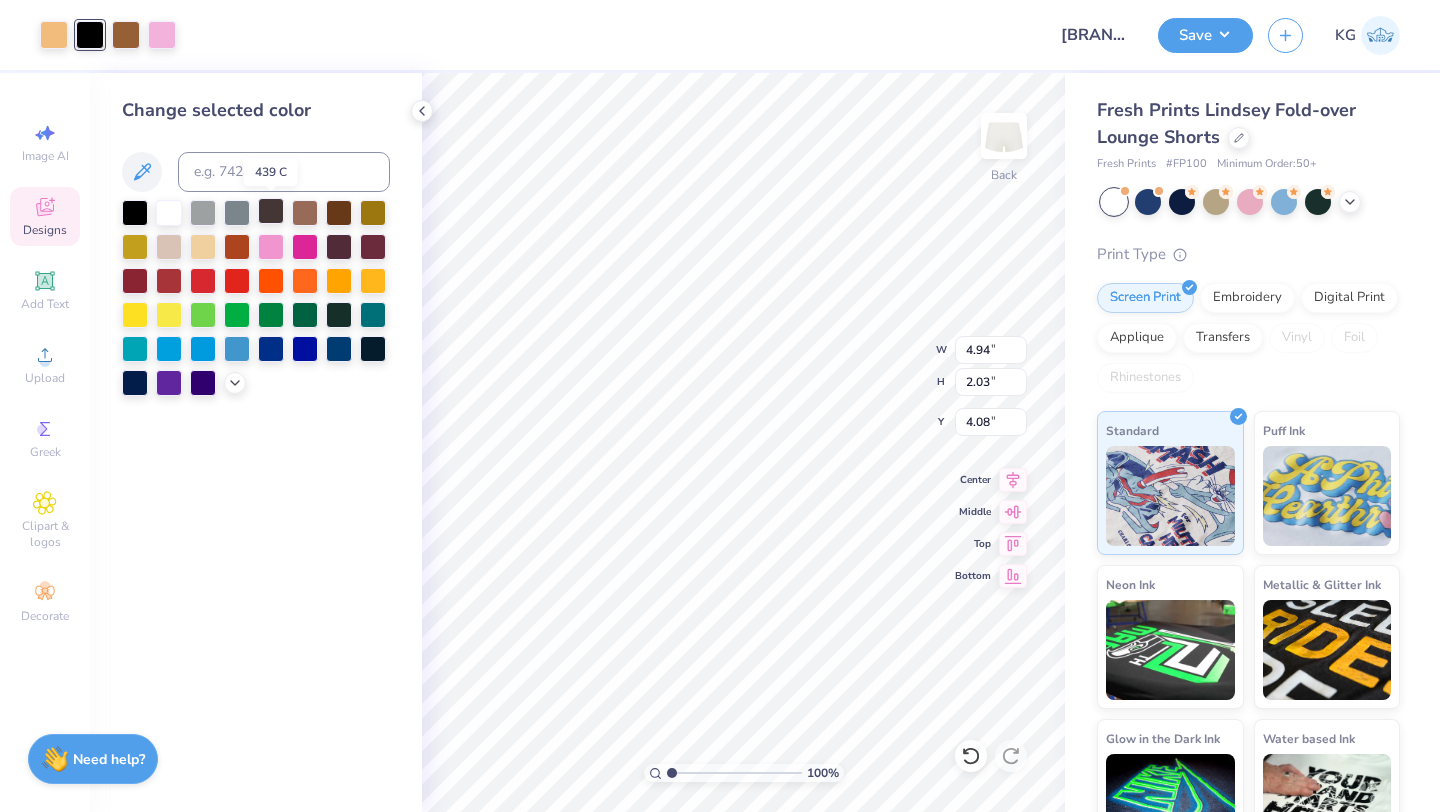 click at bounding box center (271, 211) 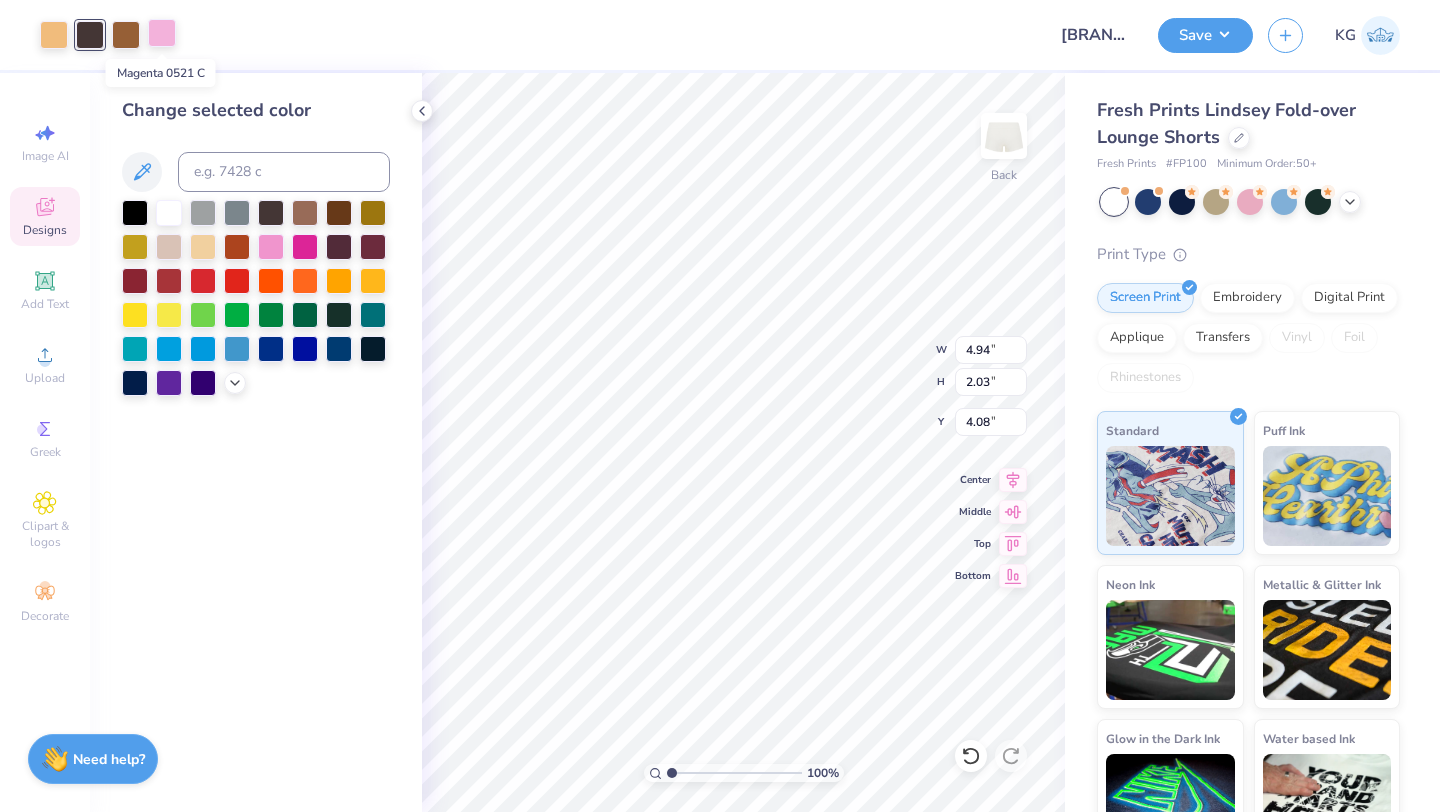 click at bounding box center [162, 33] 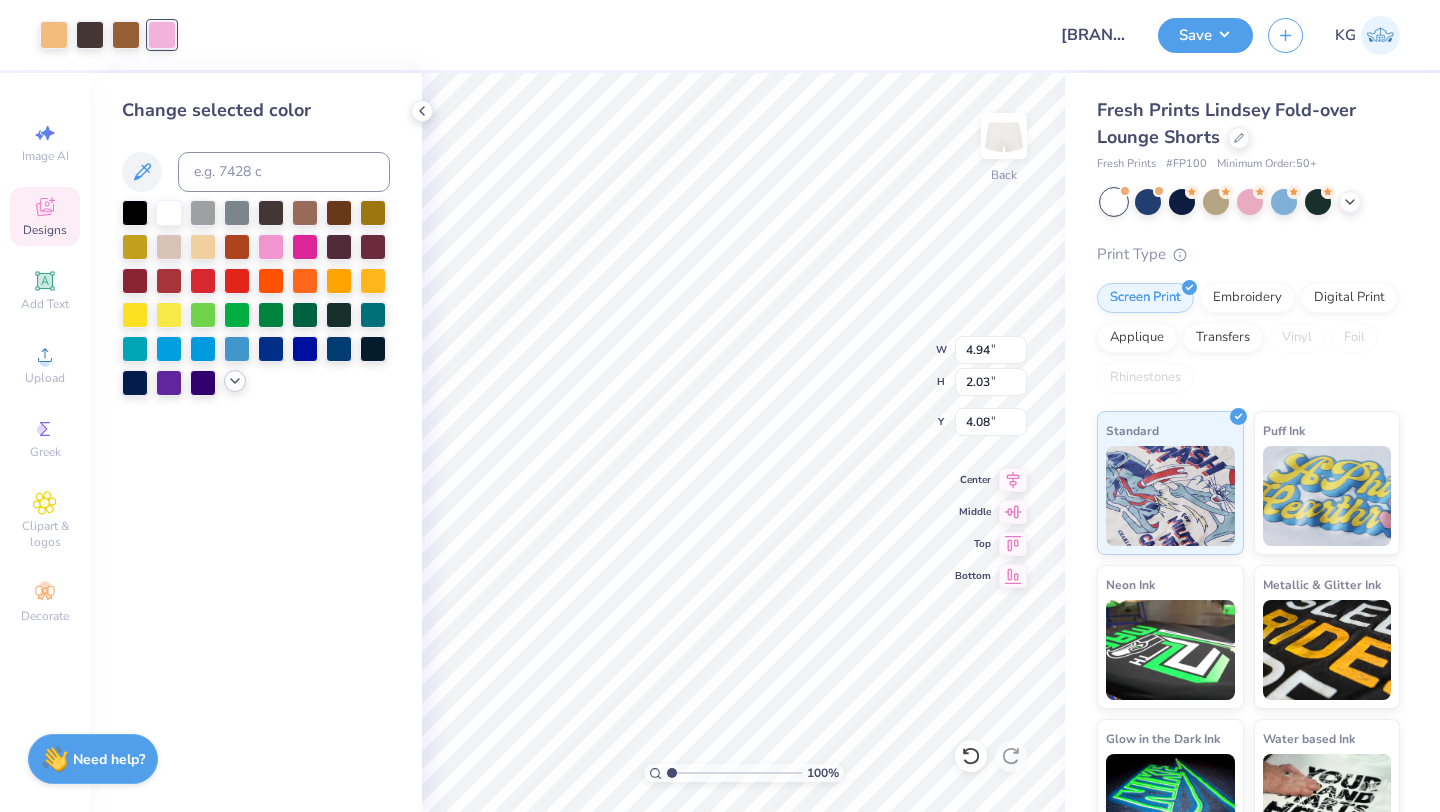 click 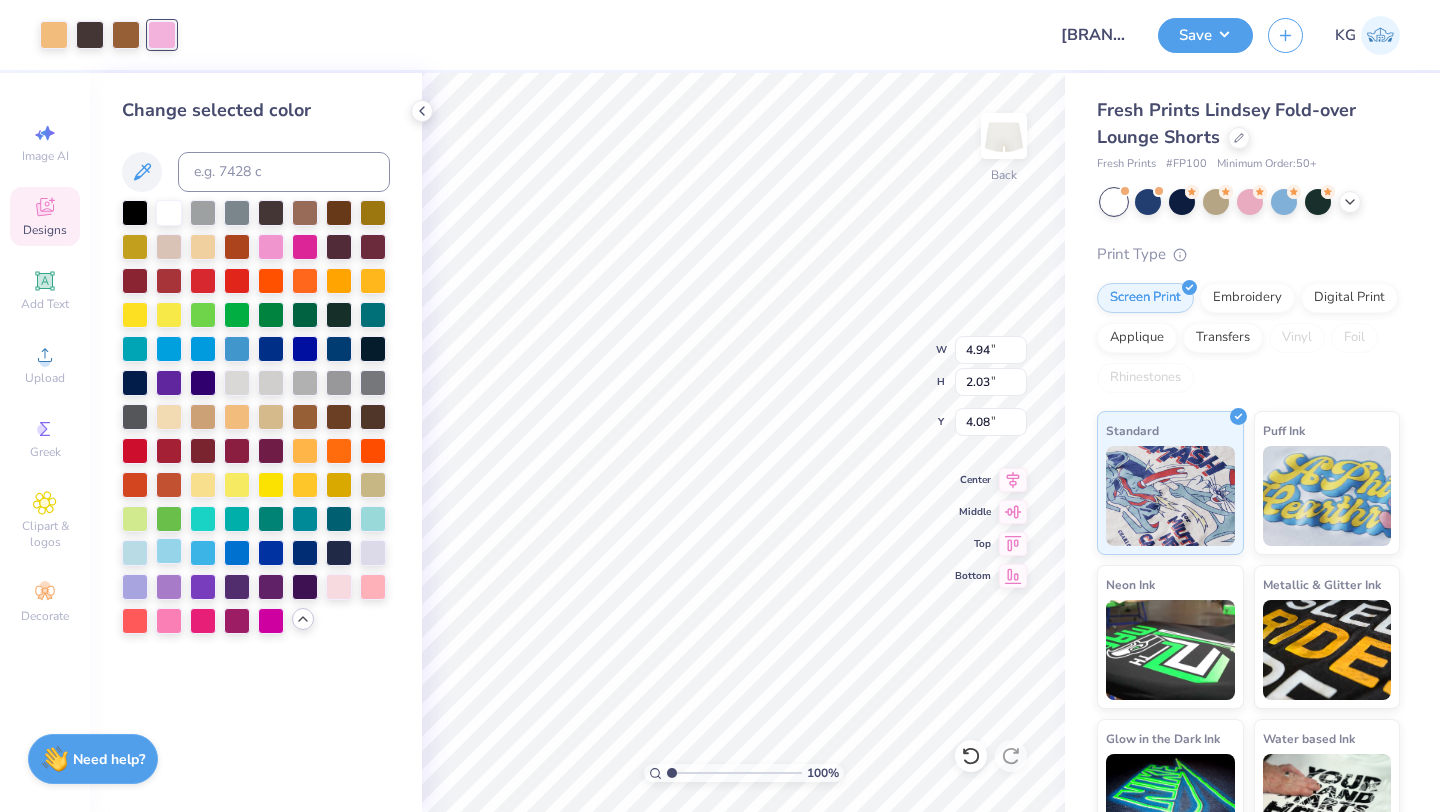click at bounding box center [169, 551] 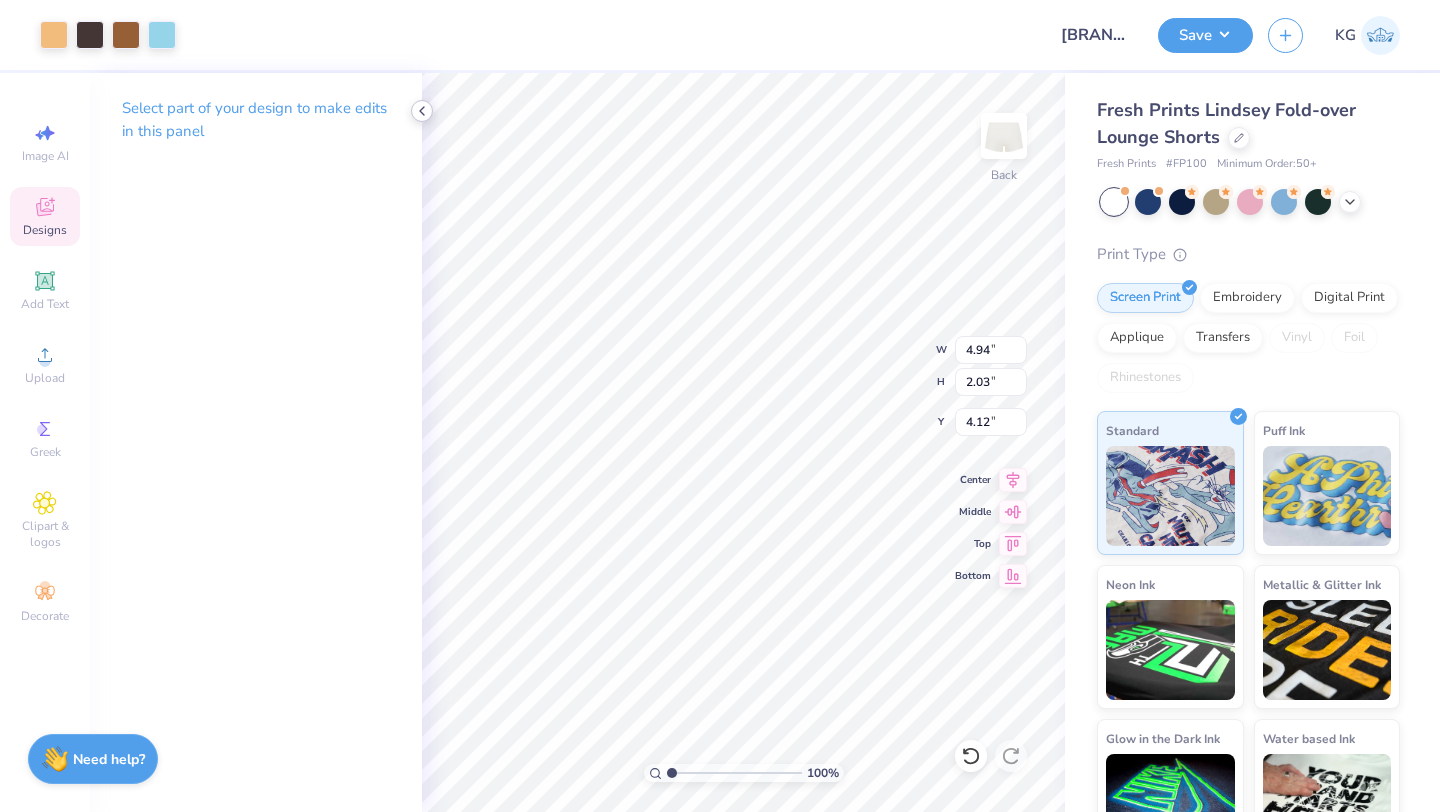 click 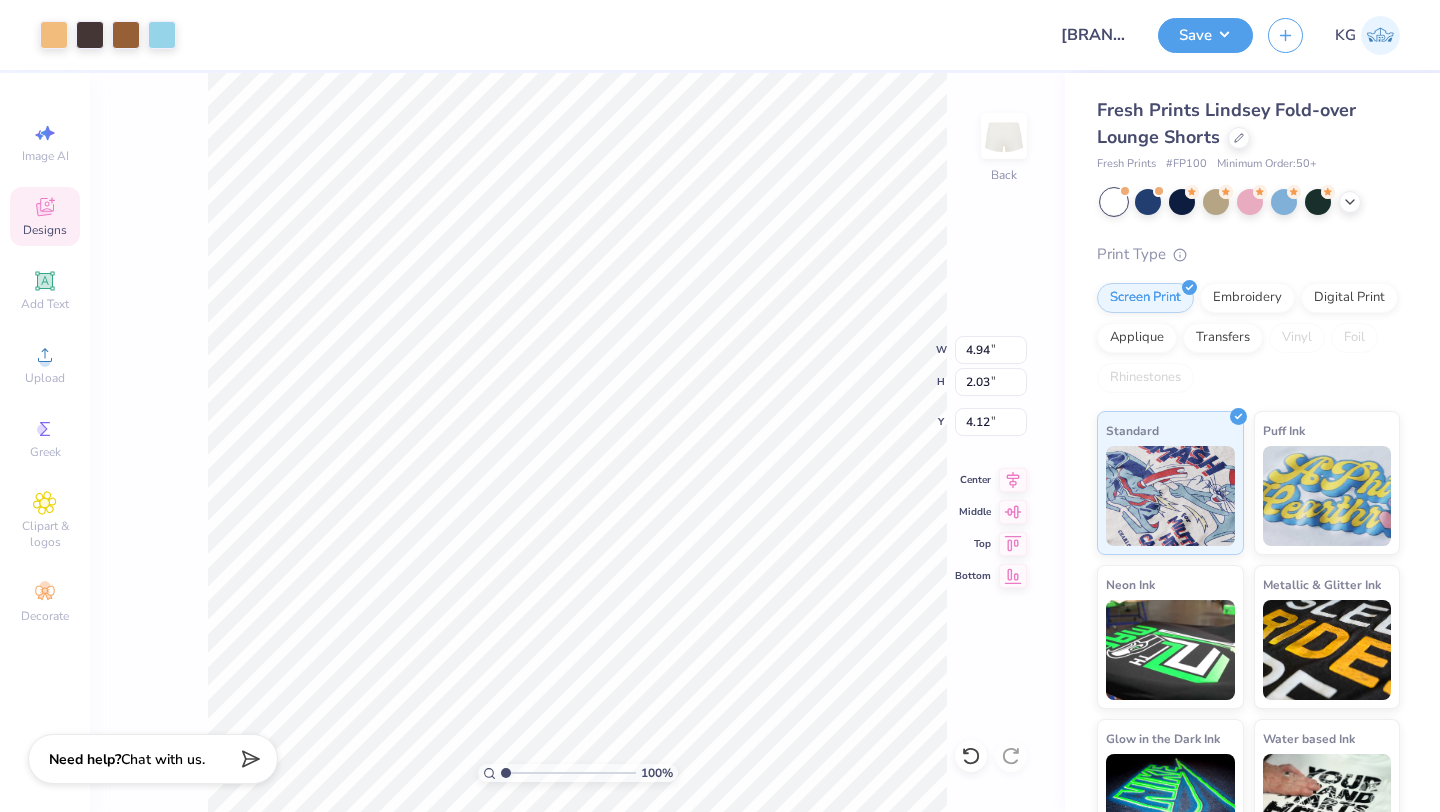 type on "4.36" 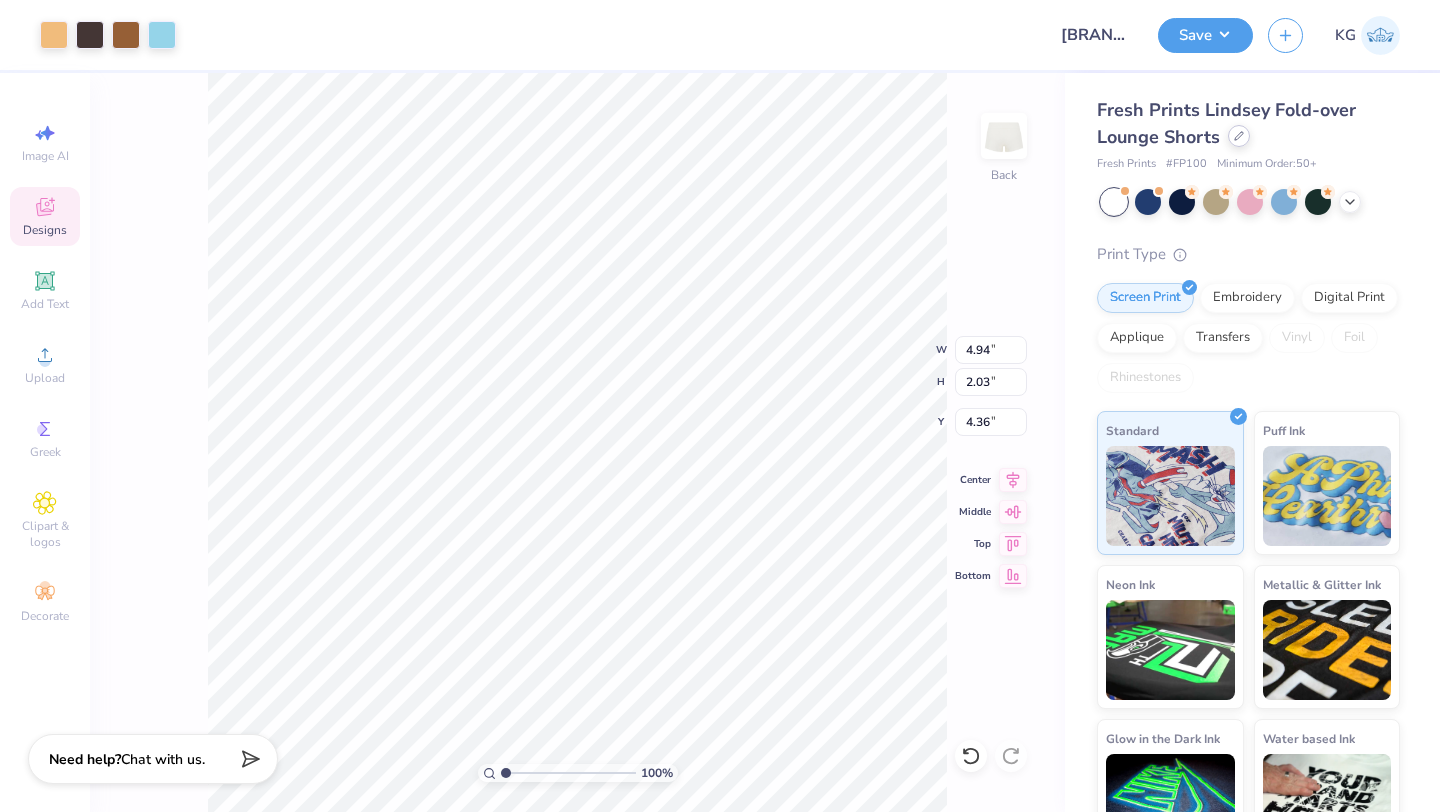 click at bounding box center (1239, 136) 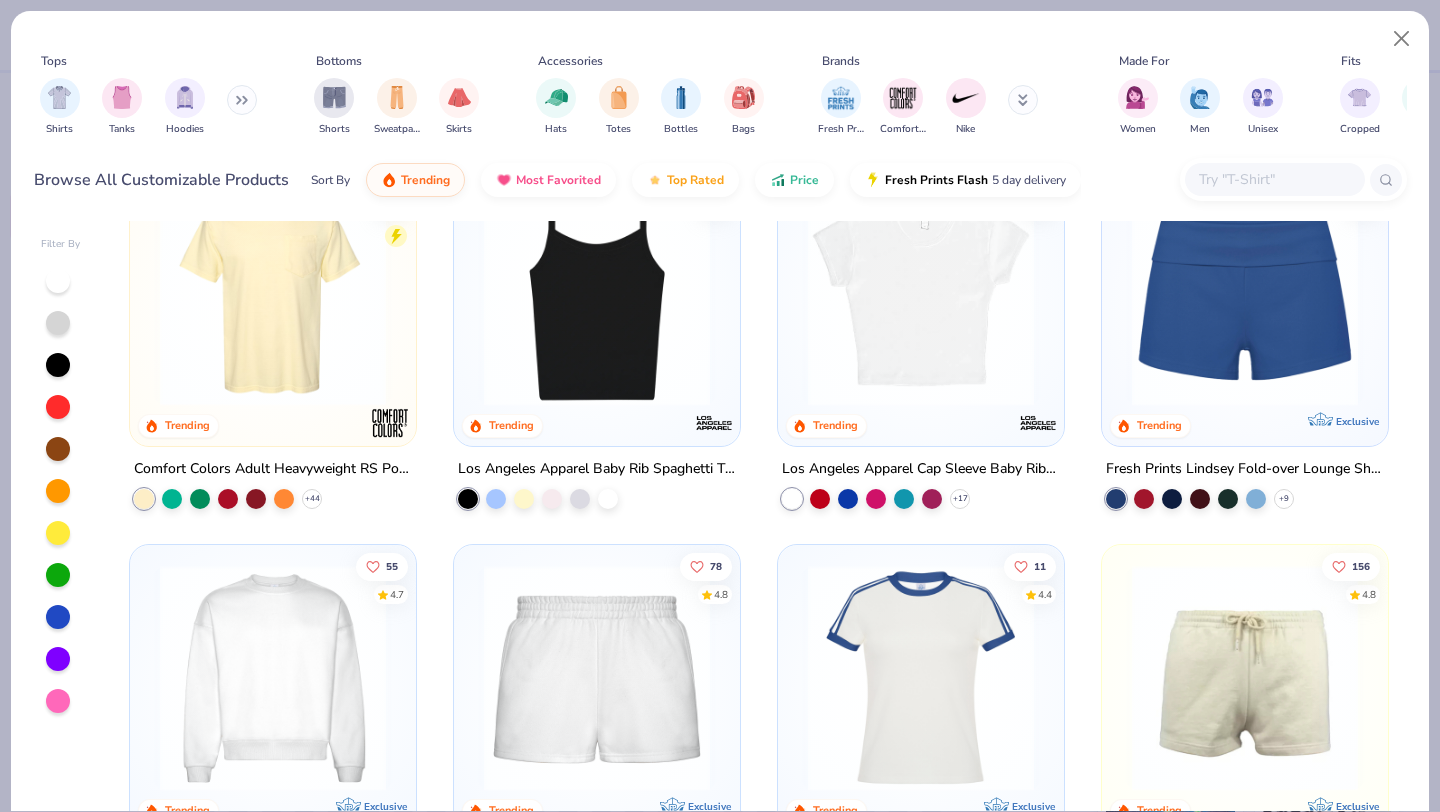 scroll, scrollTop: 1222, scrollLeft: 0, axis: vertical 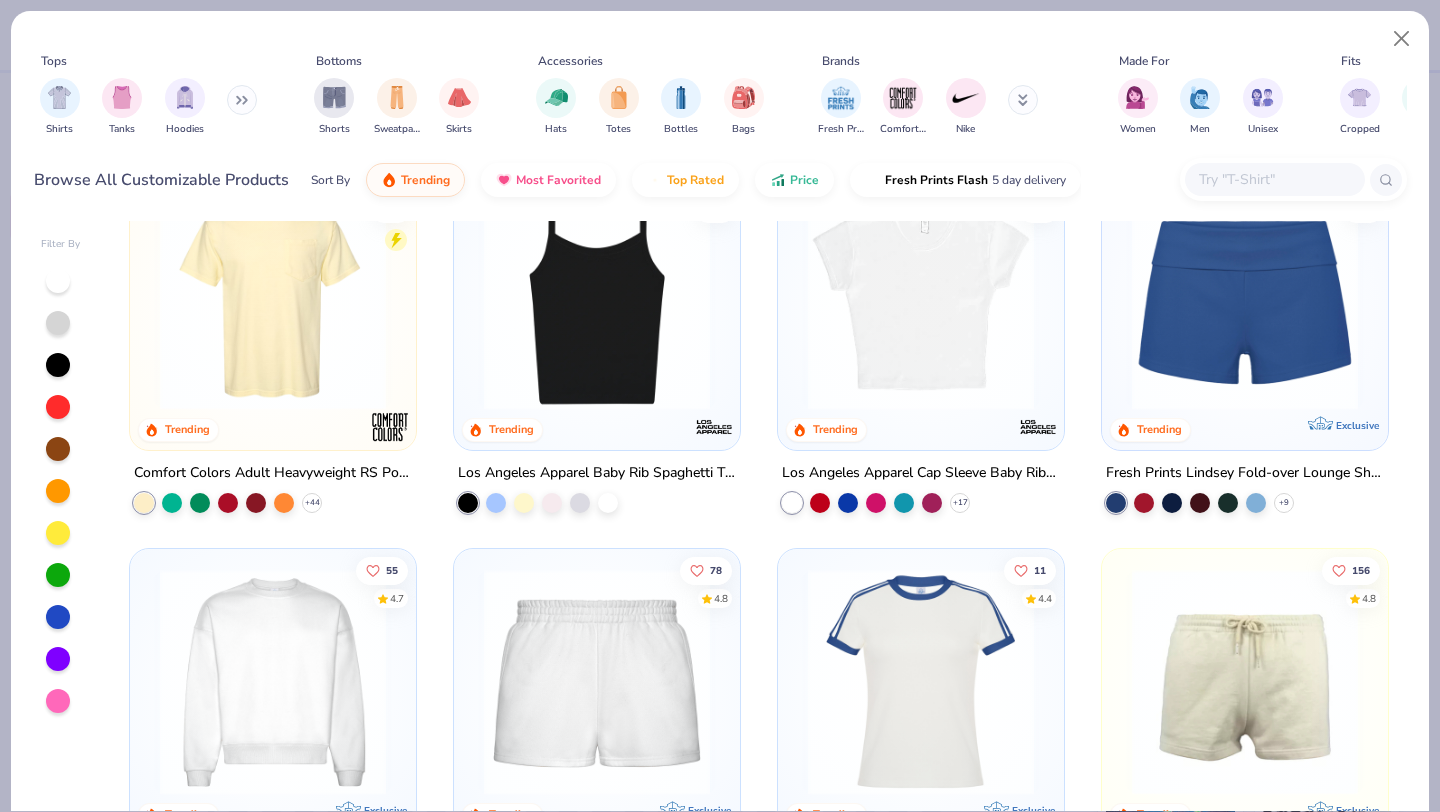 click at bounding box center (1245, 297) 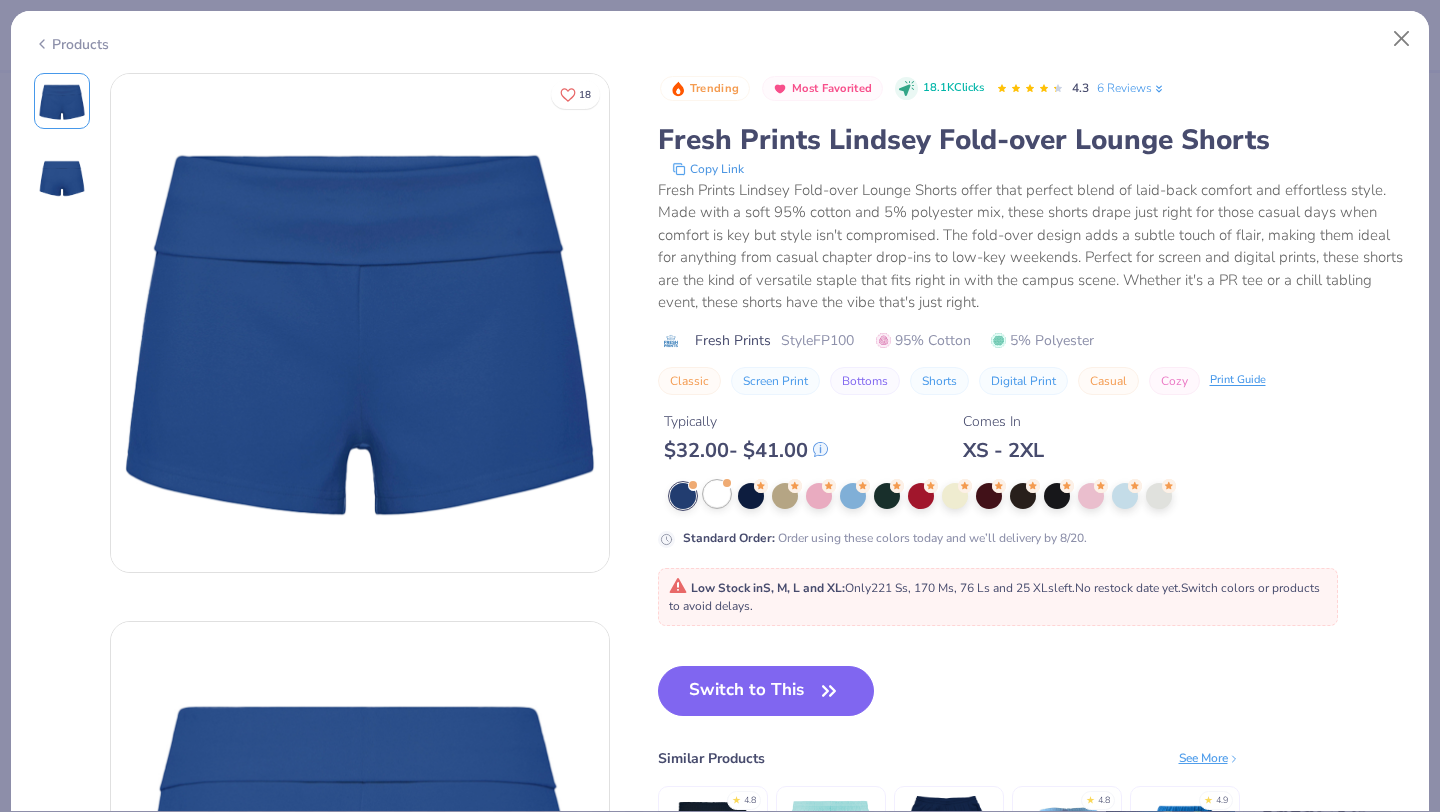 click at bounding box center [717, 494] 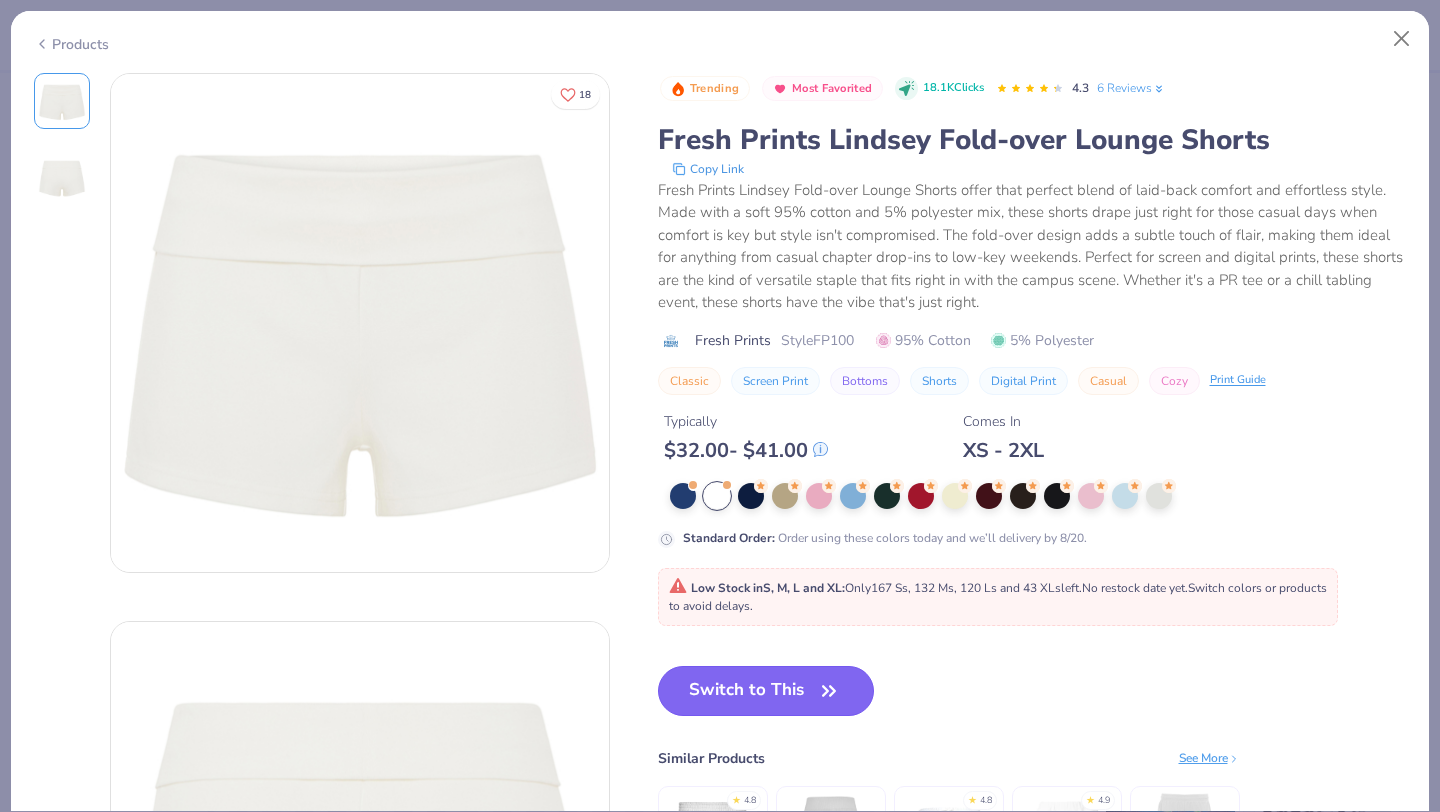 click on "Switch to This" at bounding box center [766, 691] 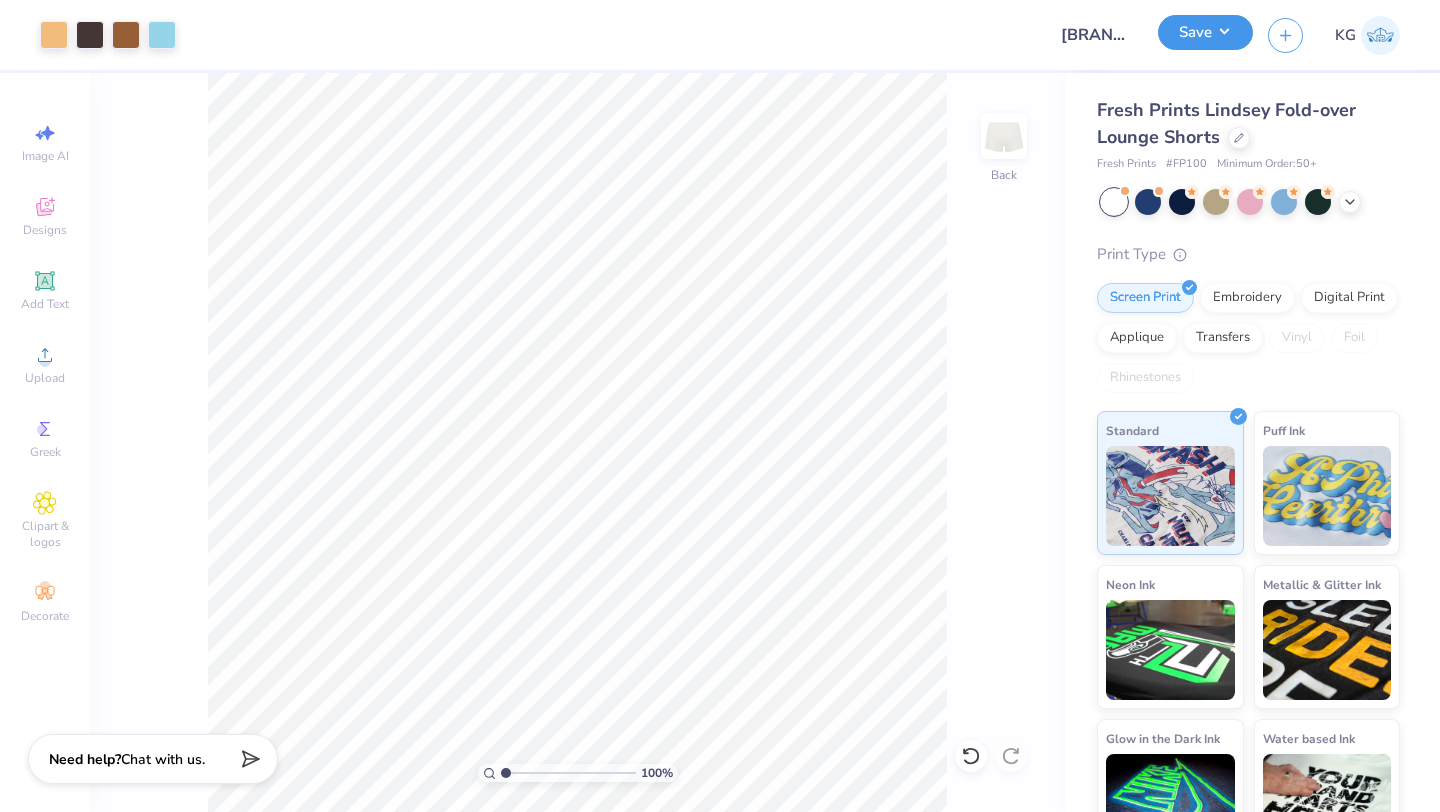 click on "Save" at bounding box center (1205, 32) 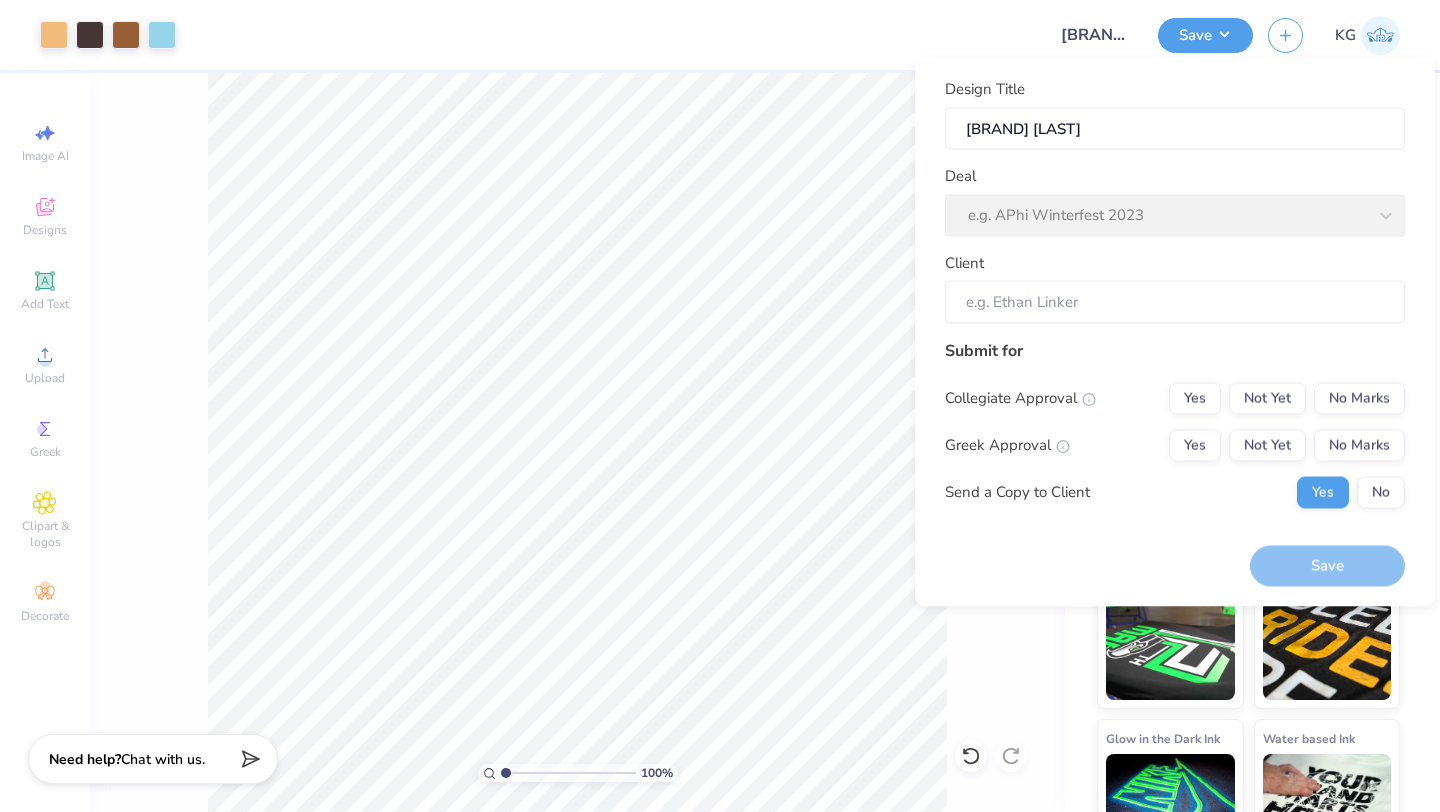 click on "Deal e.g. APhi Winterfest 2023" at bounding box center (1175, 201) 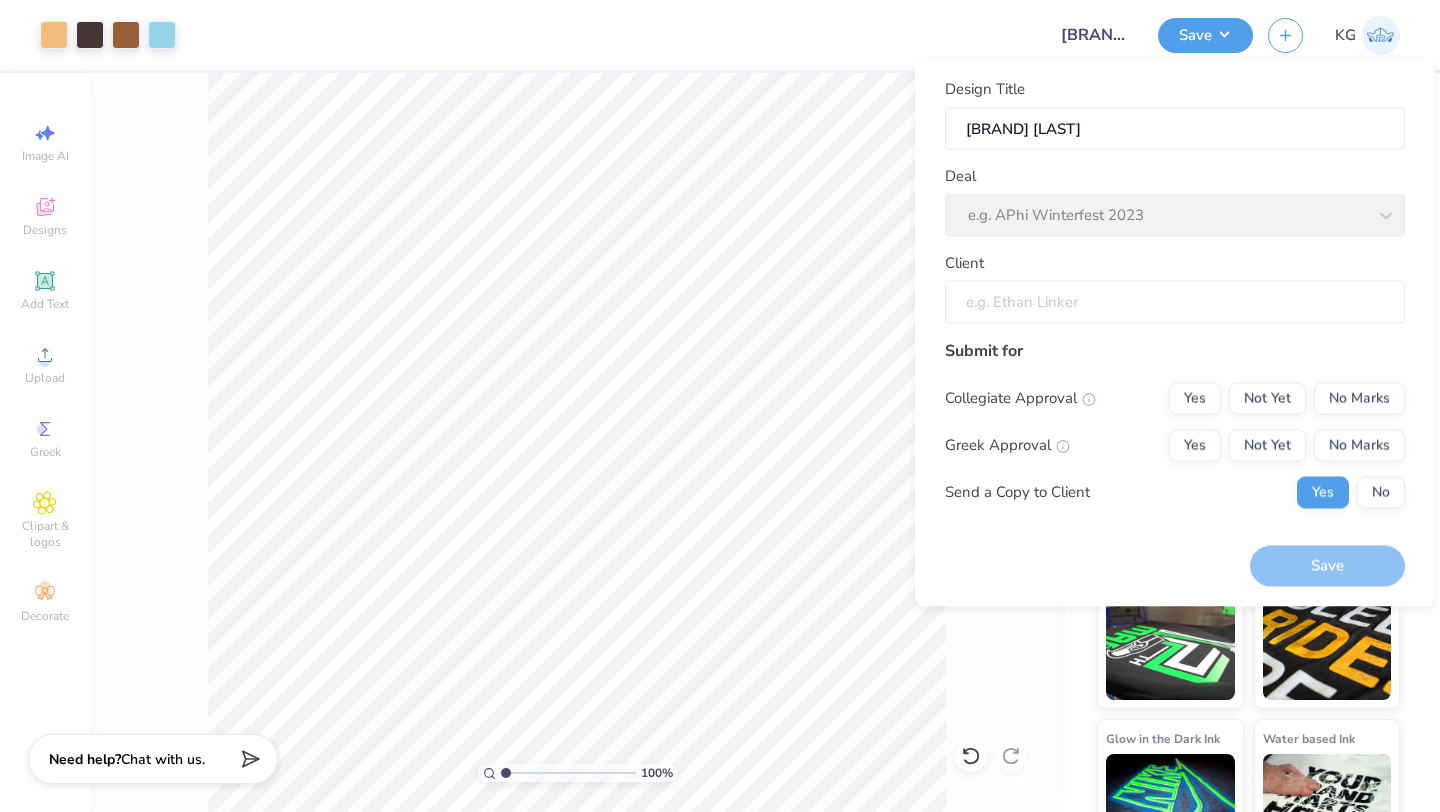 click on "Client" at bounding box center [1175, 302] 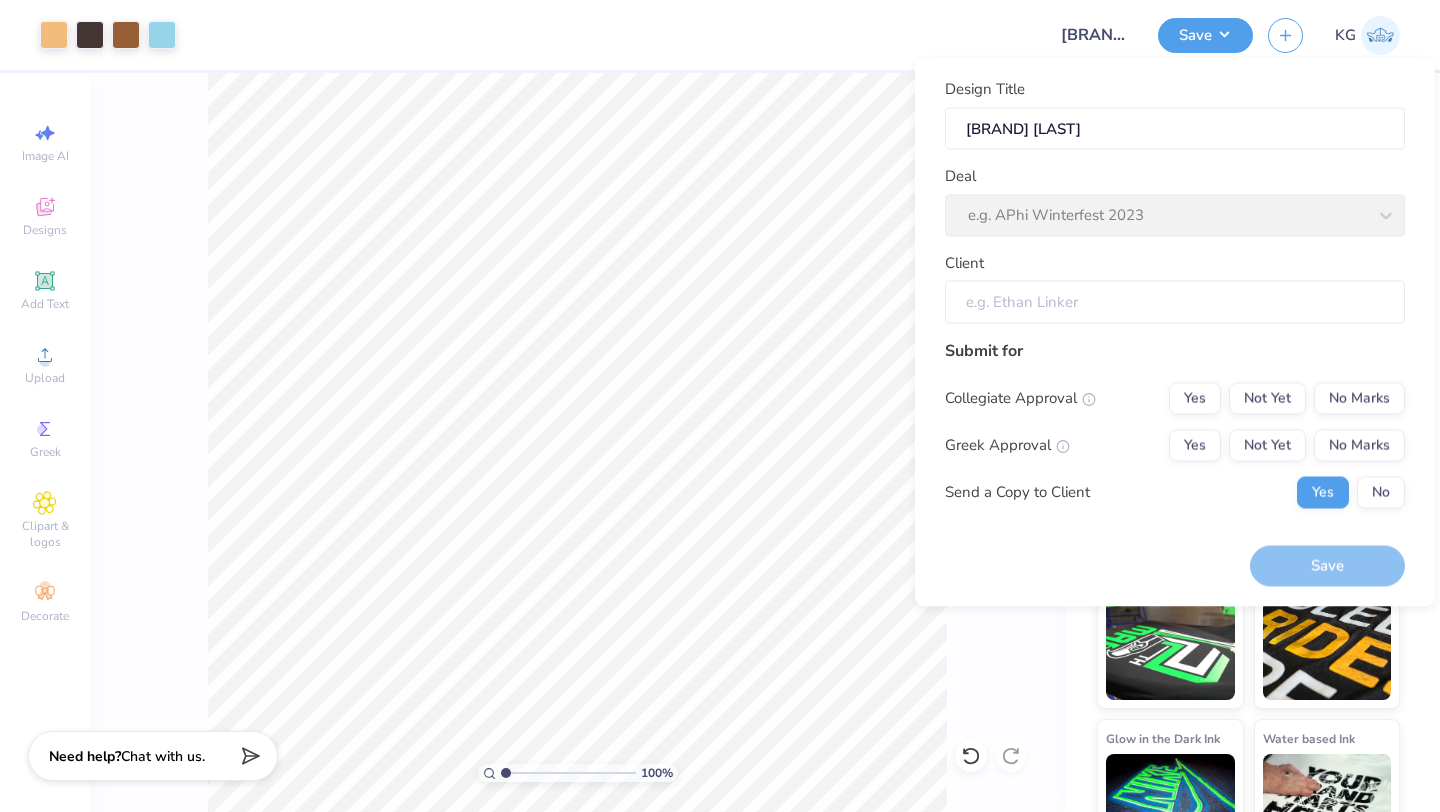 click on "Need help?  Chat with us." at bounding box center [153, 756] 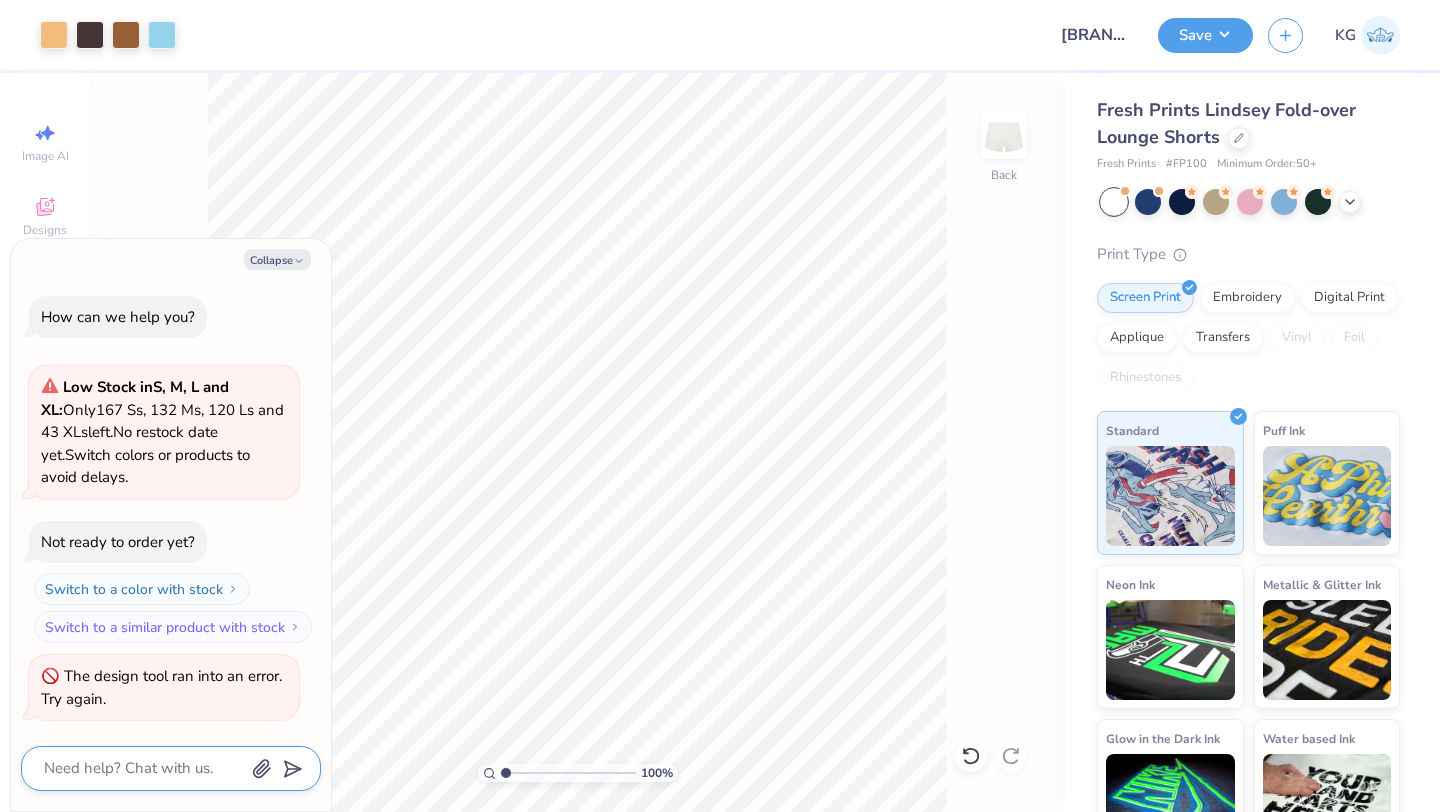 click at bounding box center (143, 768) 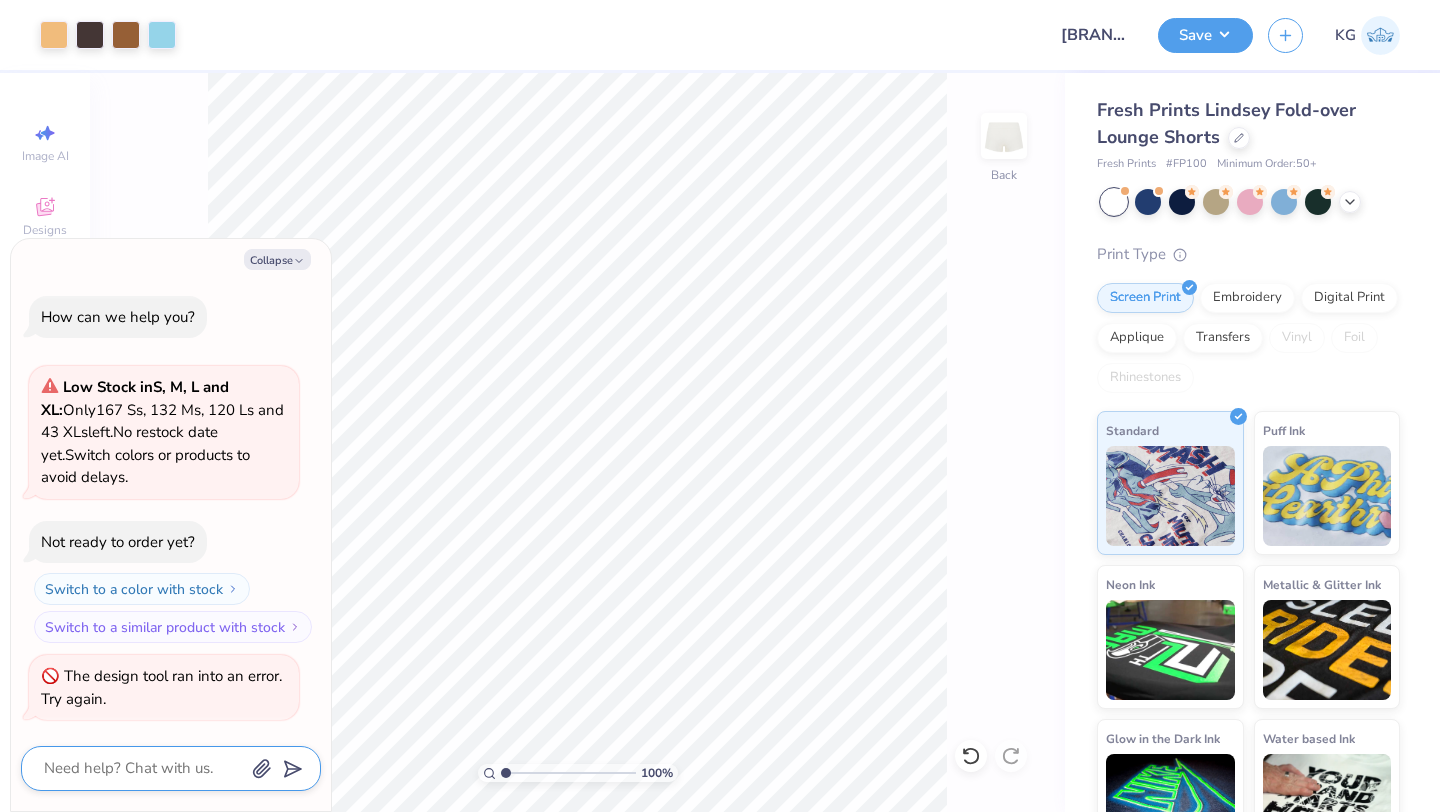 type on "x" 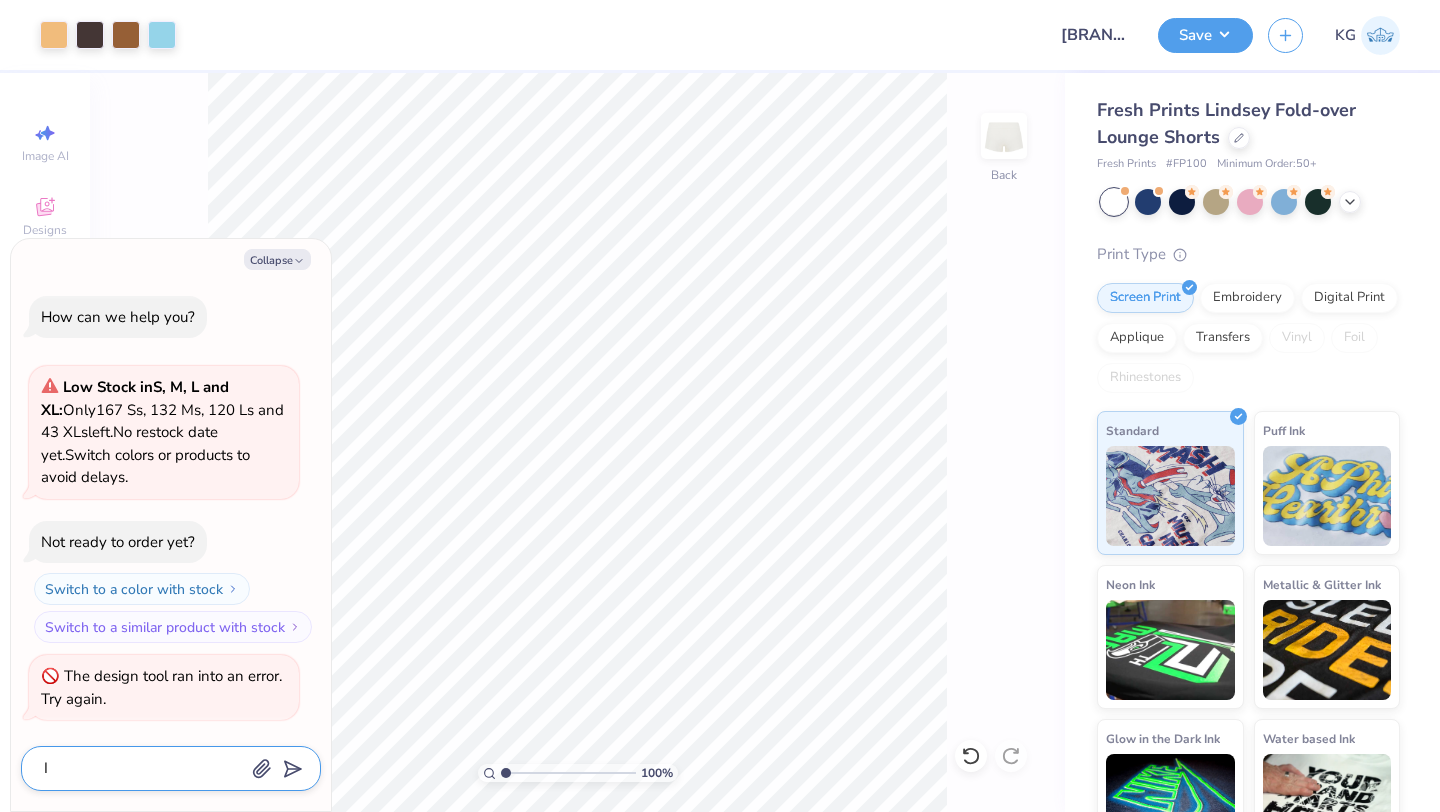 type on "x" 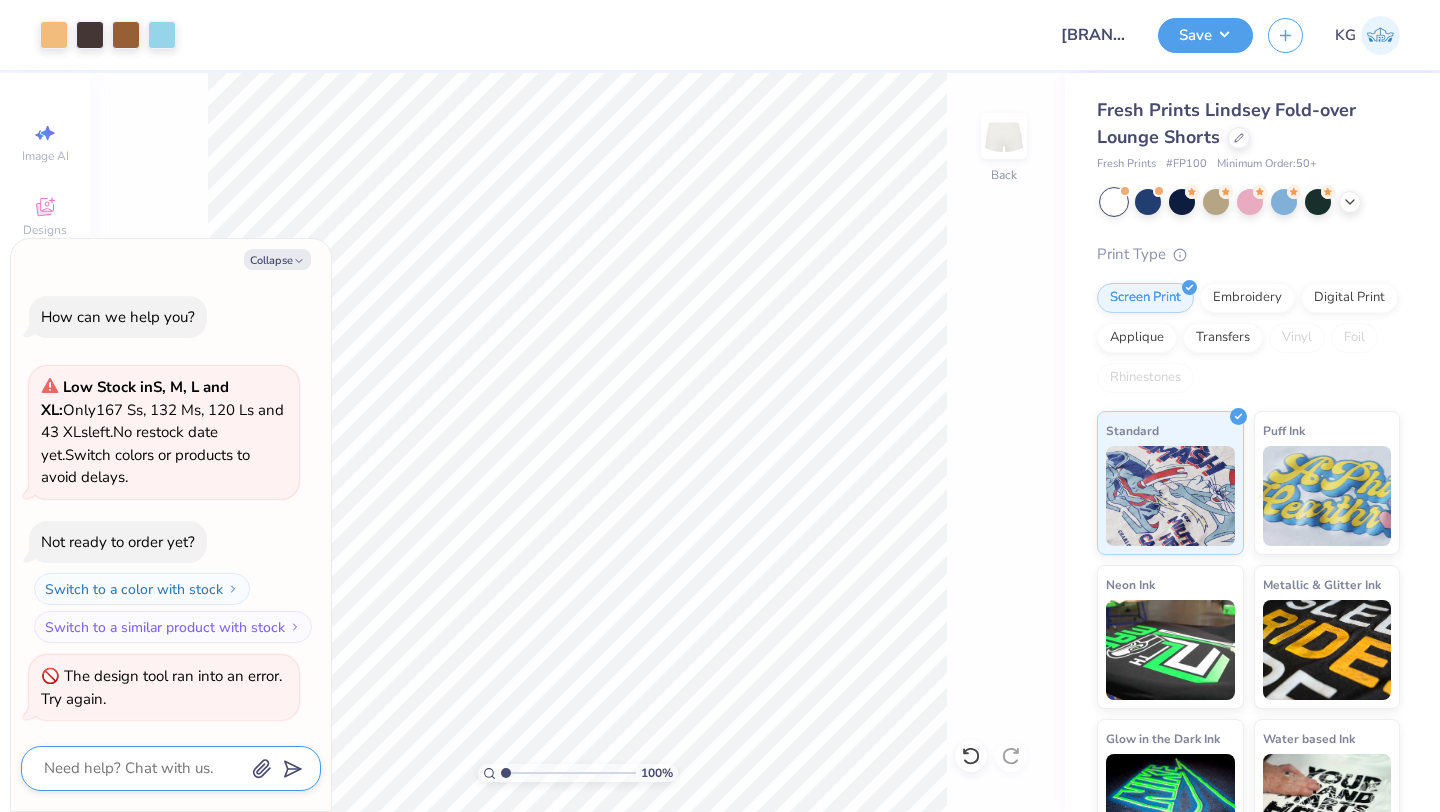 type on "x" 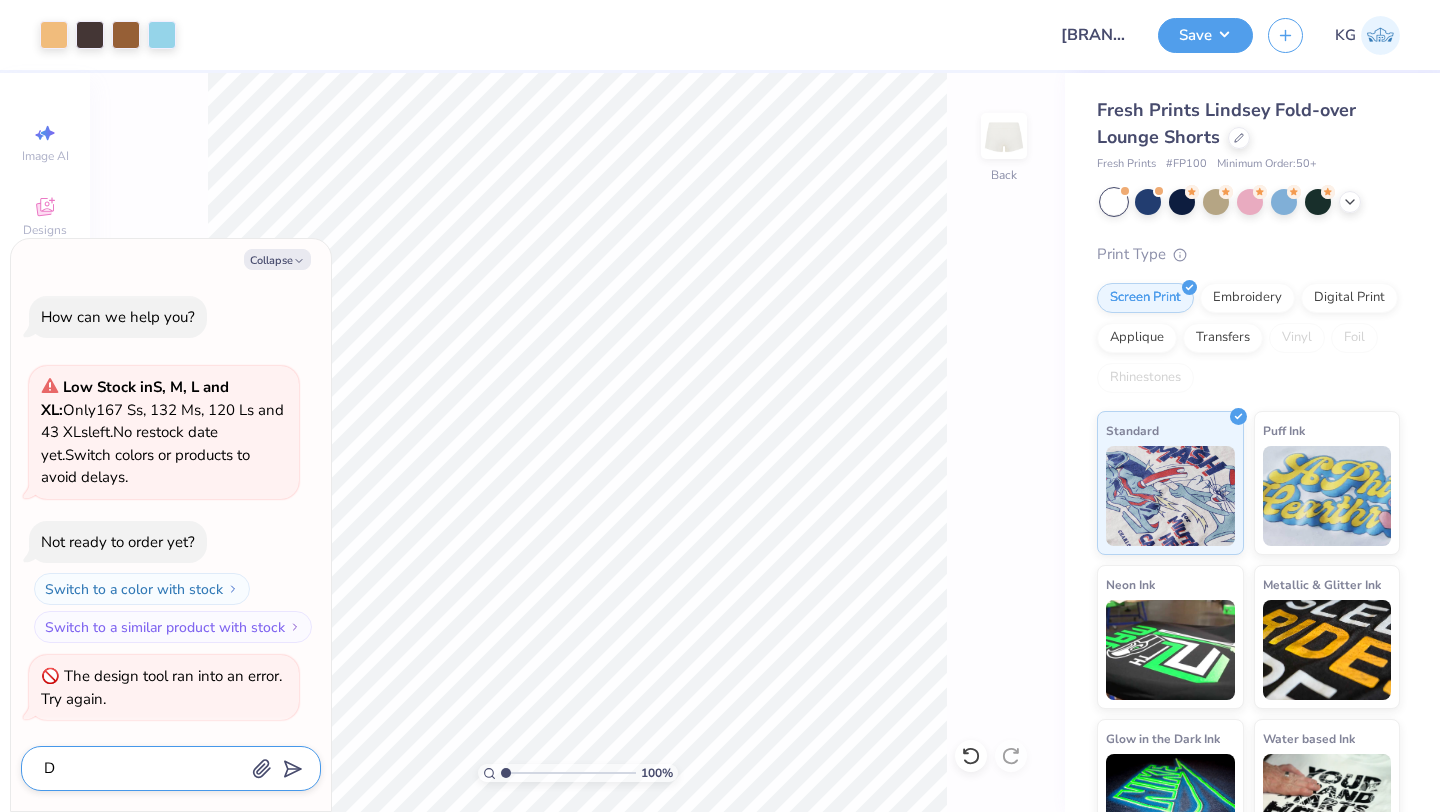 type on "x" 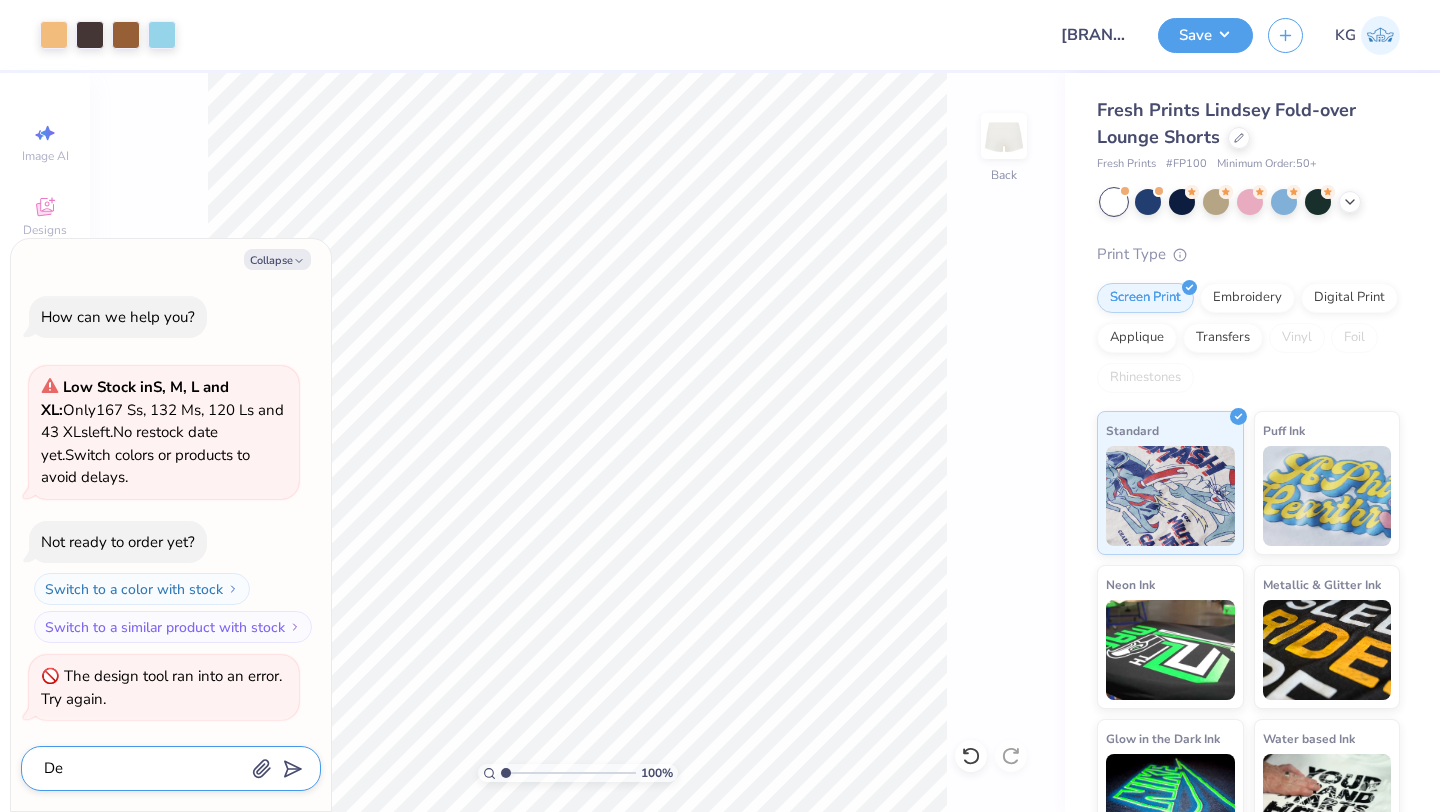 type on "x" 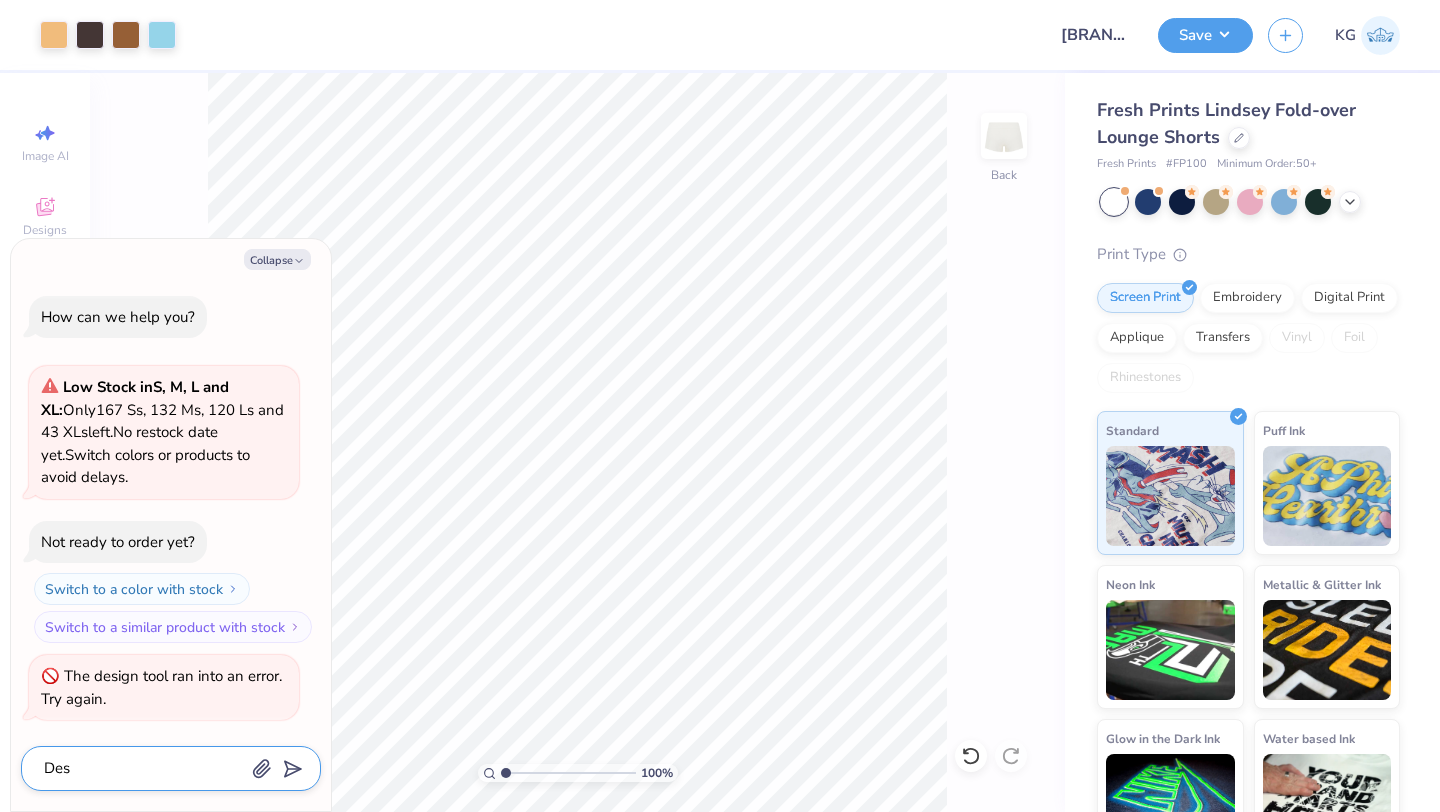 type on "Desi" 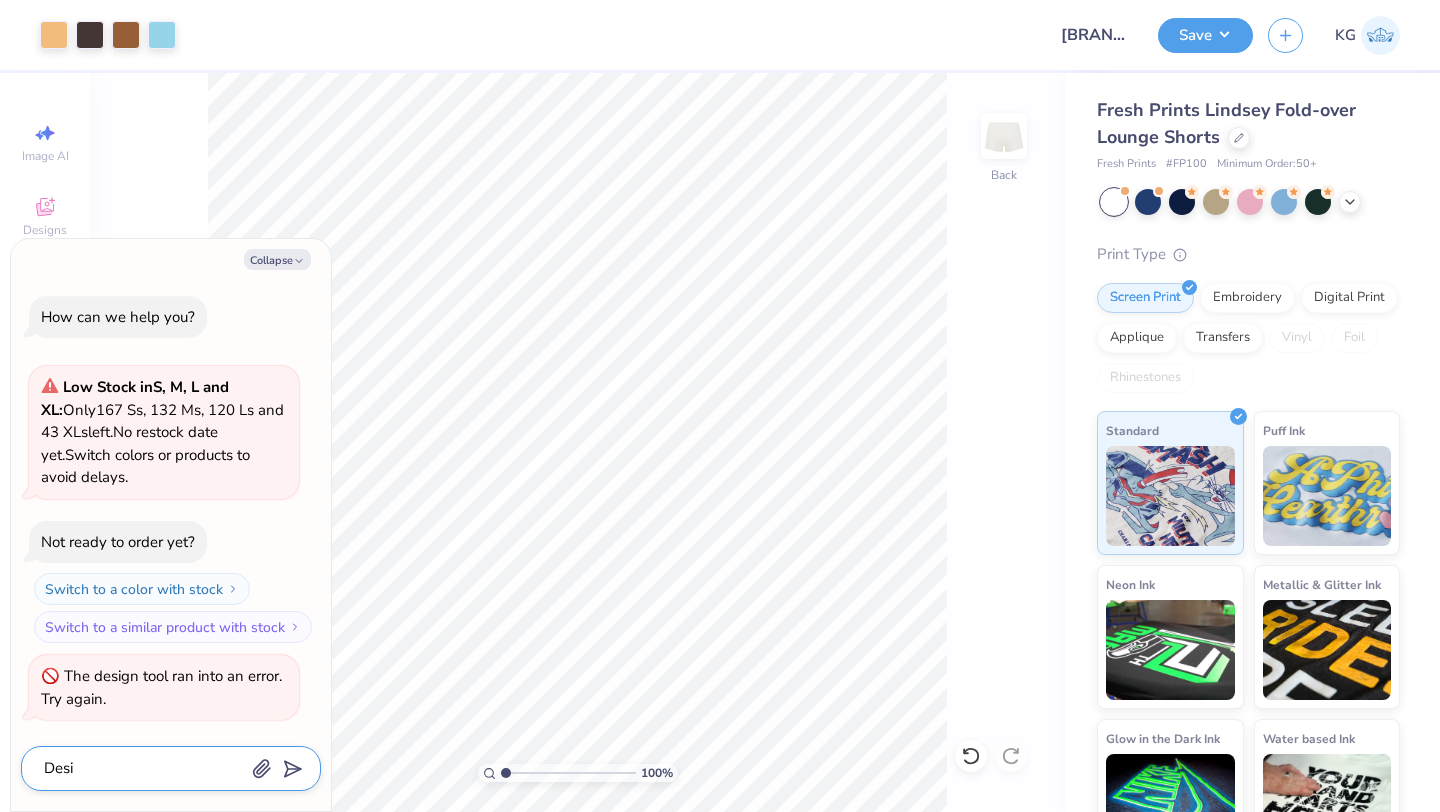 type on "x" 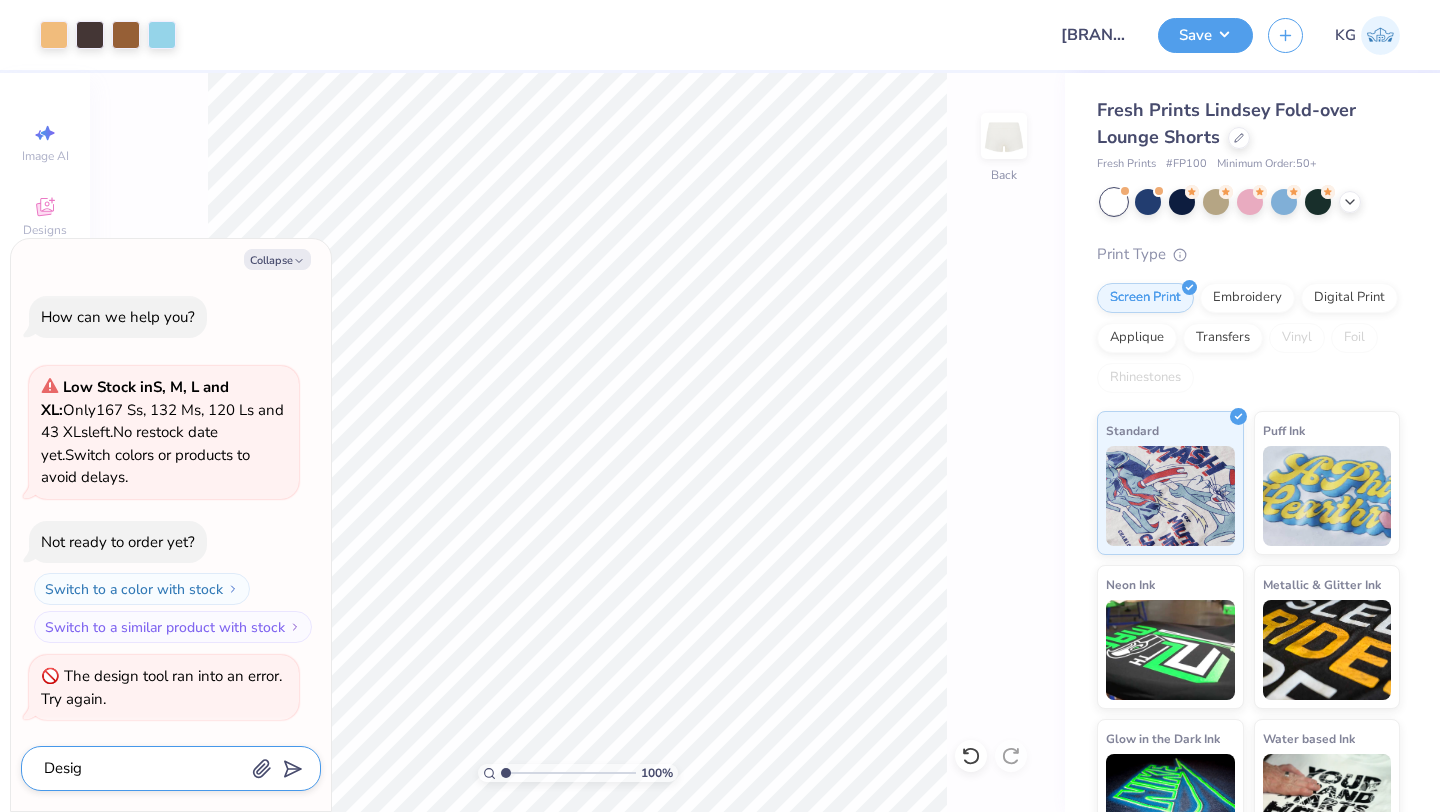 type on "x" 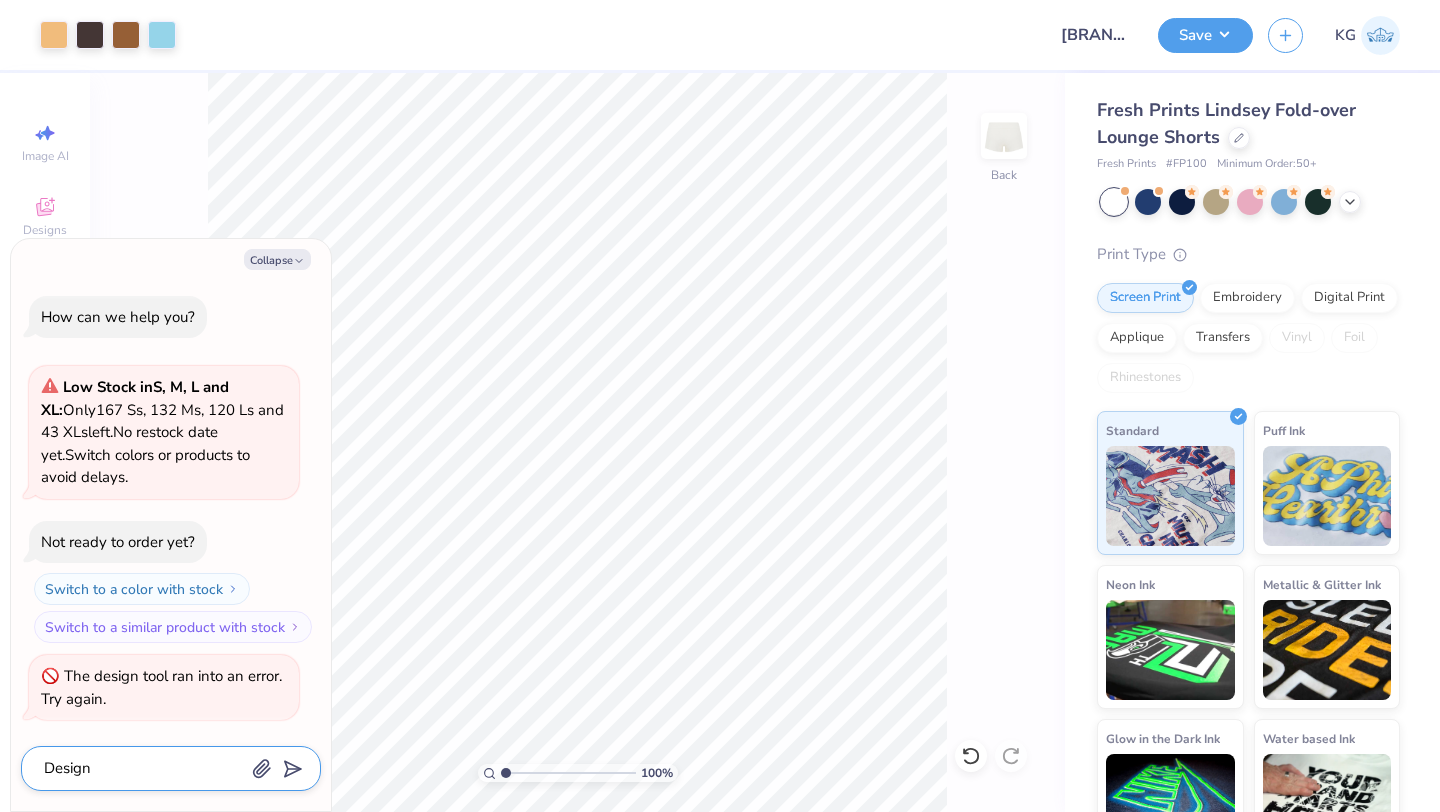 type on "x" 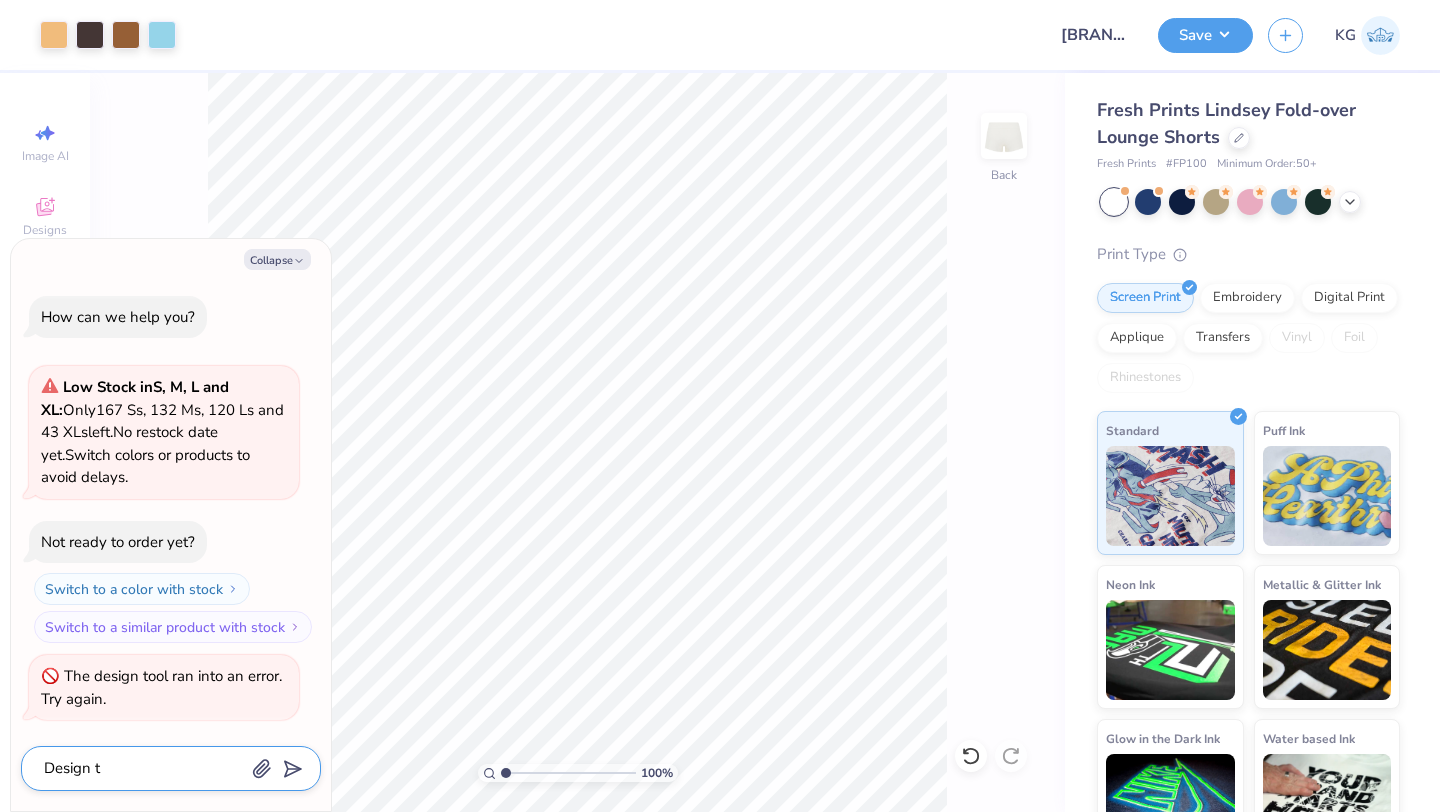 type on "x" 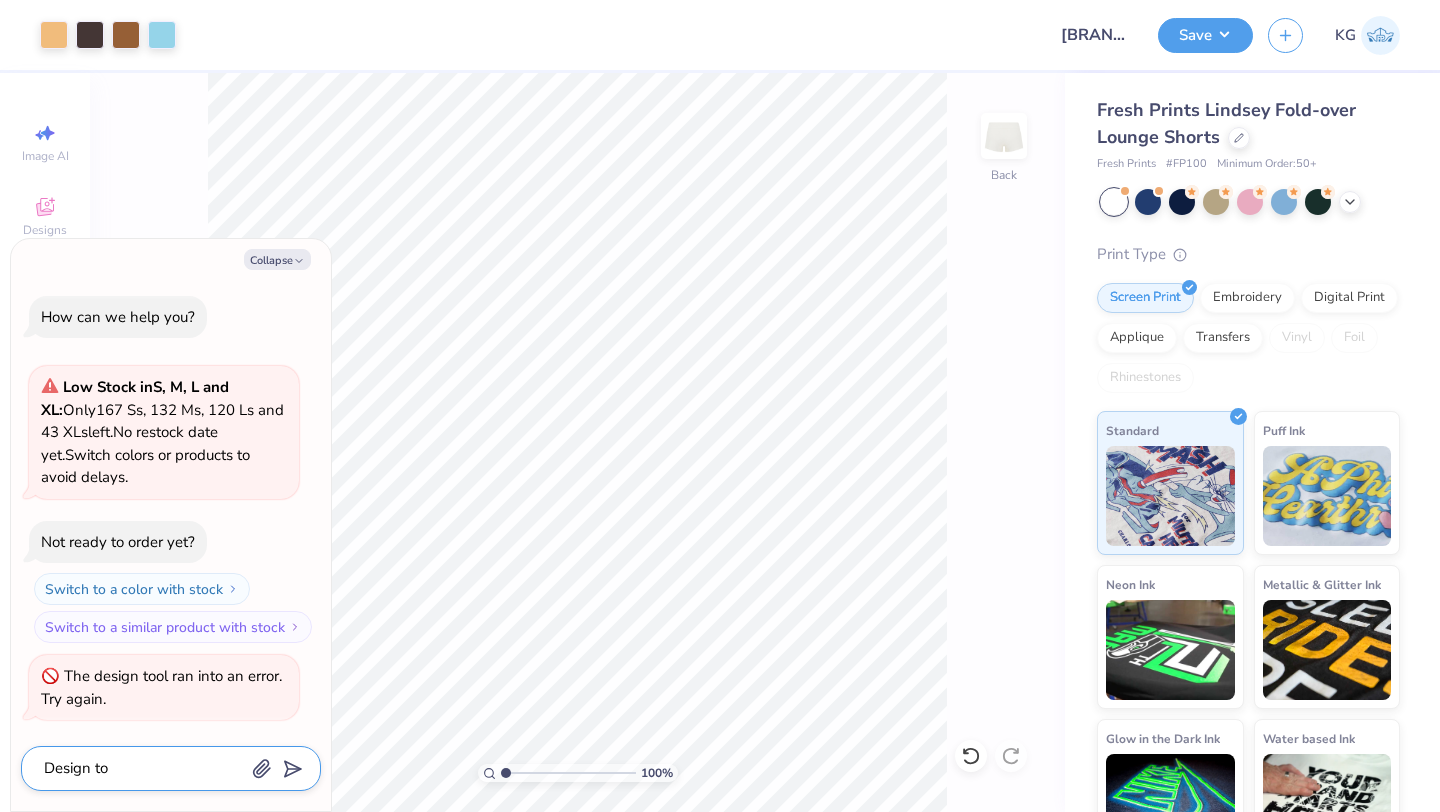 type on "x" 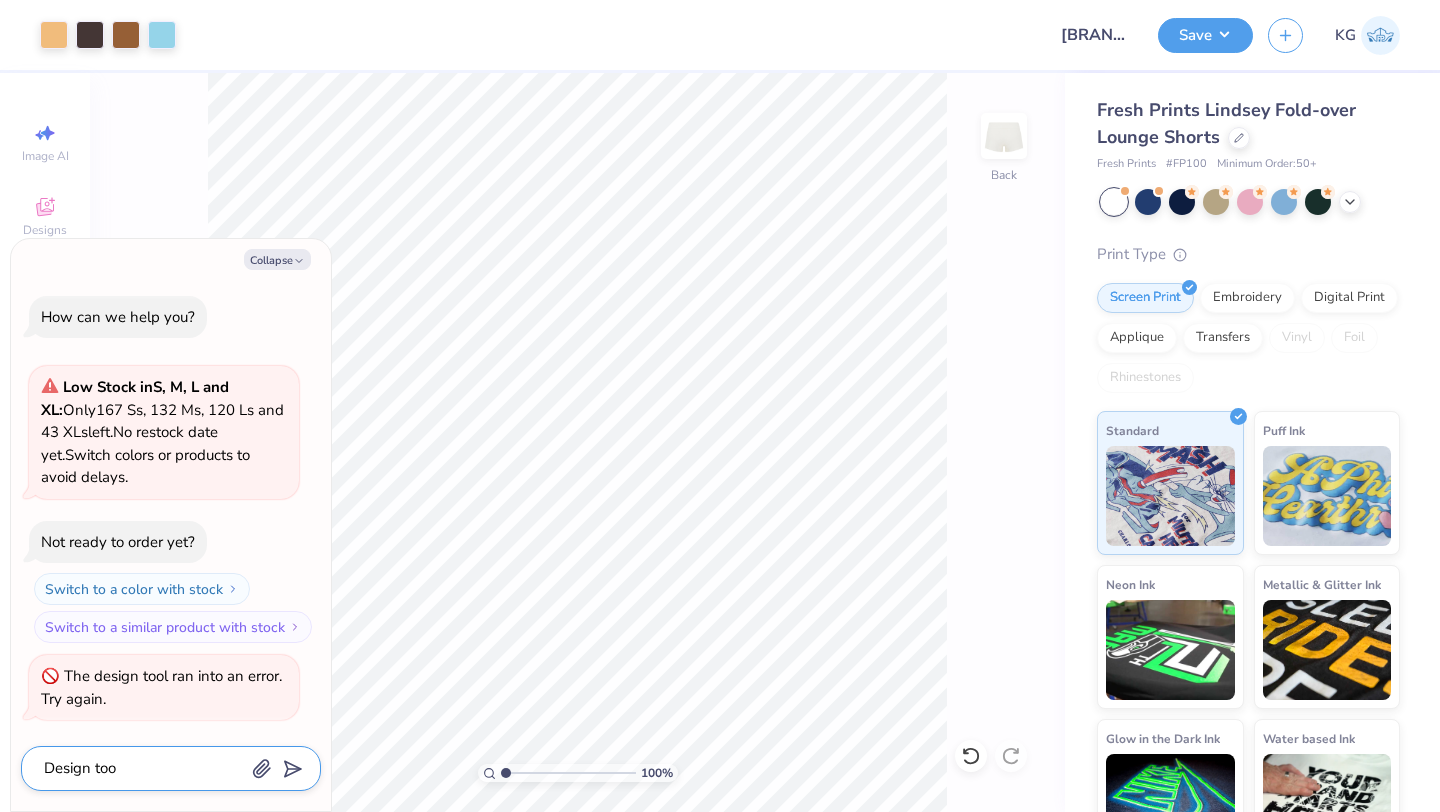 type on "x" 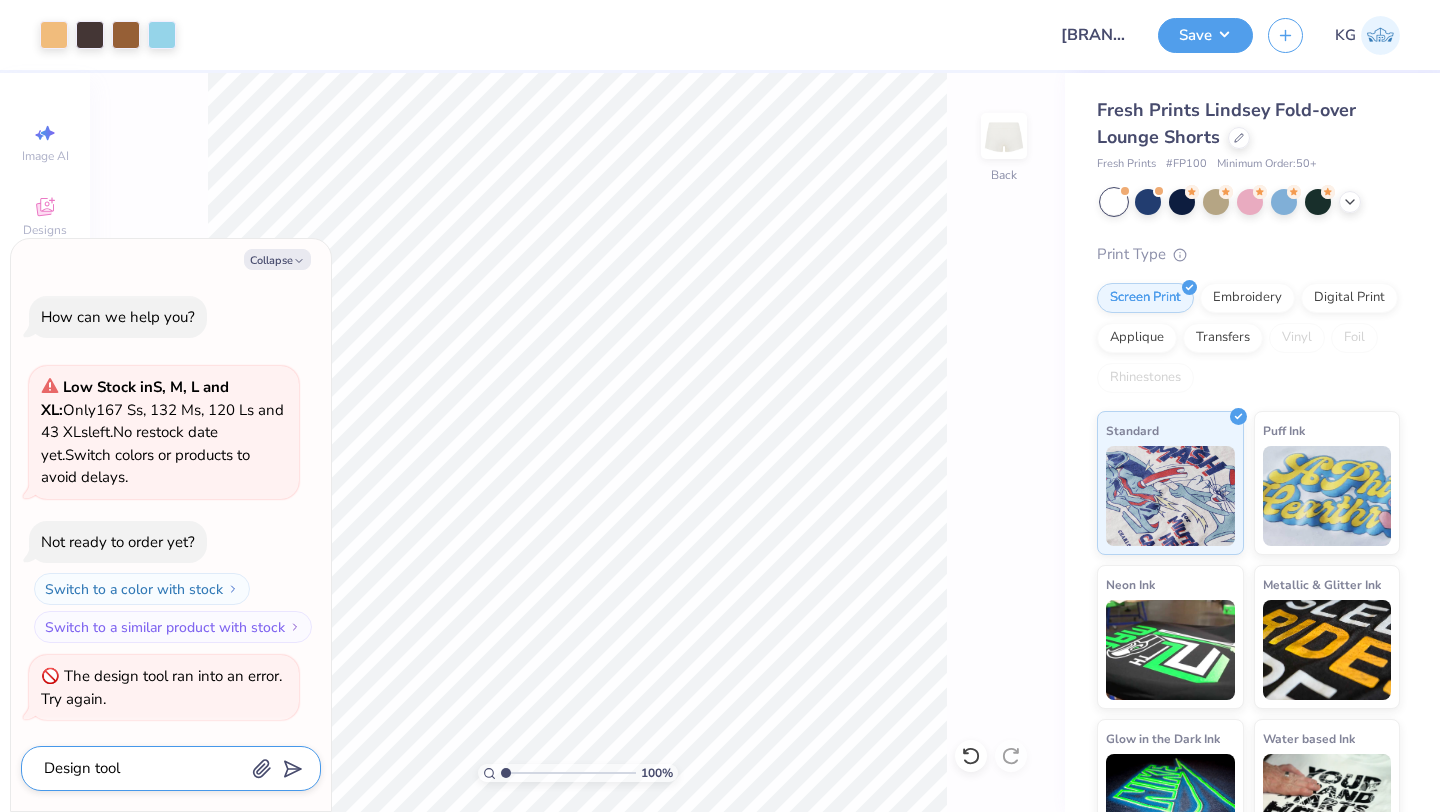 type on "x" 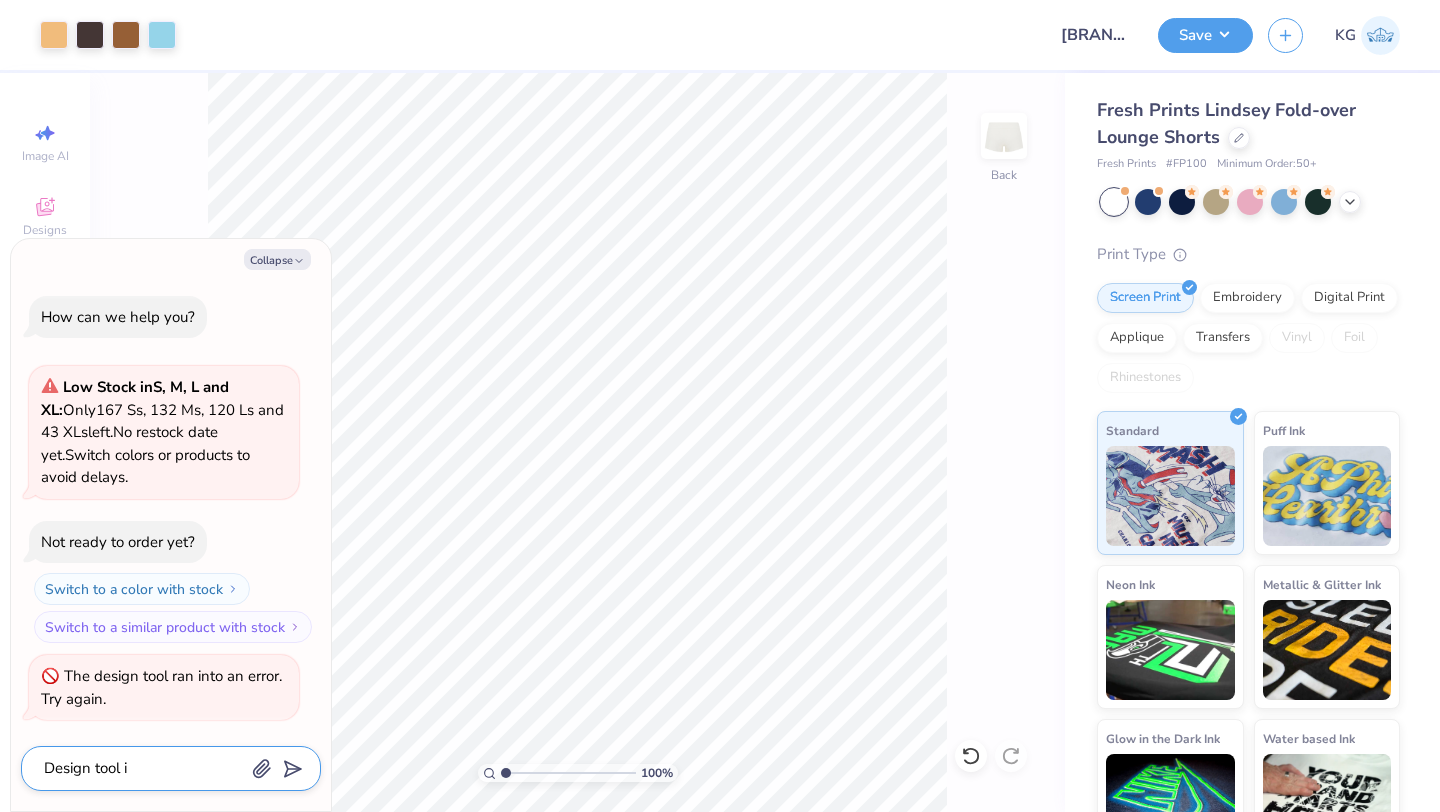 type on "x" 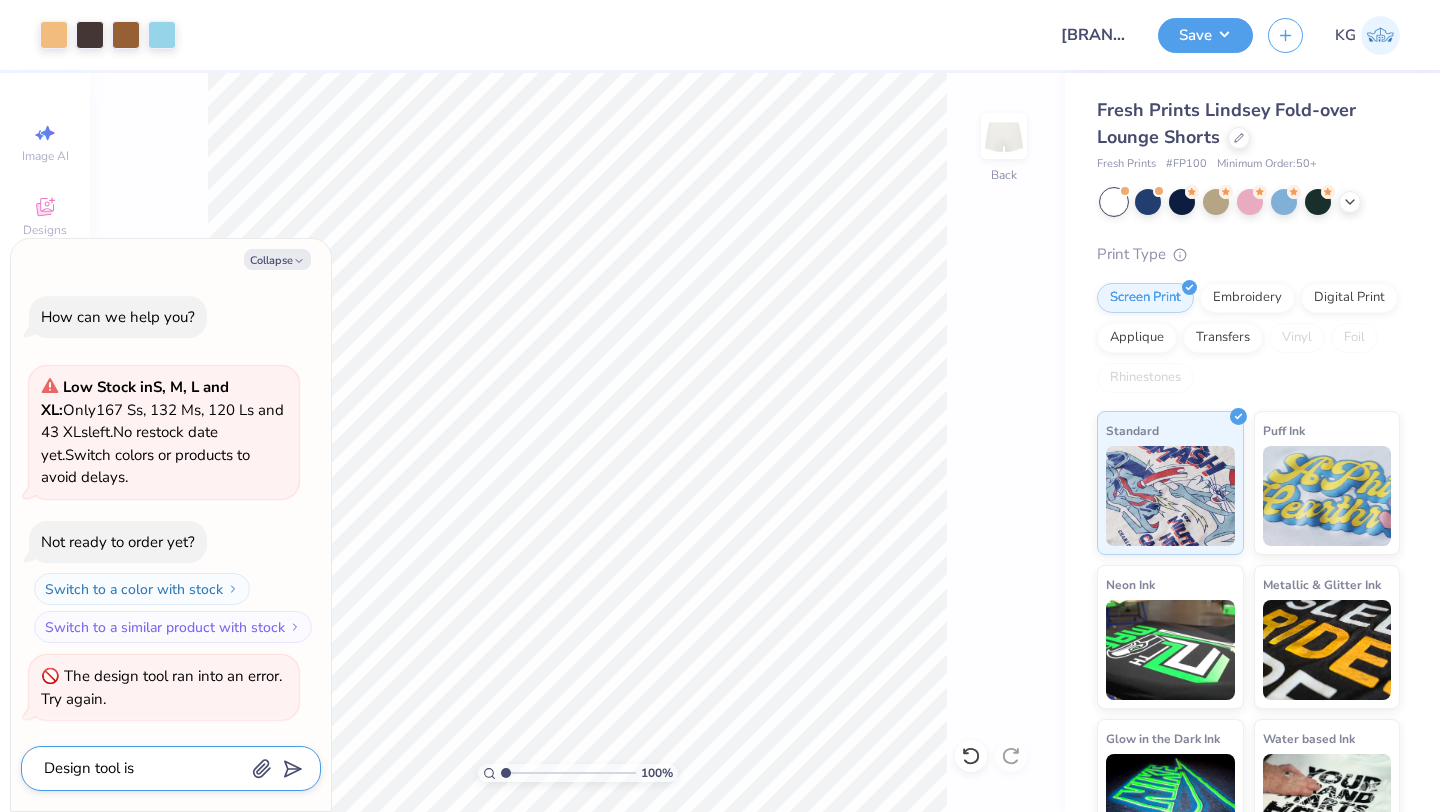 type on "x" 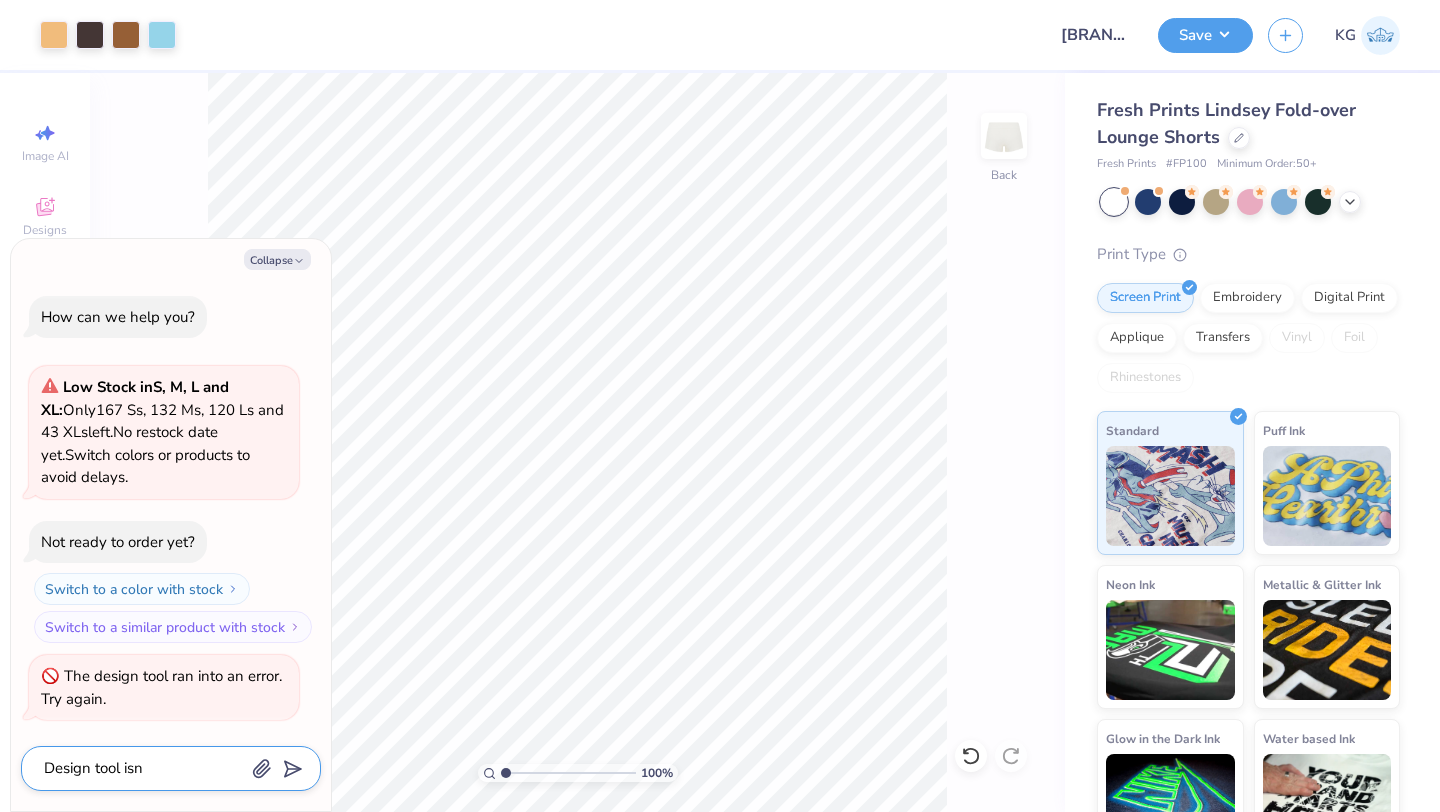 type on "x" 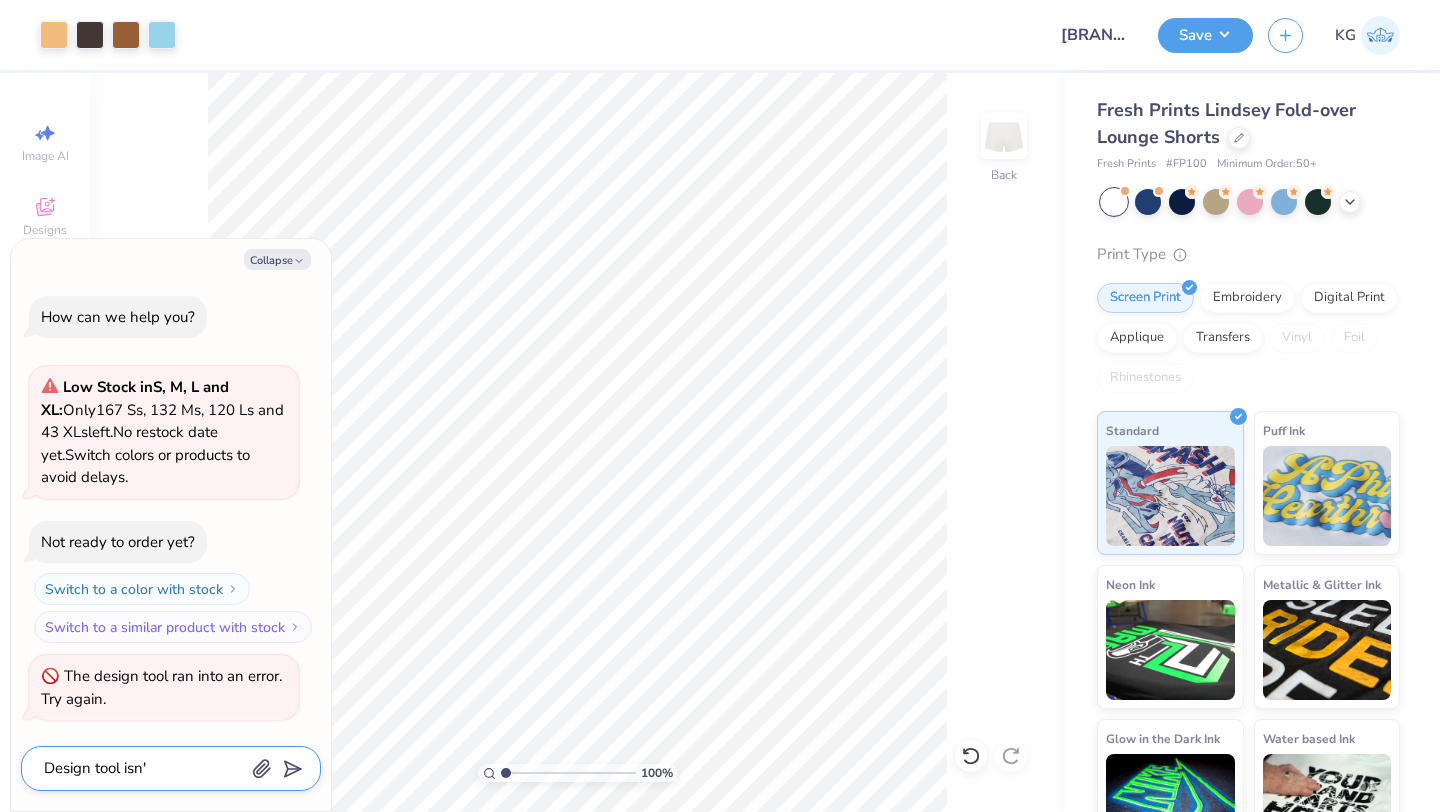type on "x" 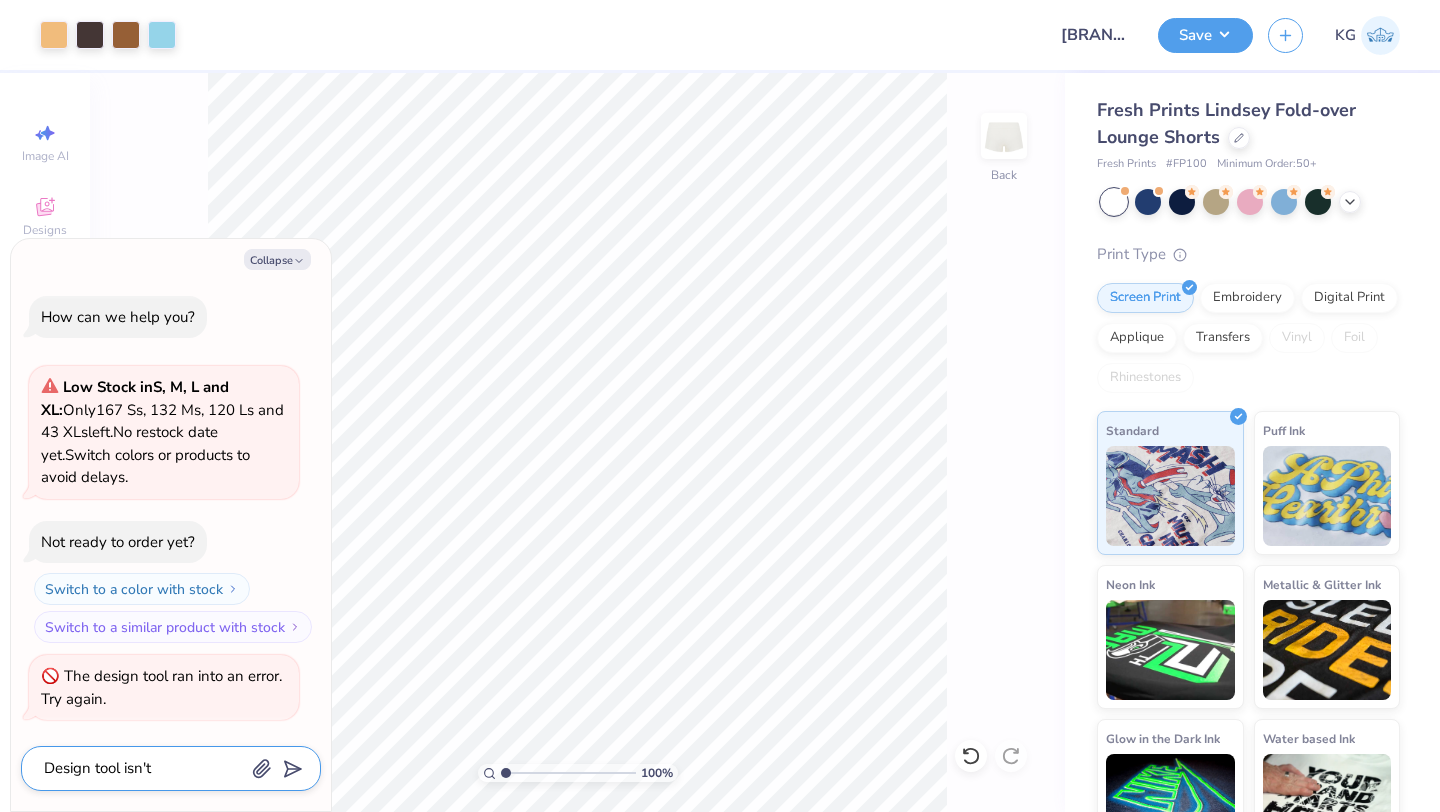 type on "x" 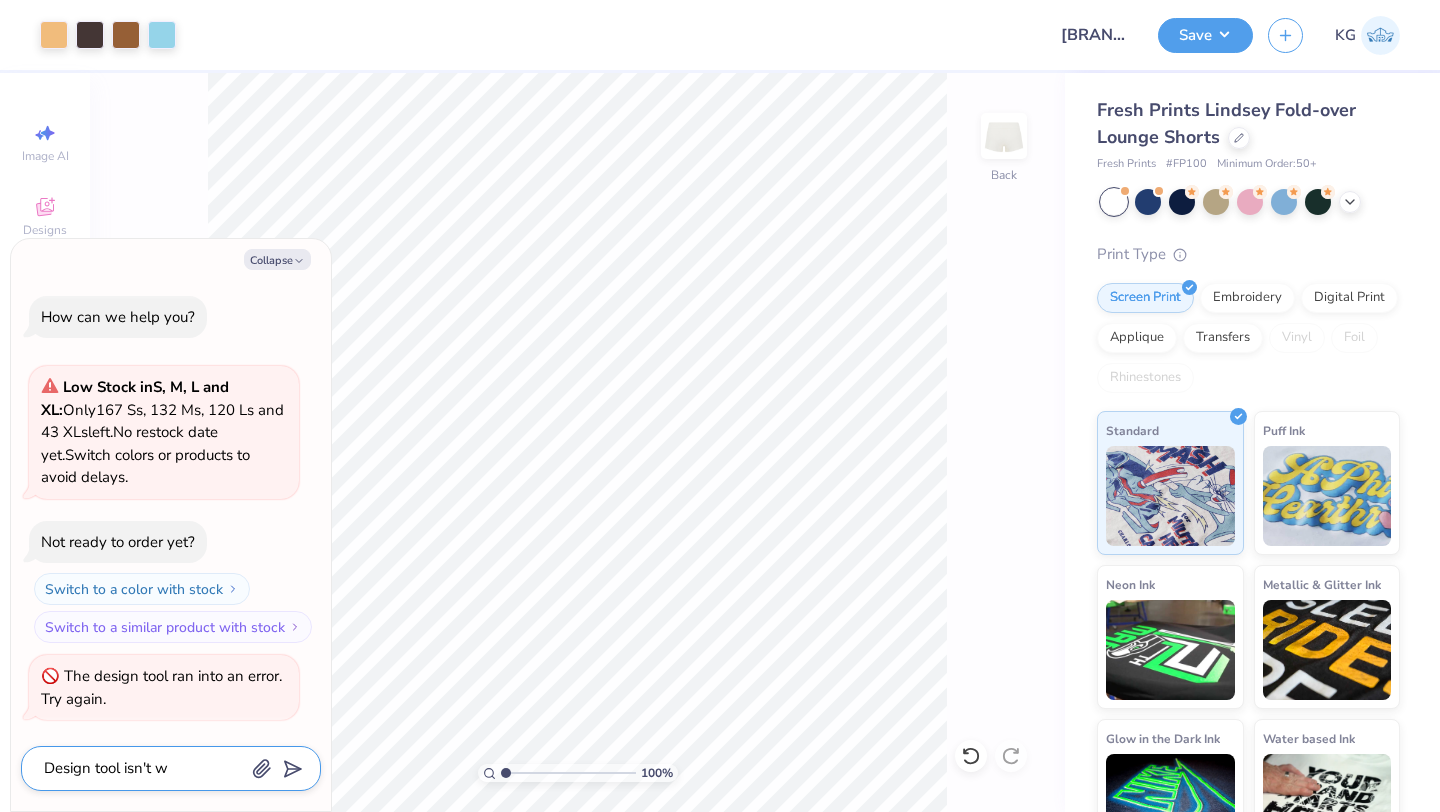 type on "Design tool isn't wo" 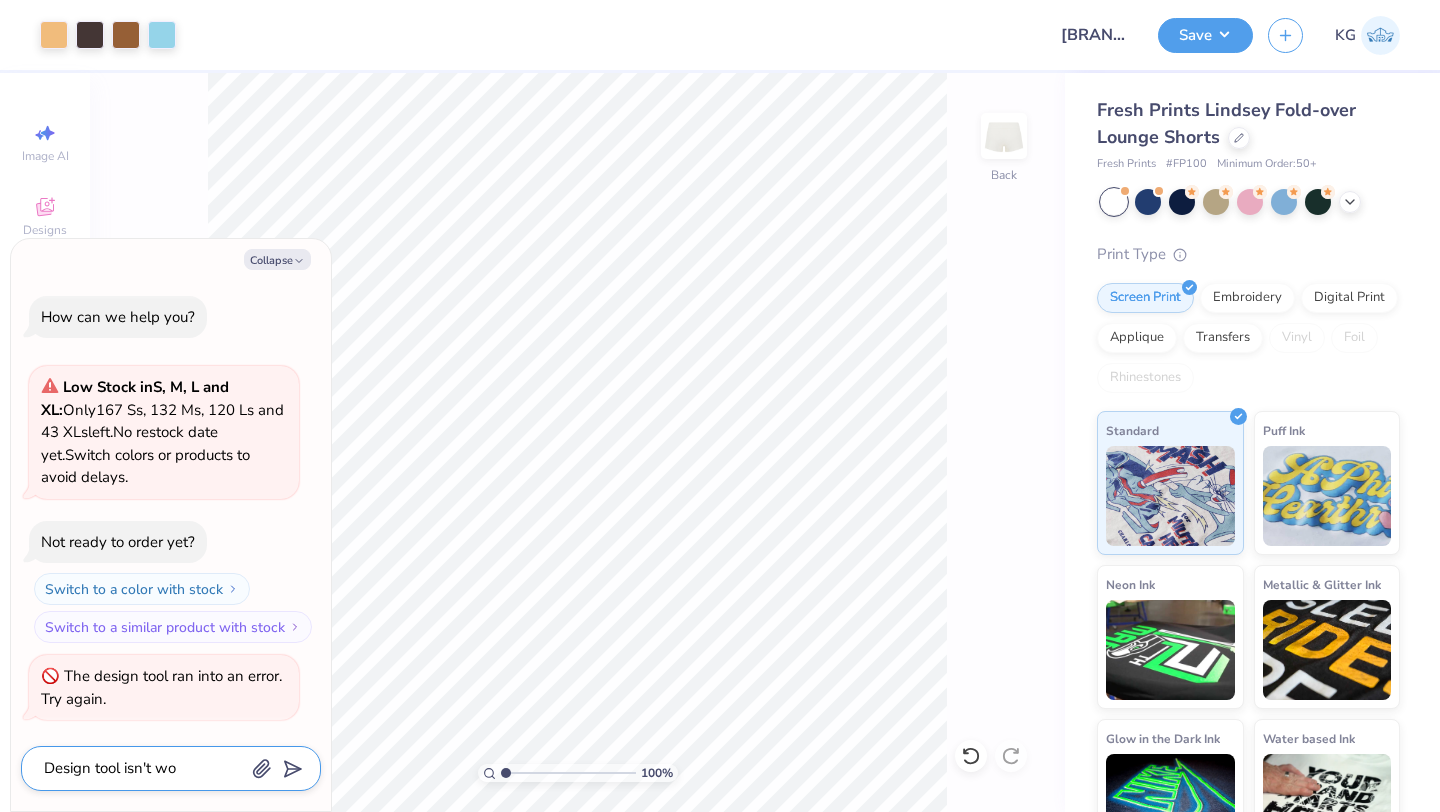 type on "x" 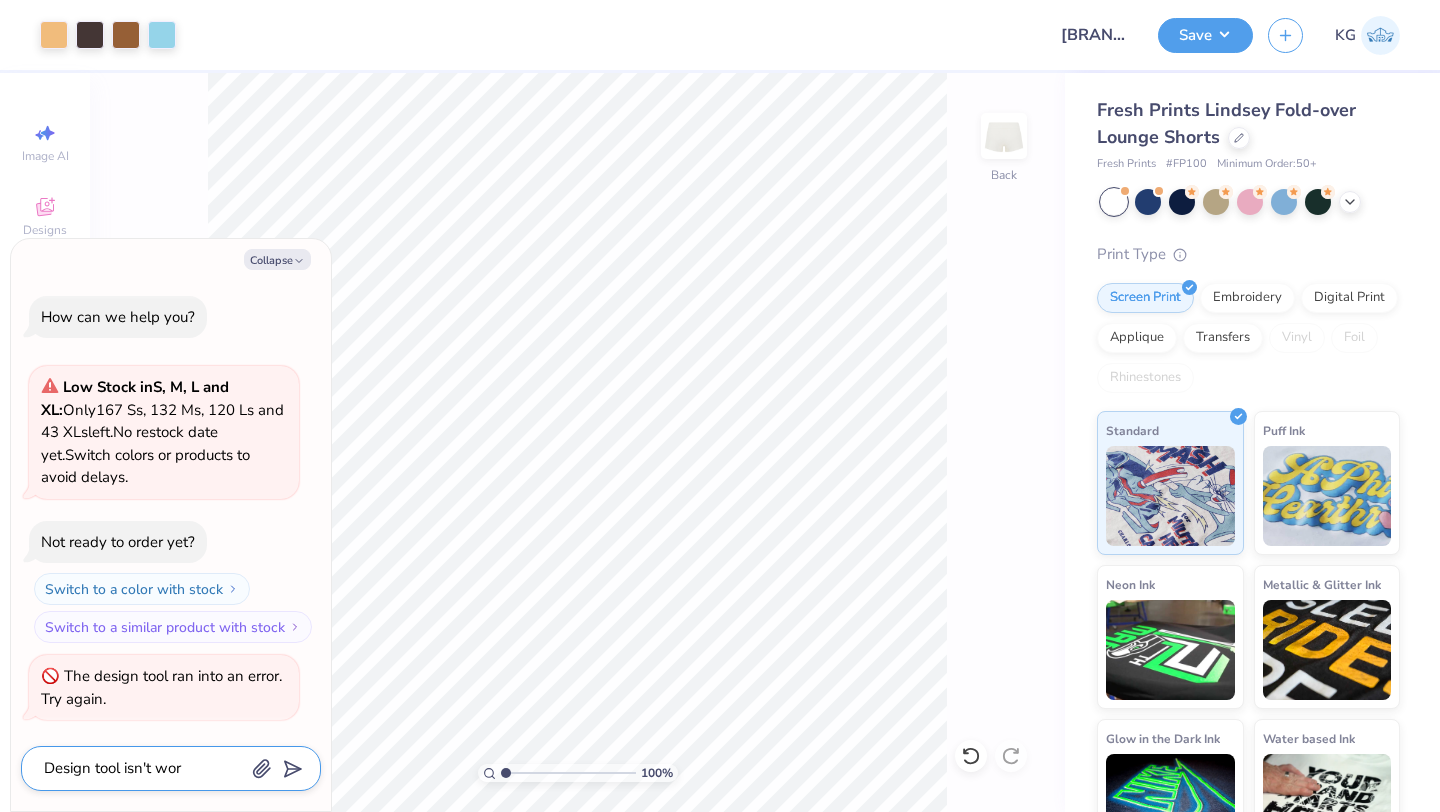 type on "x" 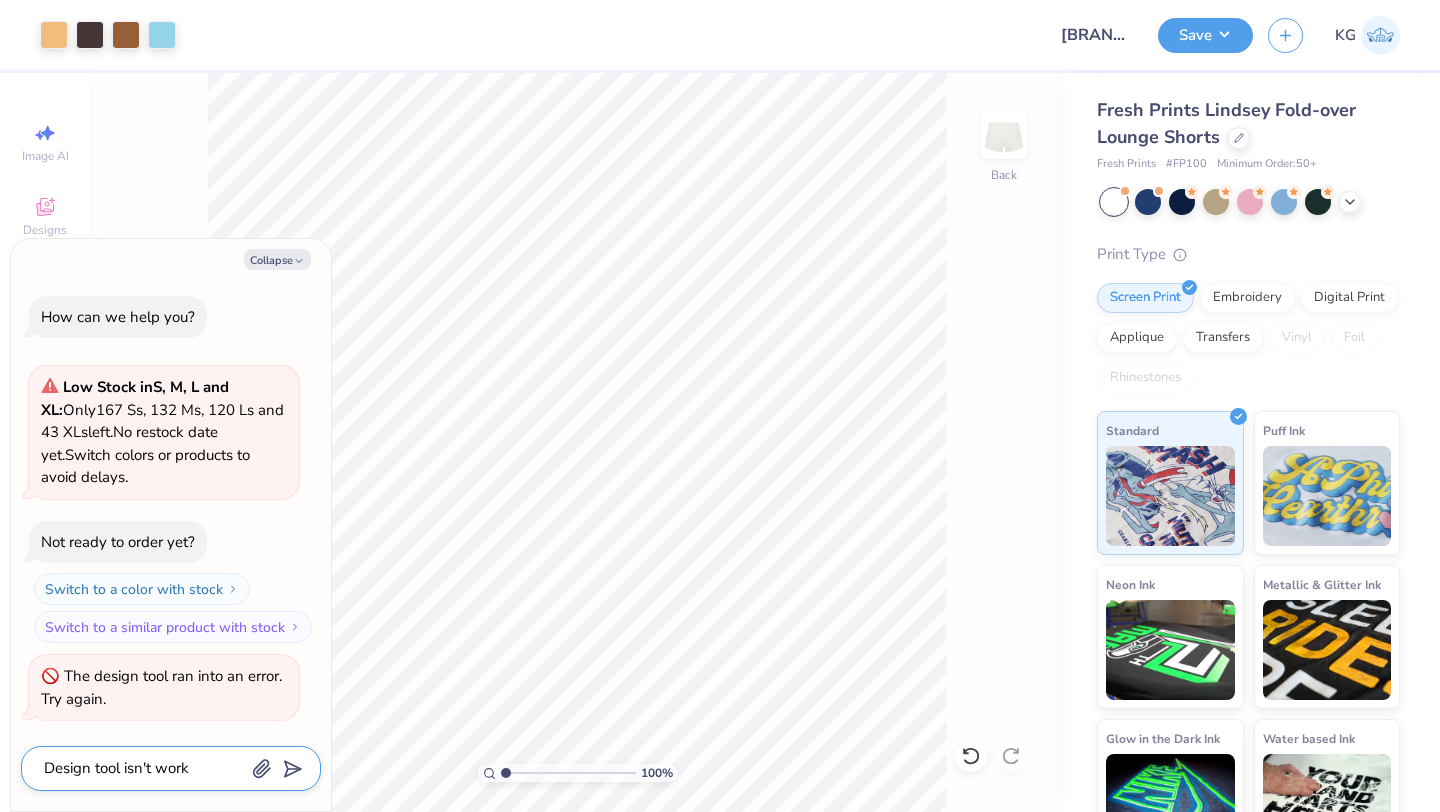 type on "x" 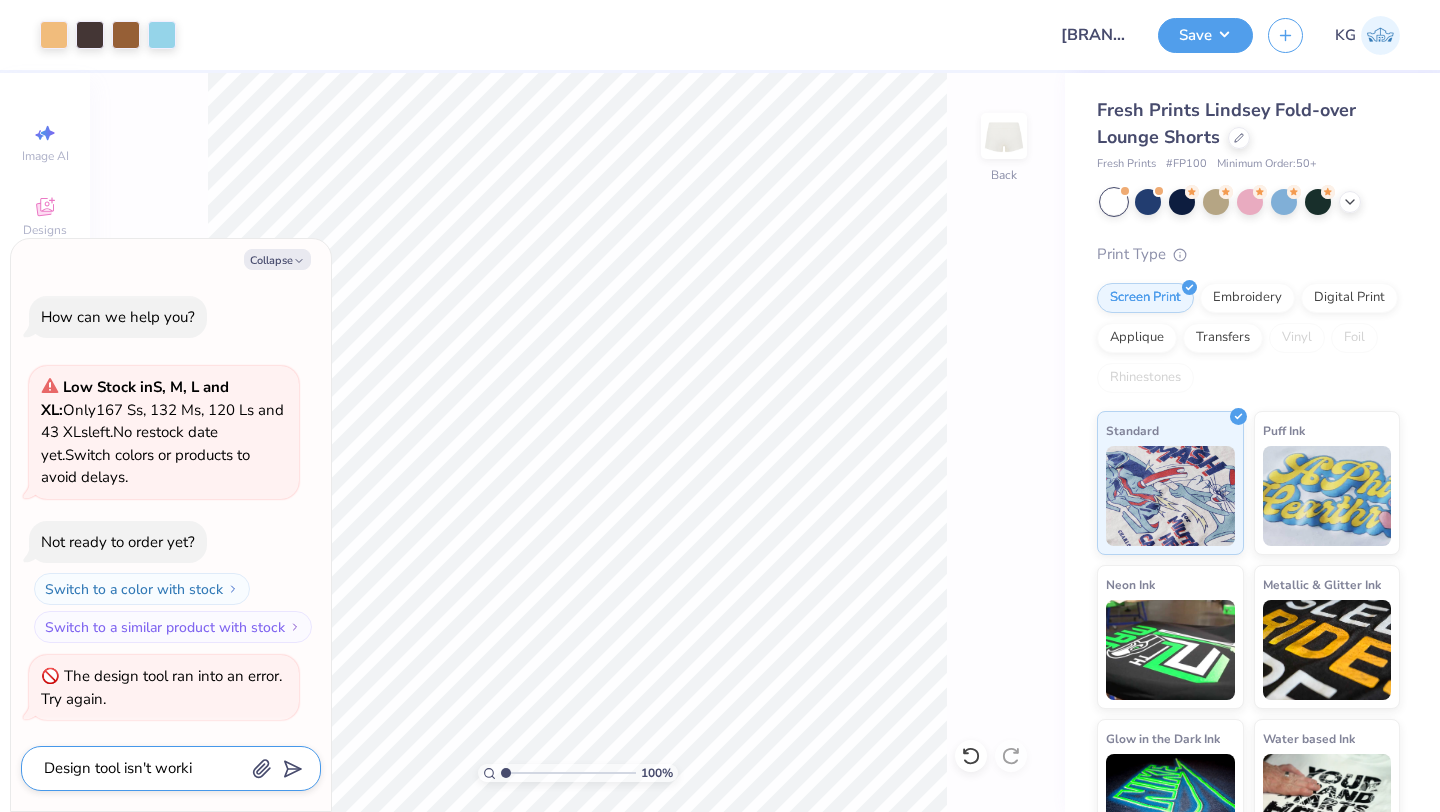 type on "x" 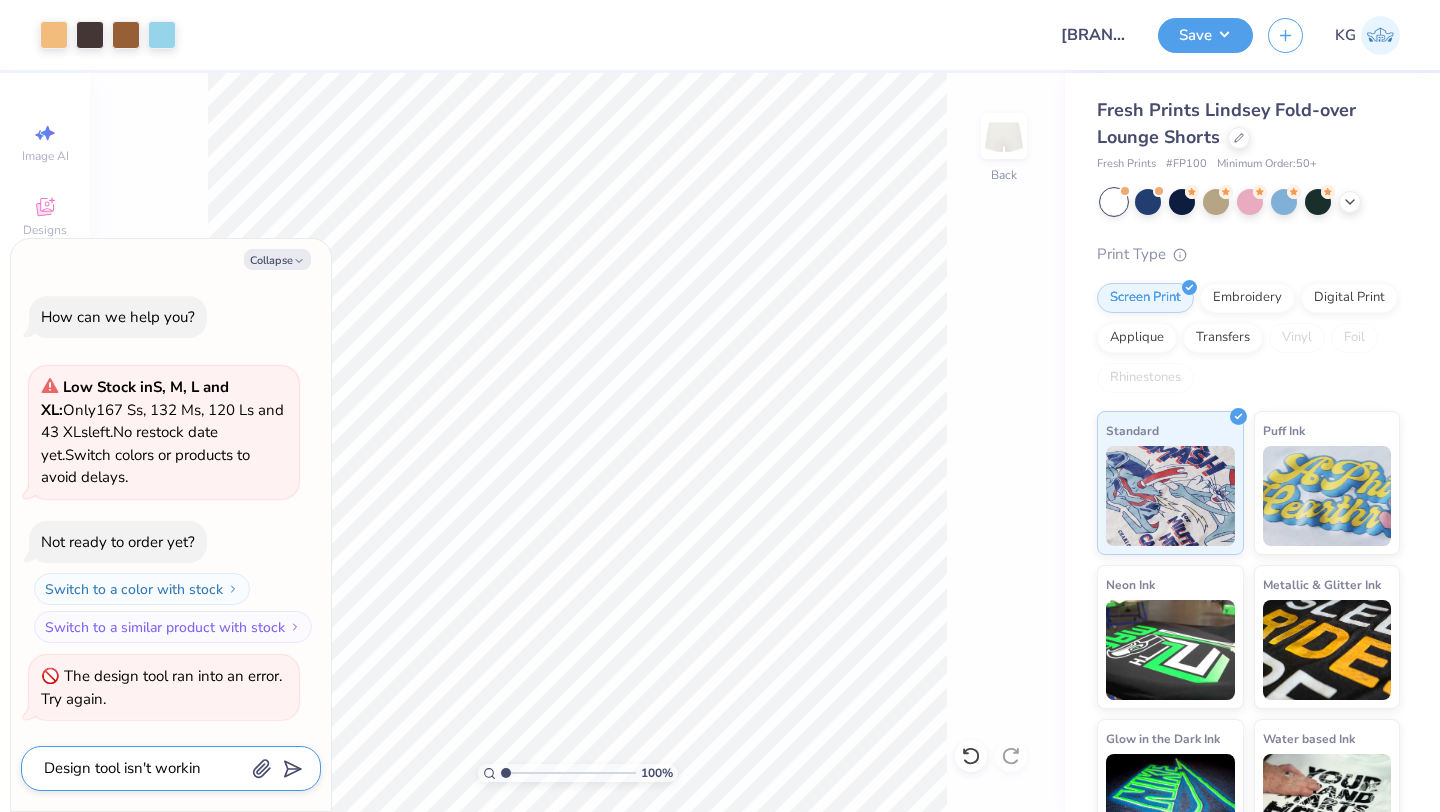 type on "x" 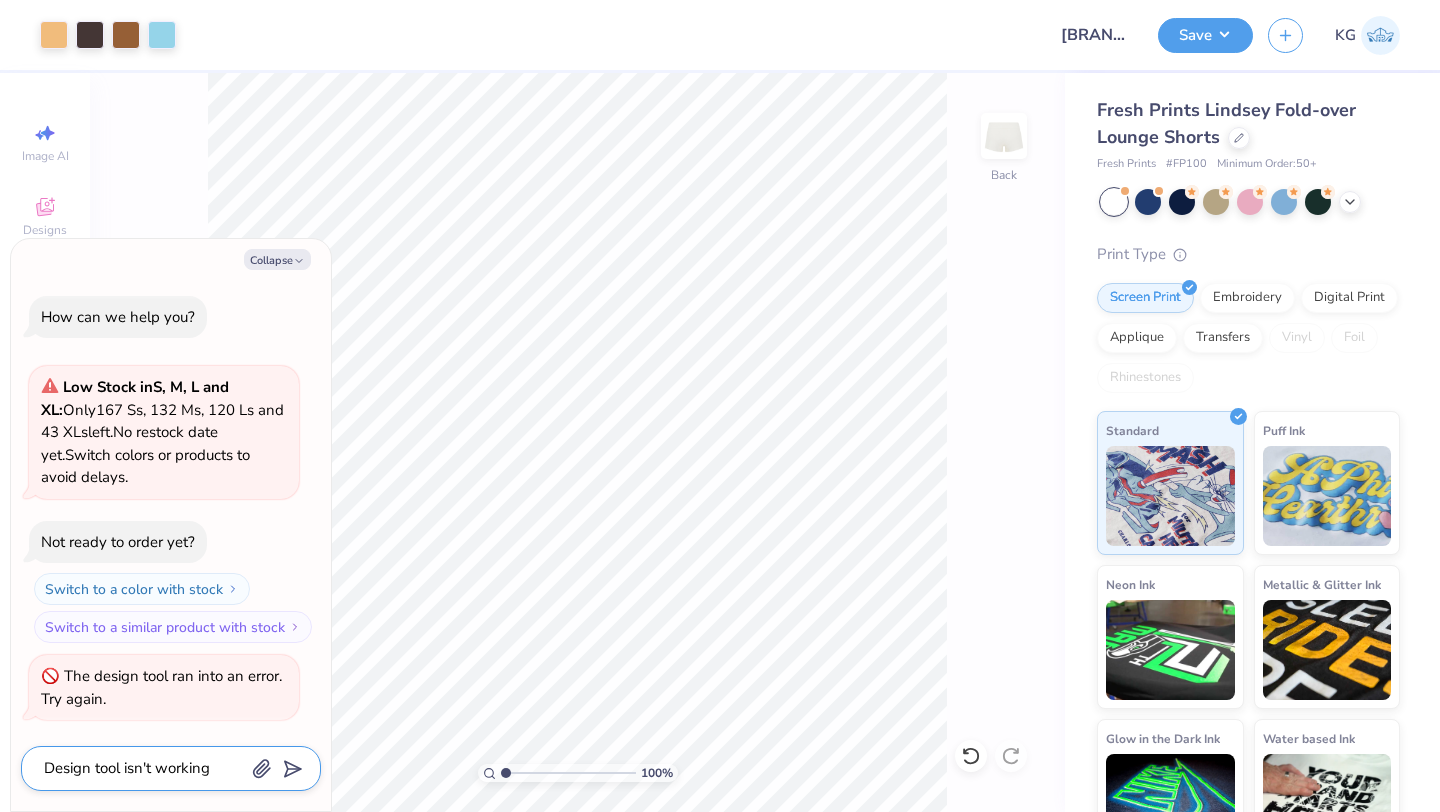 type on "x" 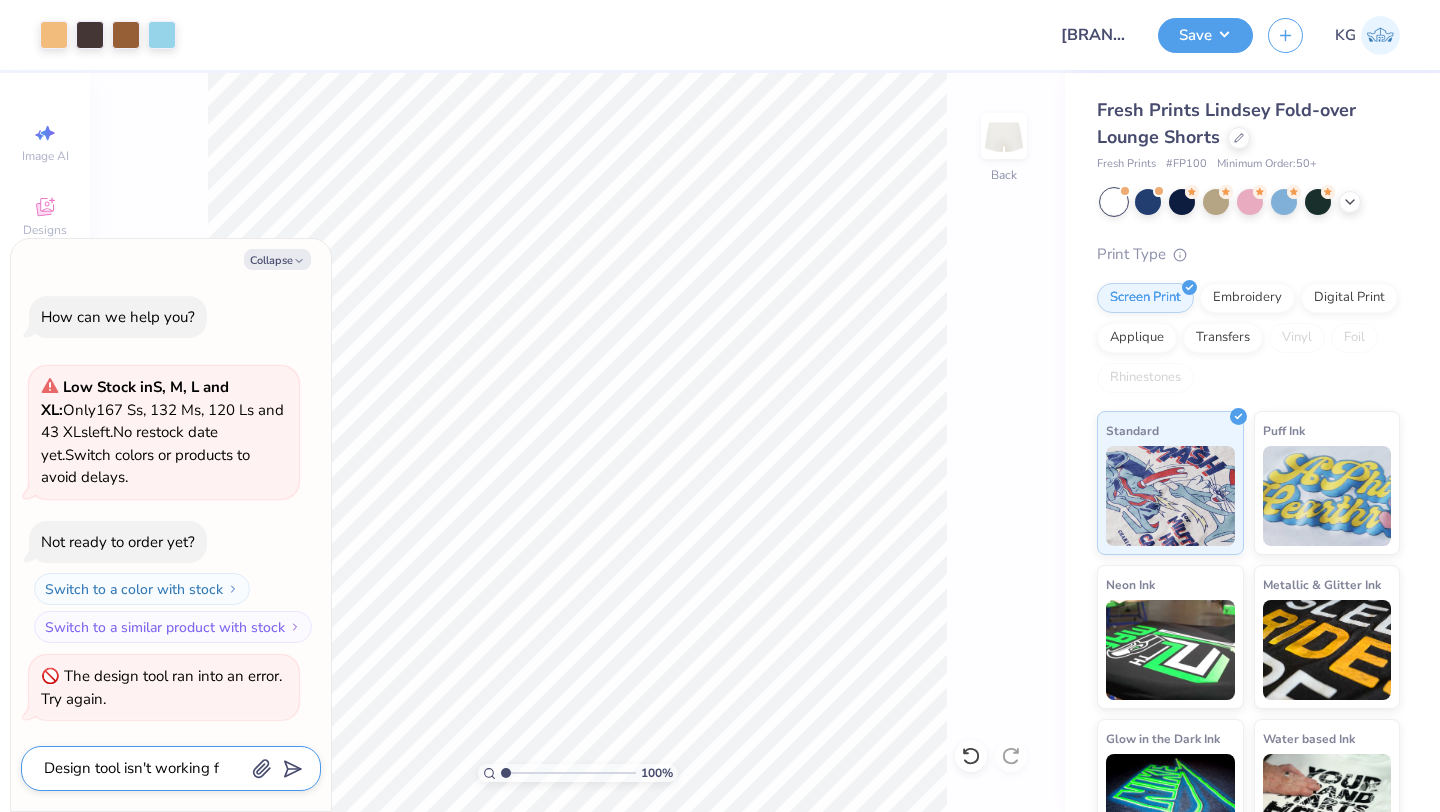 type on "x" 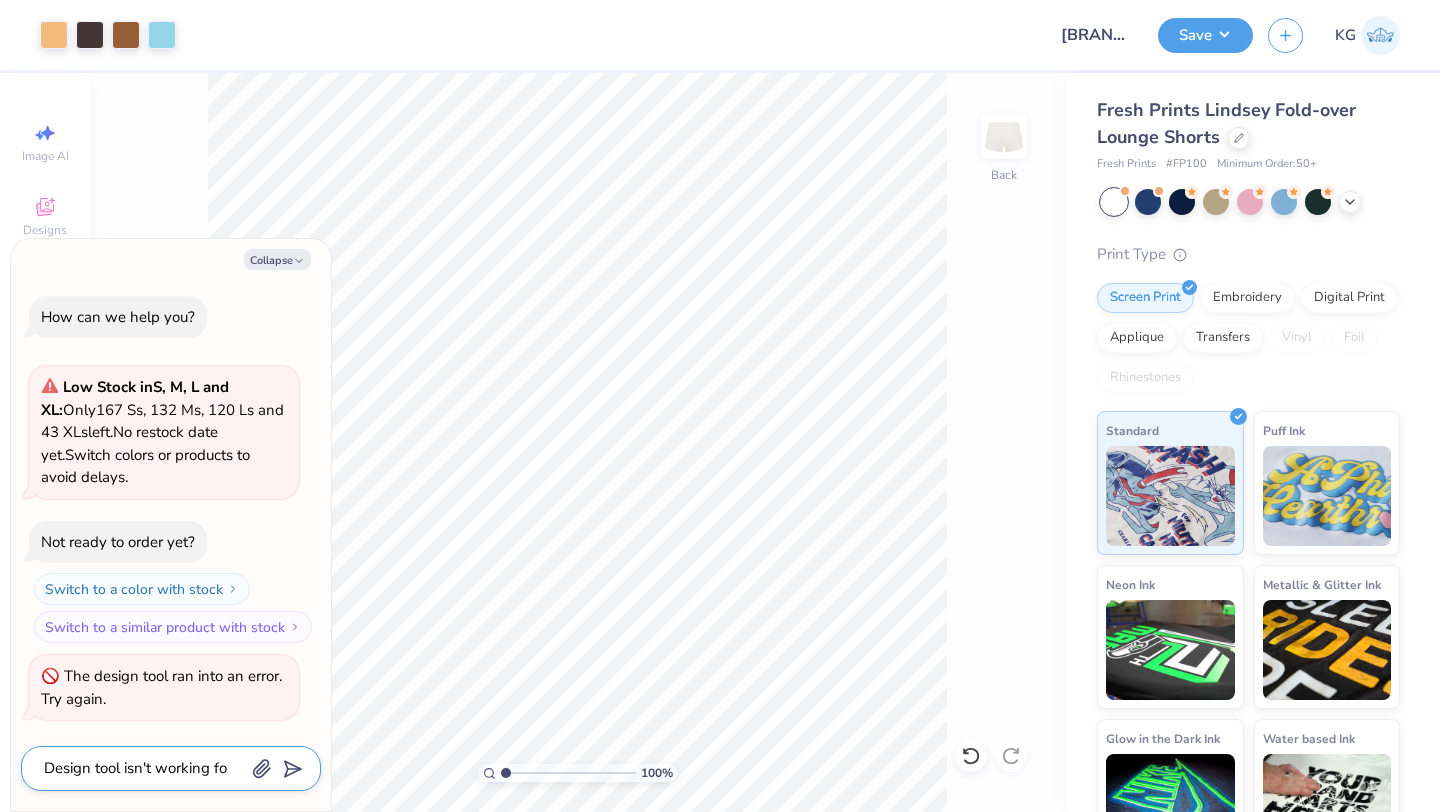type on "x" 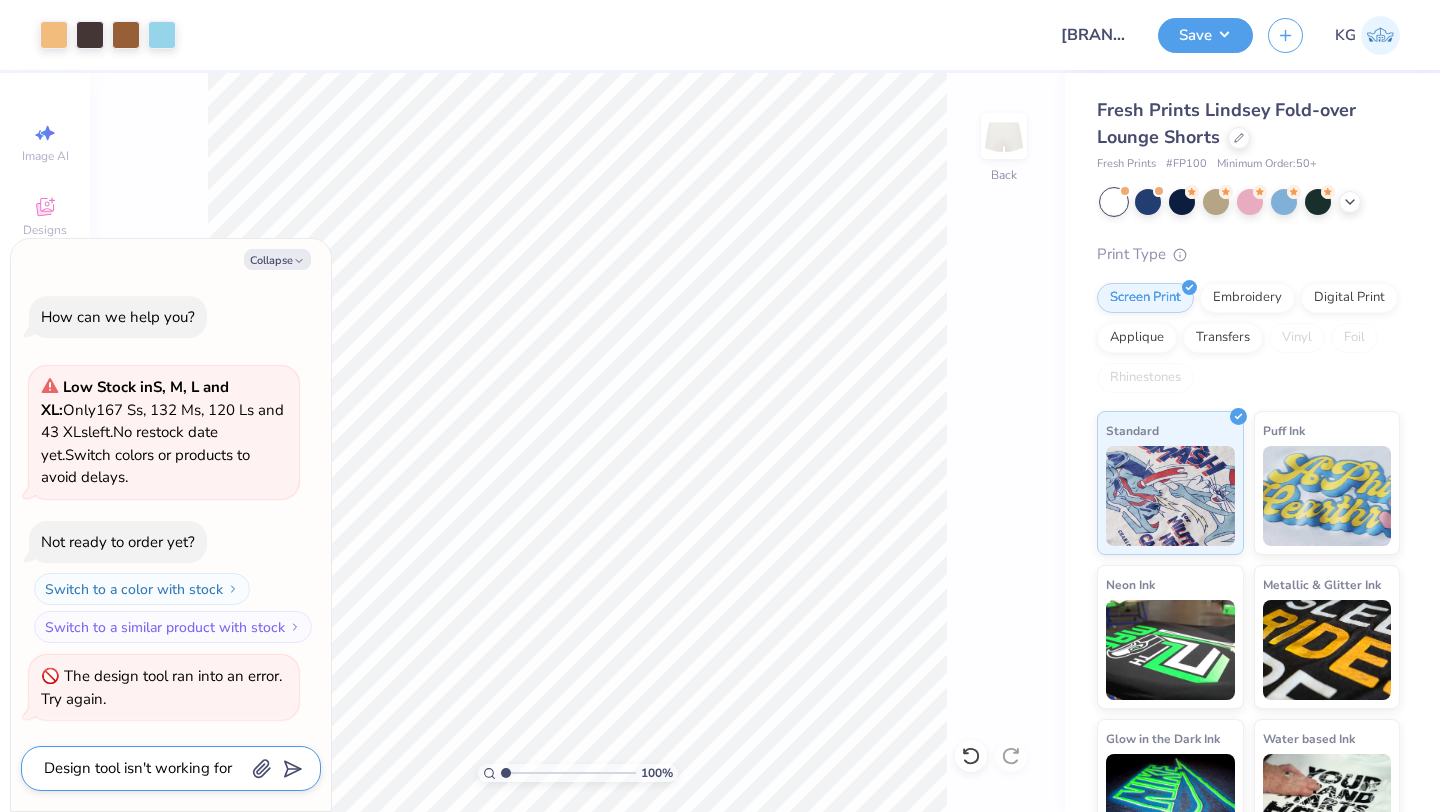 type on "x" 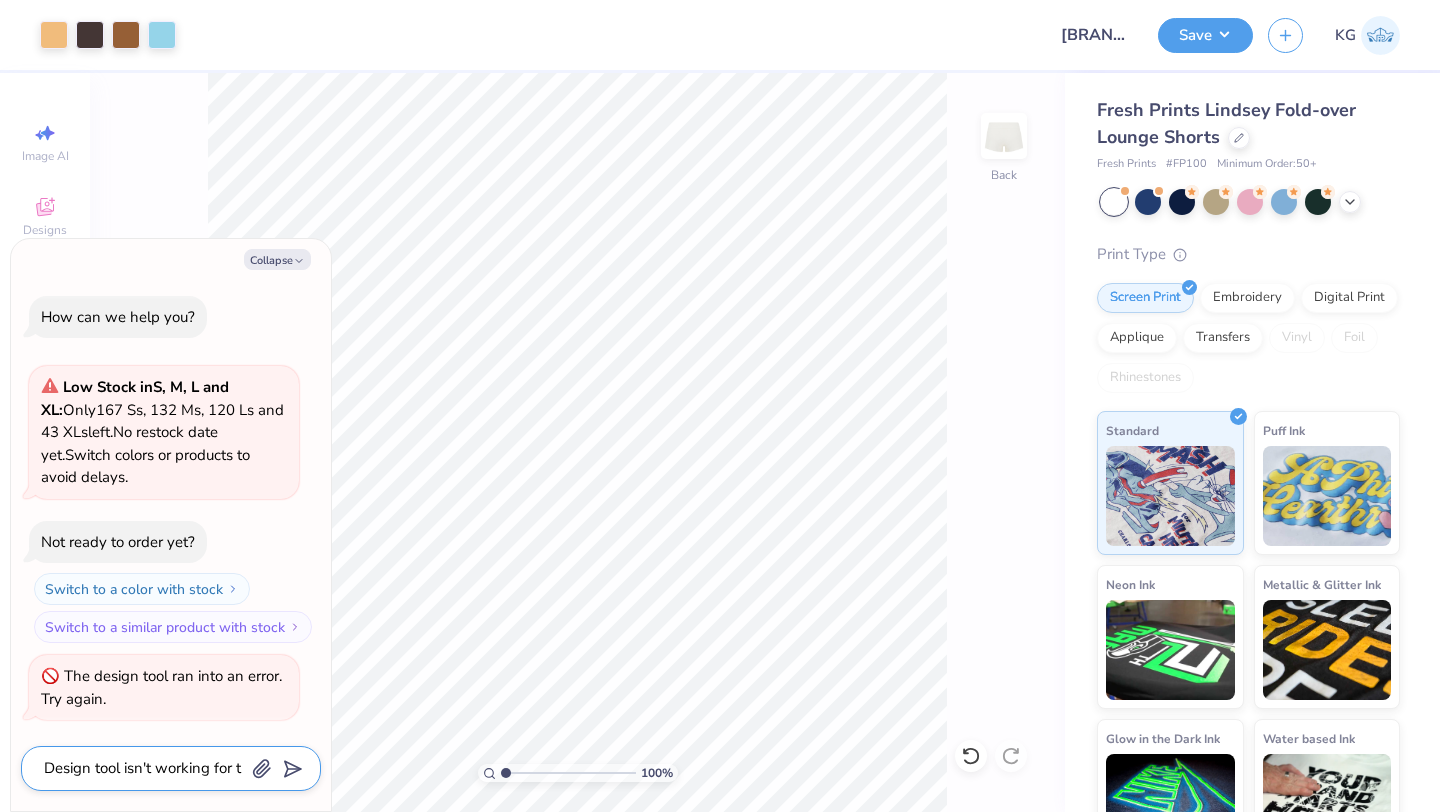 type on "x" 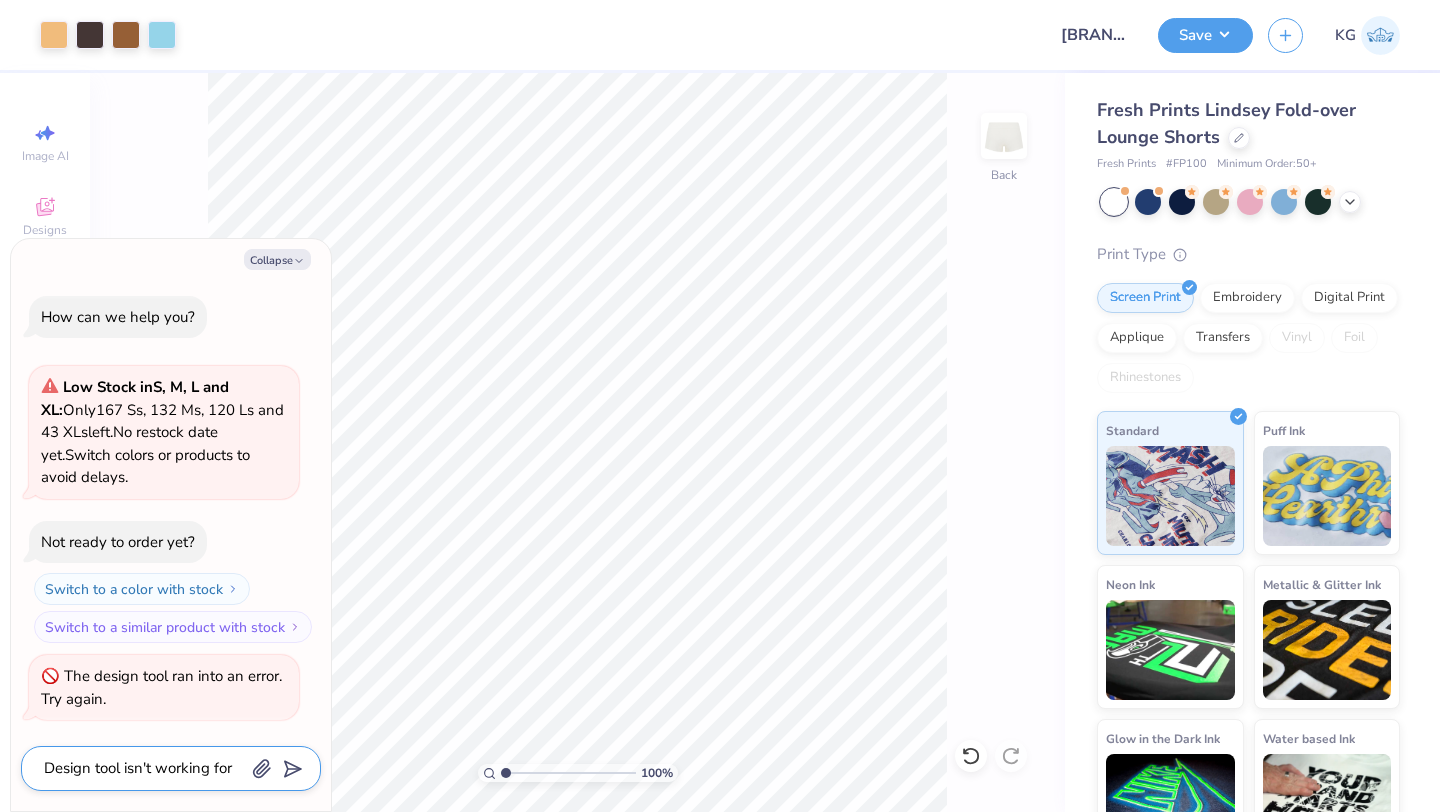 type on "x" 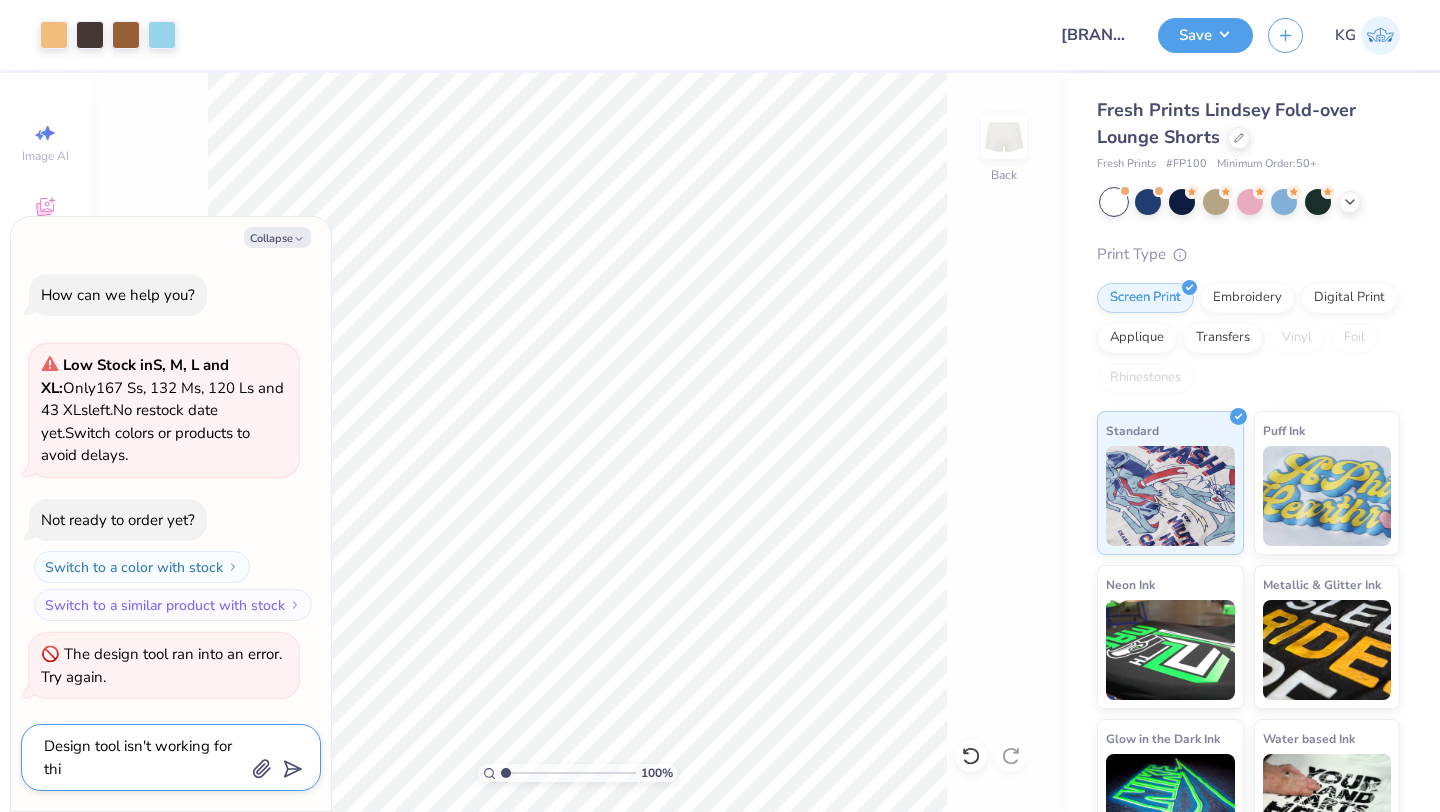 type on "x" 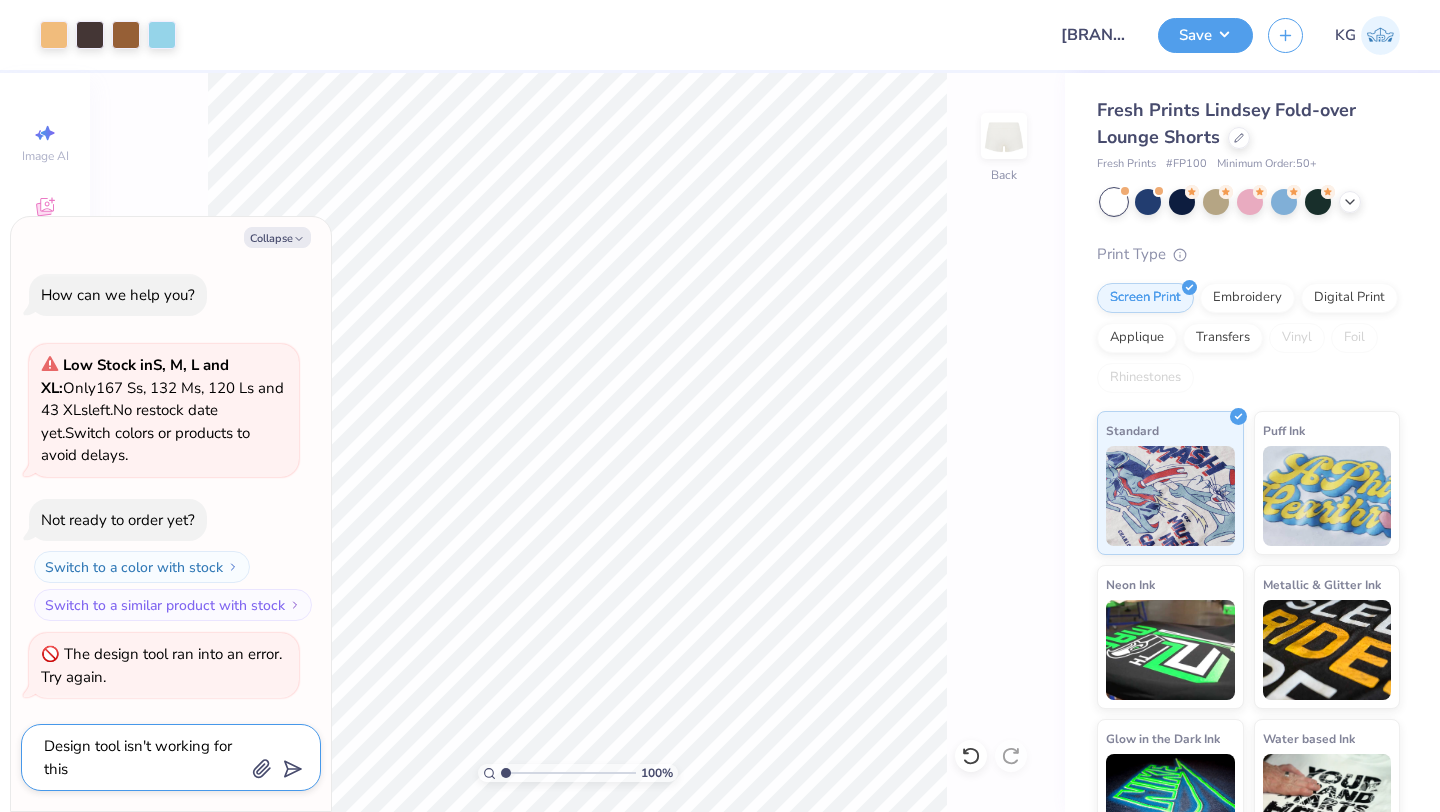 type on "x" 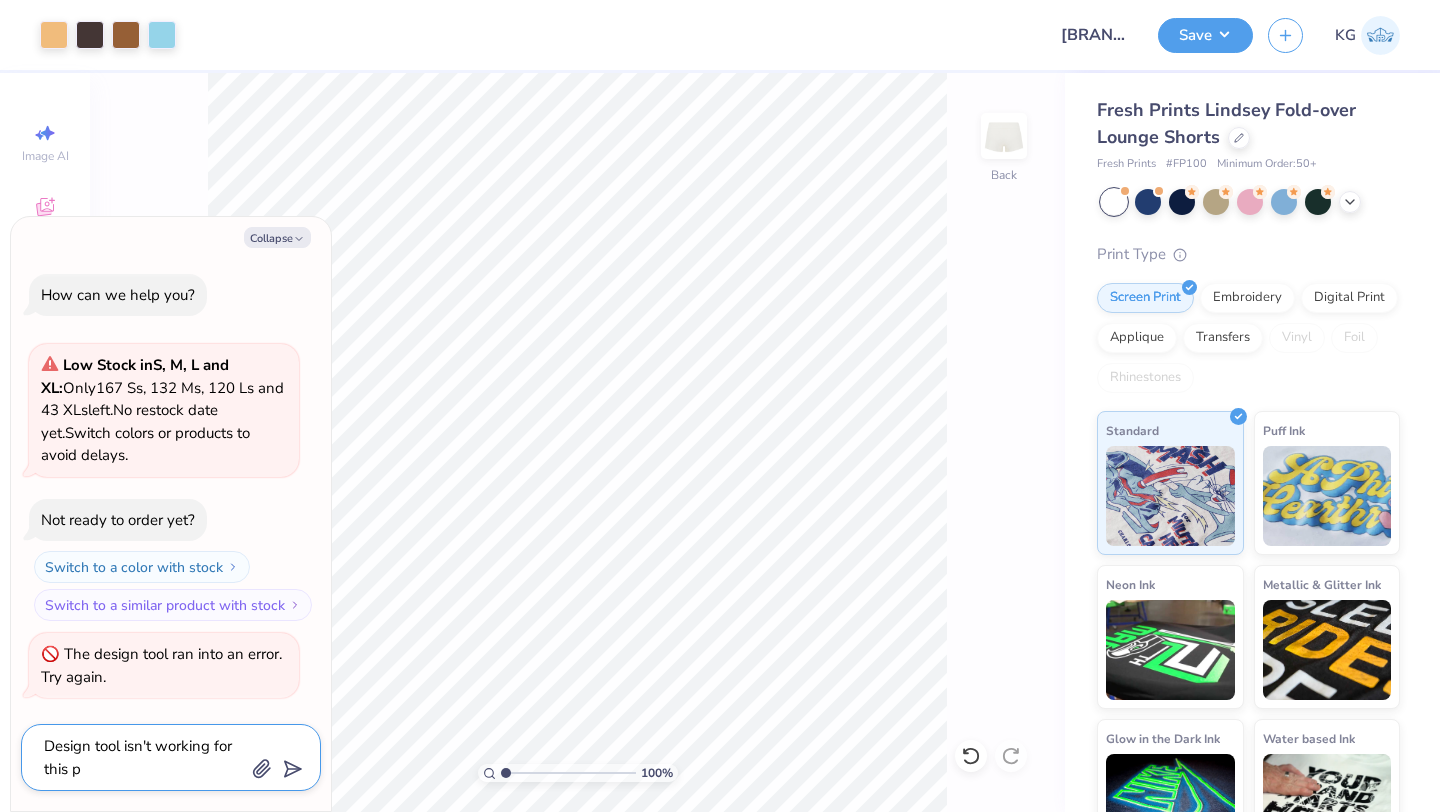 type on "x" 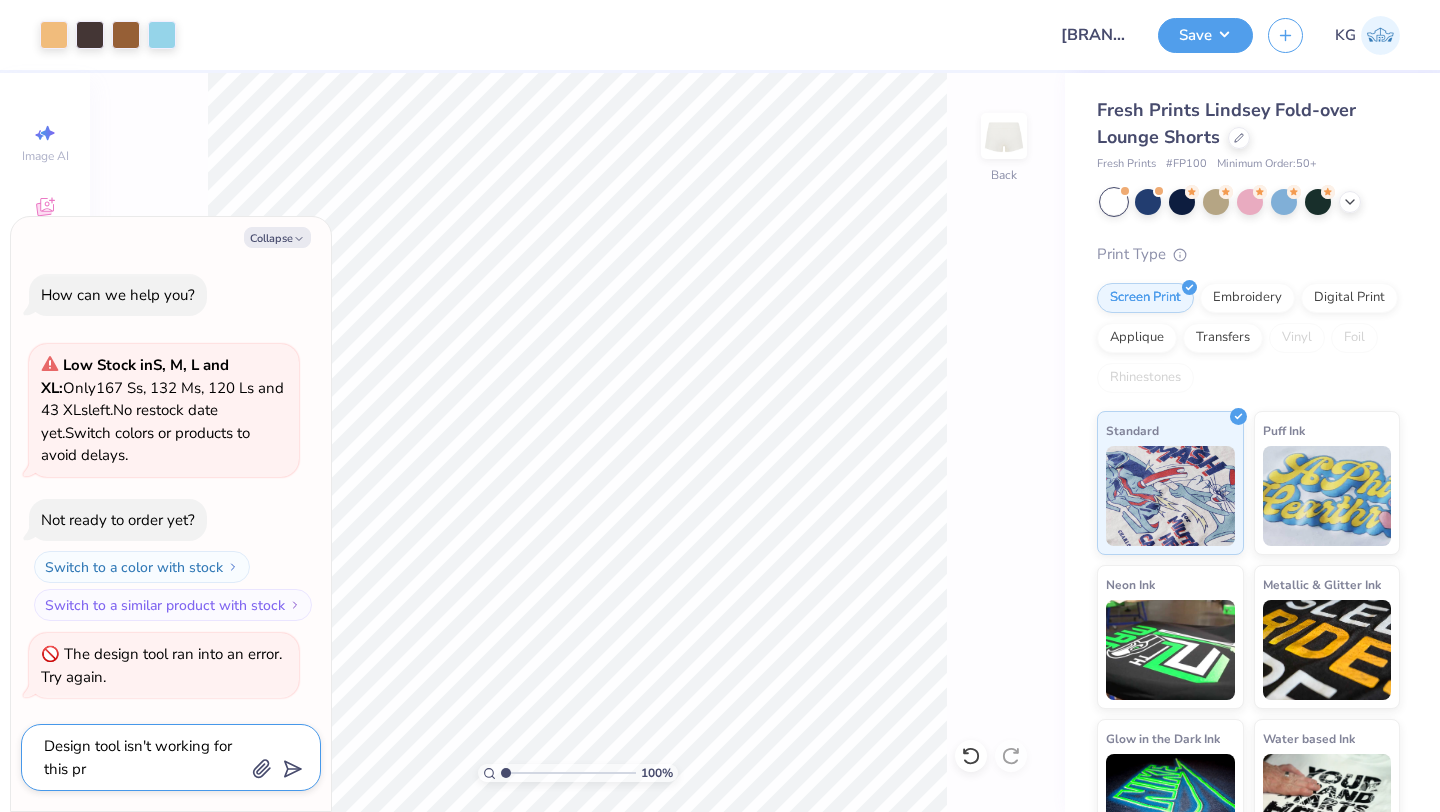 type on "x" 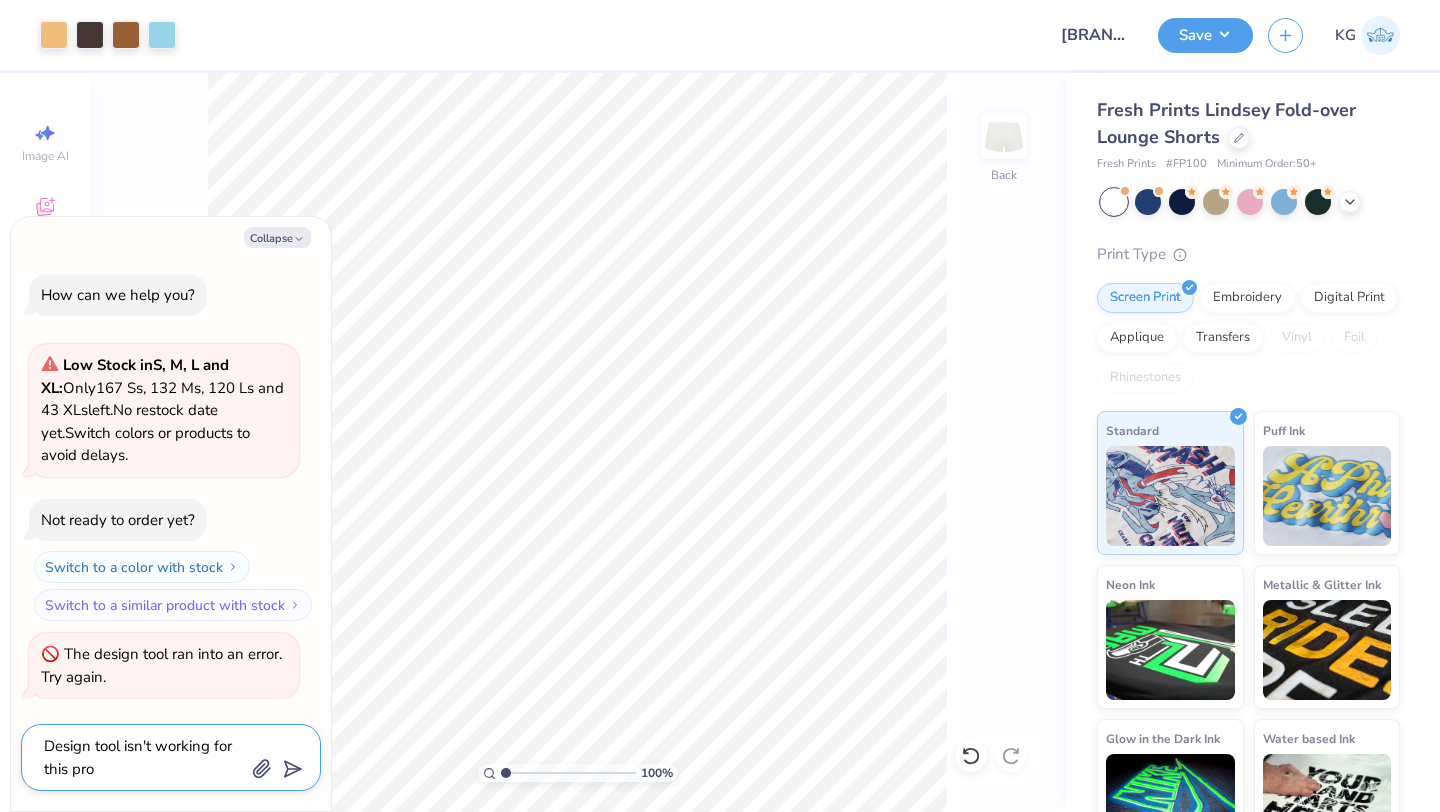 type on "x" 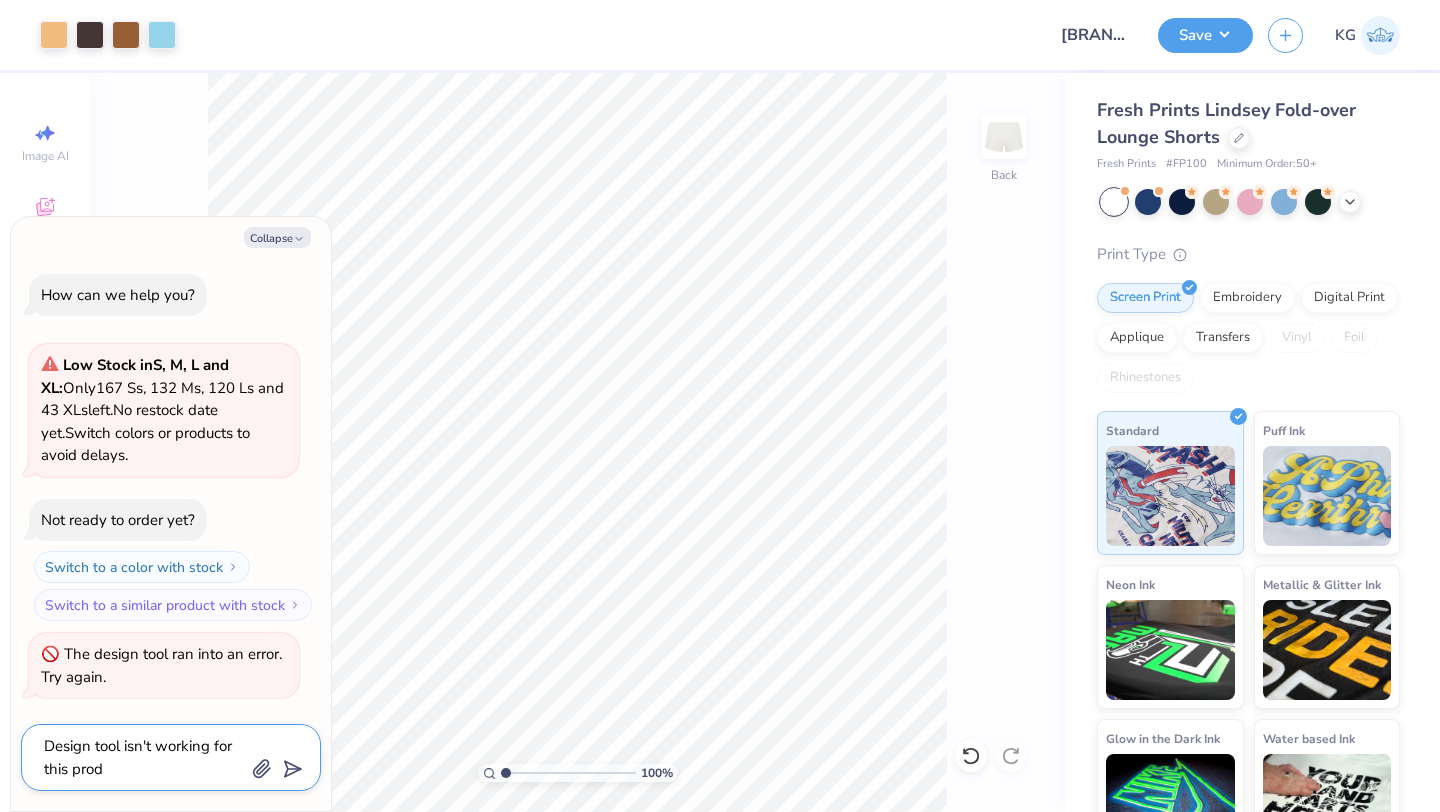 type on "x" 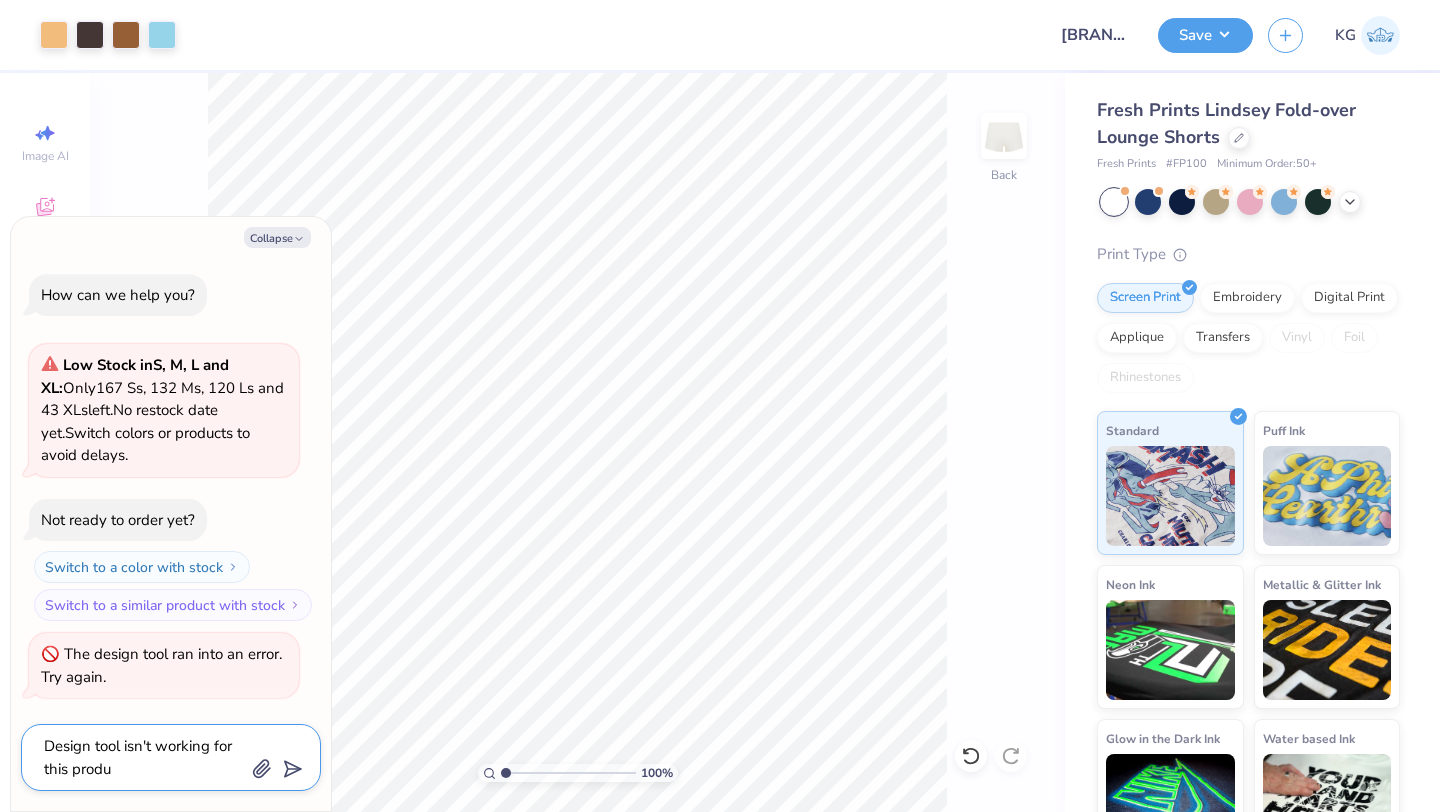 type on "Design tool isn't working for this produc" 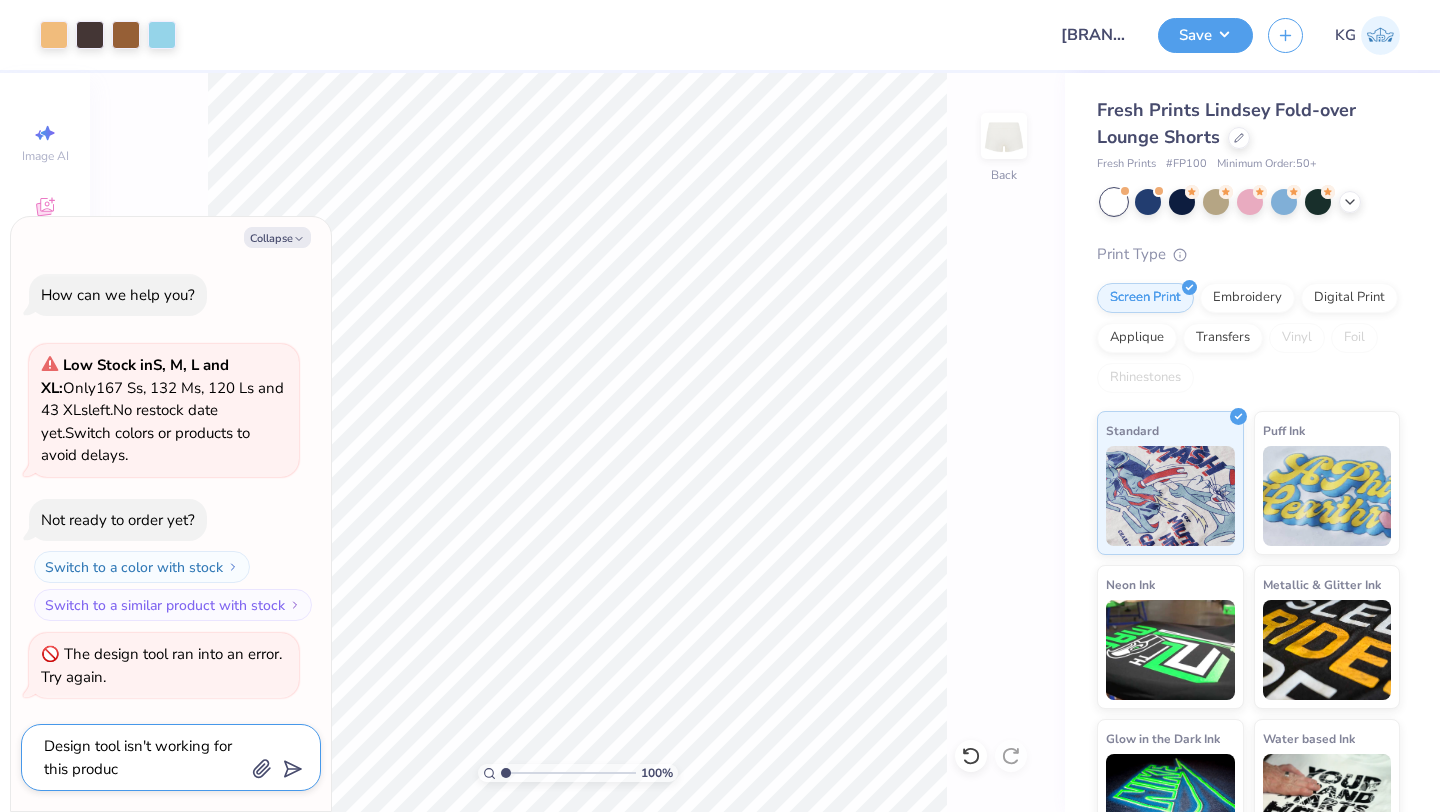 type on "x" 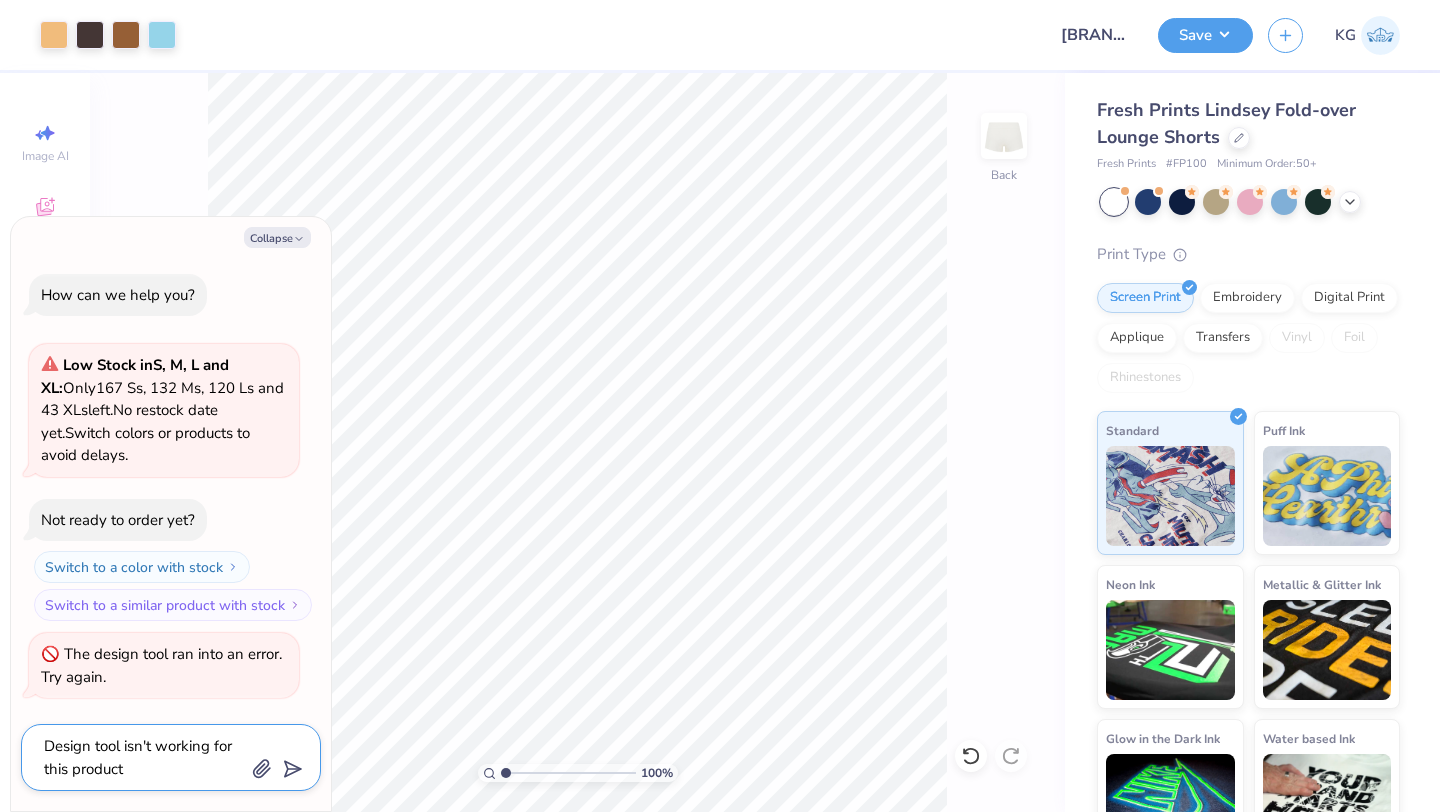 type on "Design tool isn't working for this product" 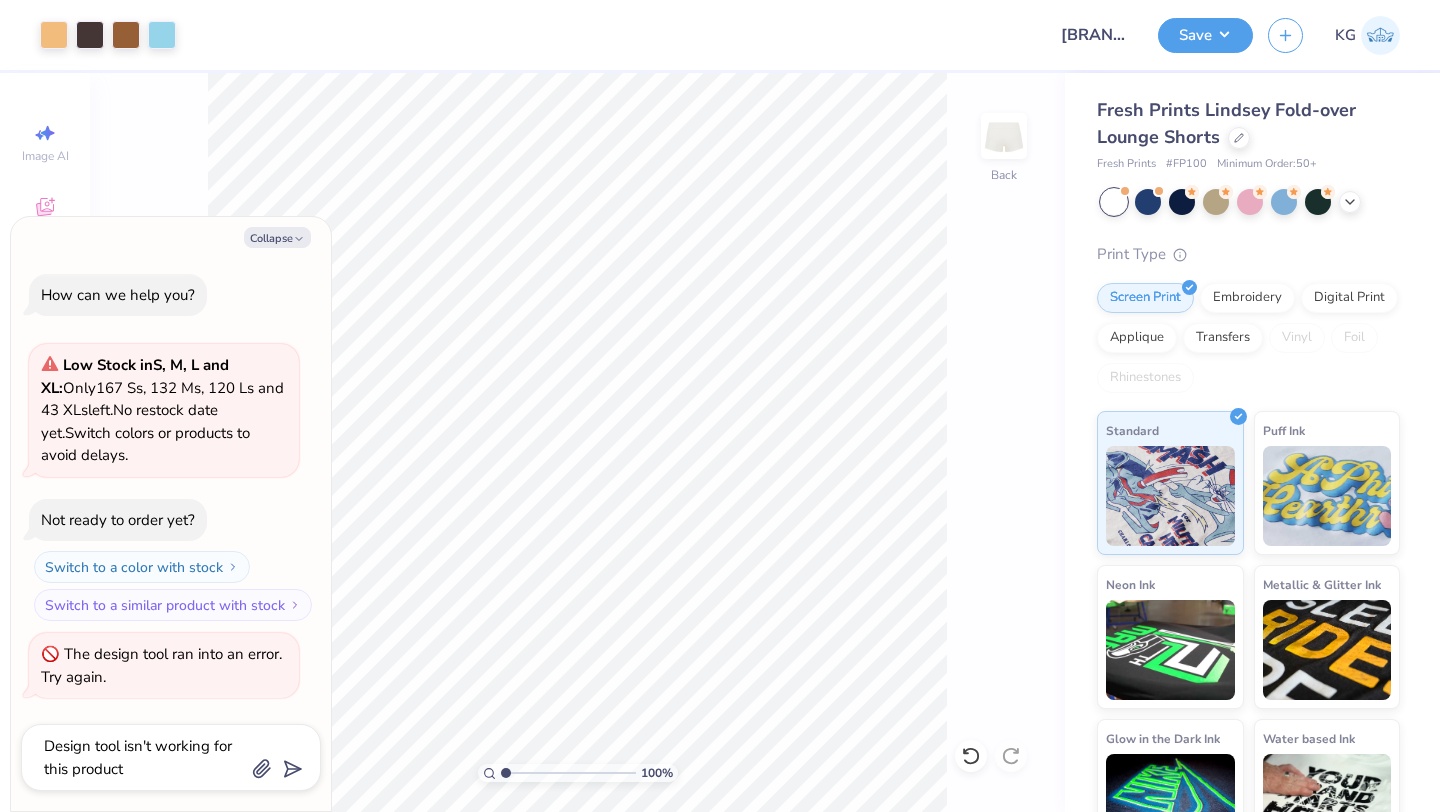 scroll, scrollTop: 71, scrollLeft: 0, axis: vertical 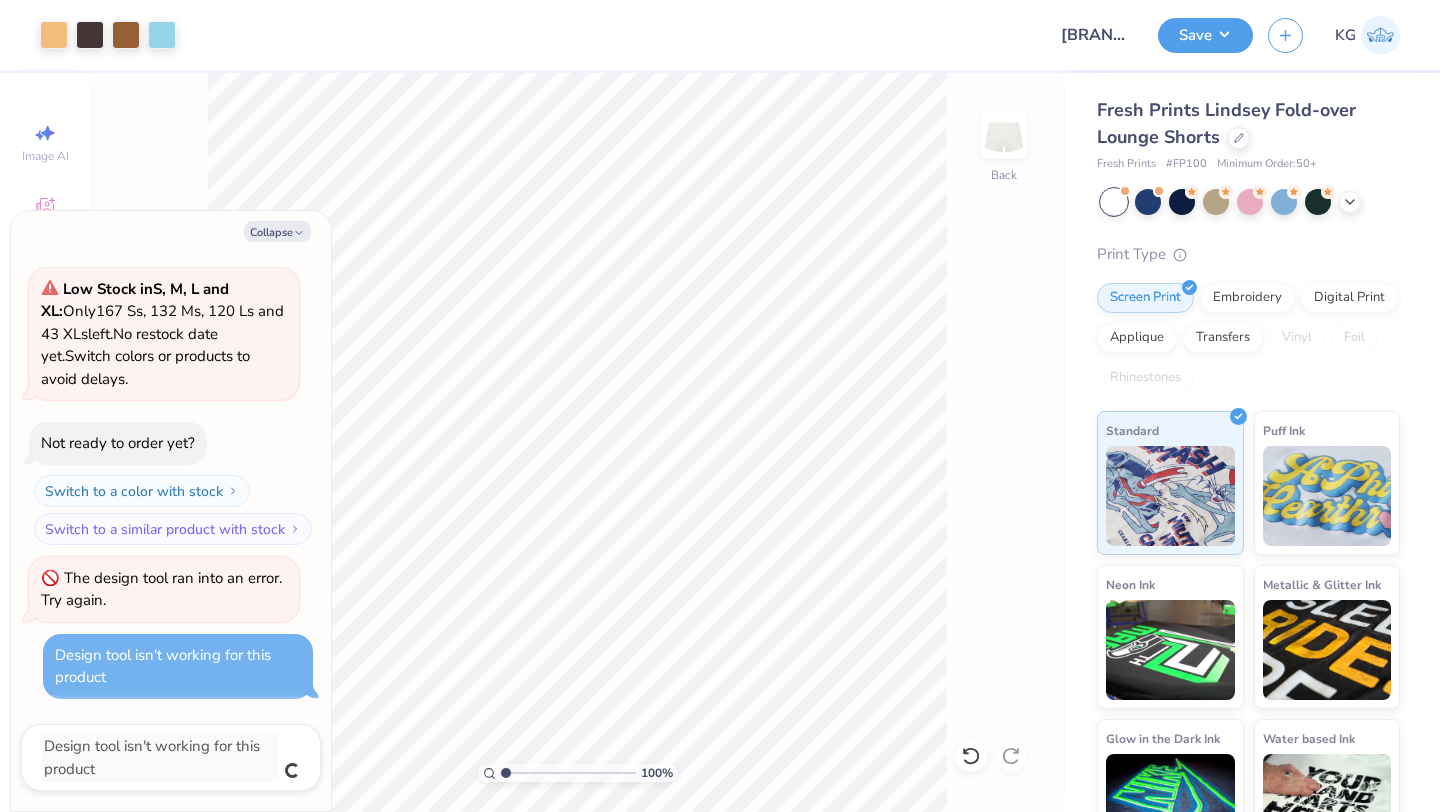 type on "x" 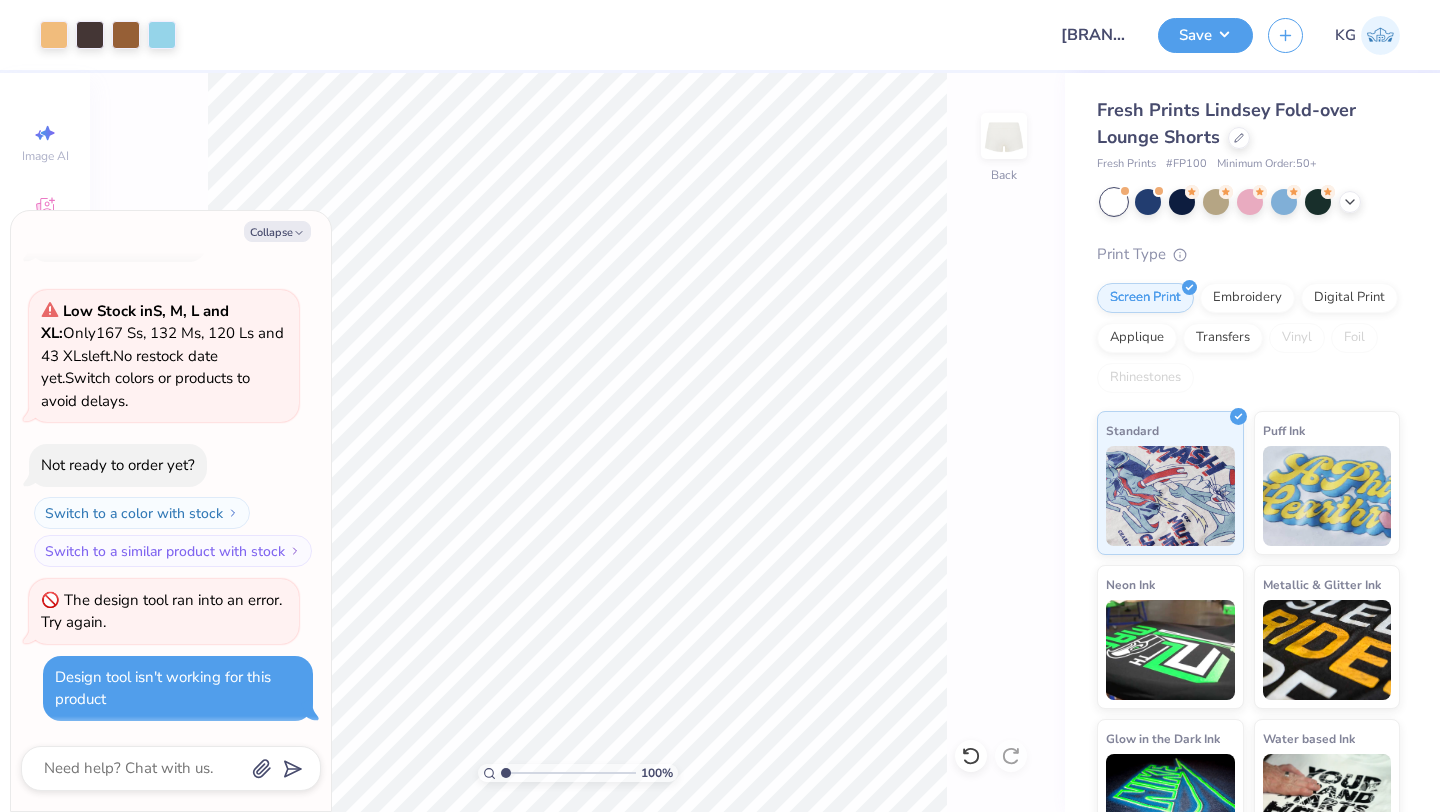 scroll, scrollTop: 0, scrollLeft: 0, axis: both 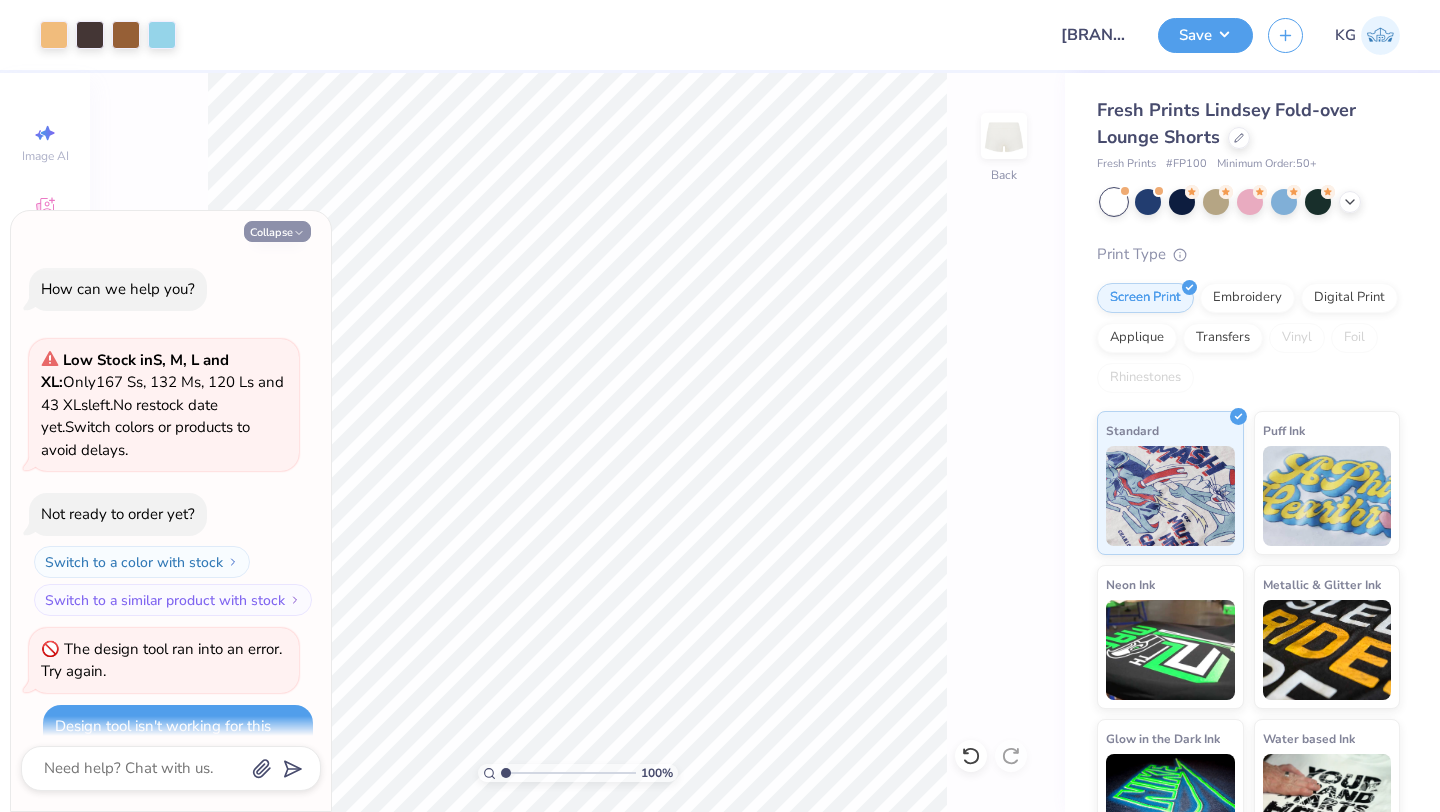 click on "Collapse" at bounding box center [277, 231] 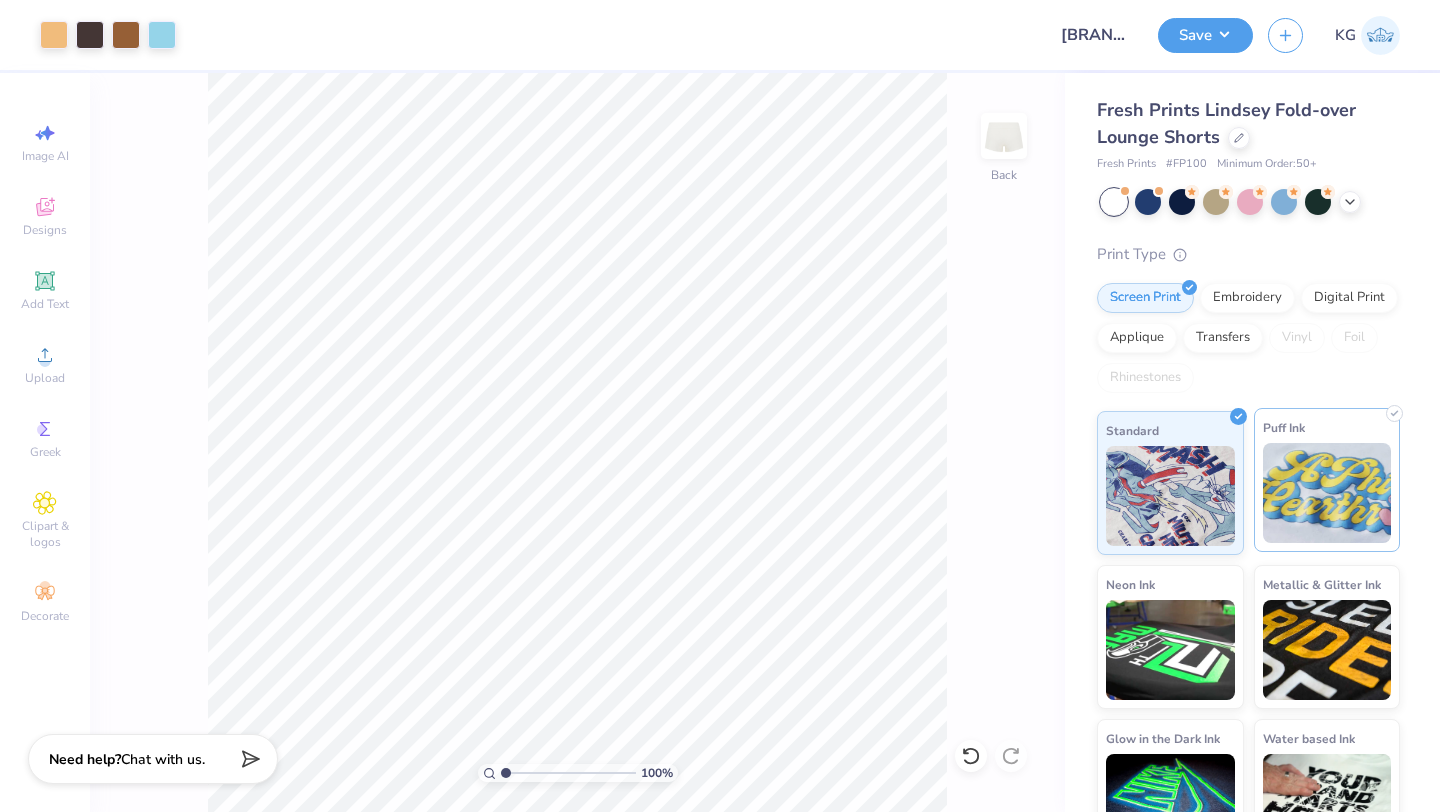 click at bounding box center (1327, 493) 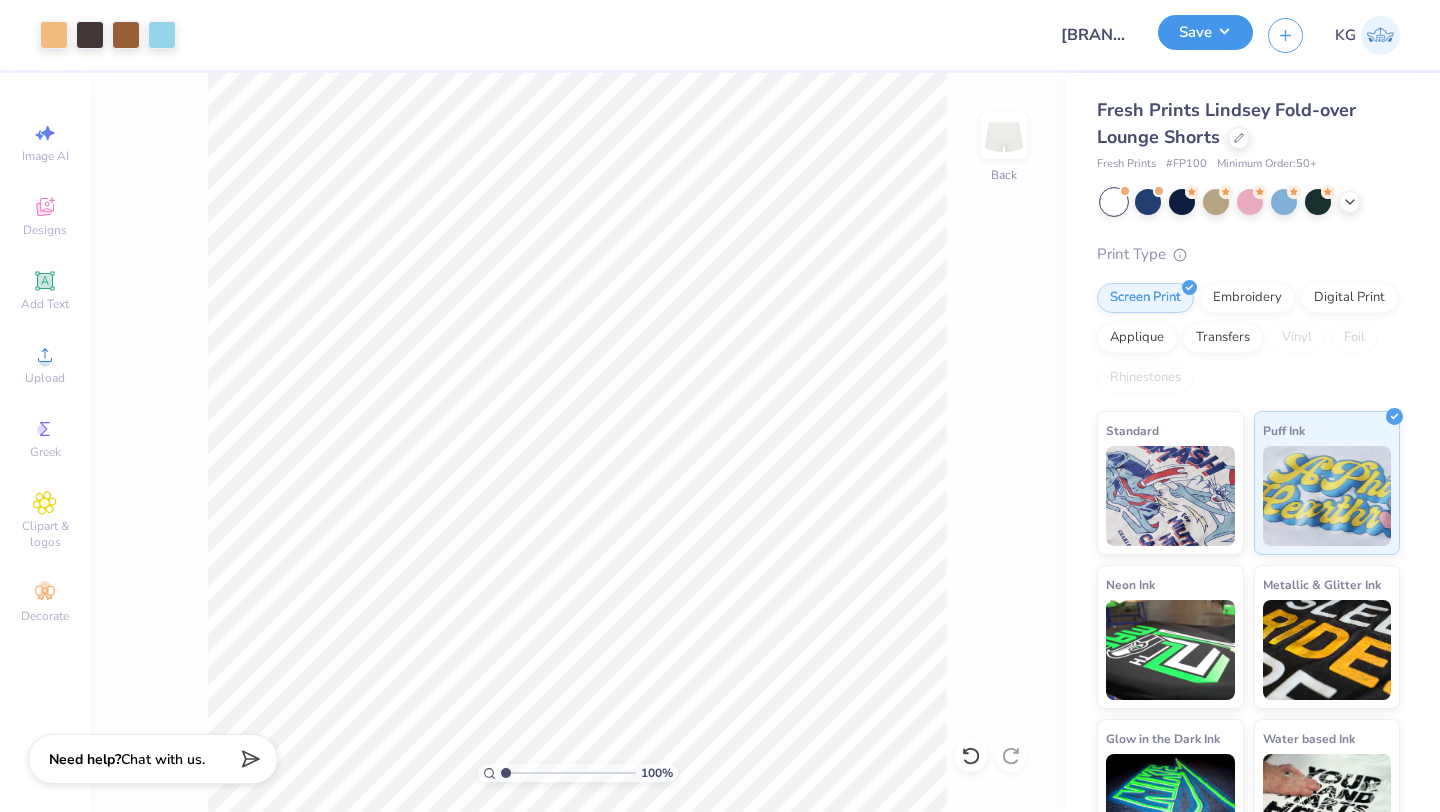 click on "Save" at bounding box center [1205, 32] 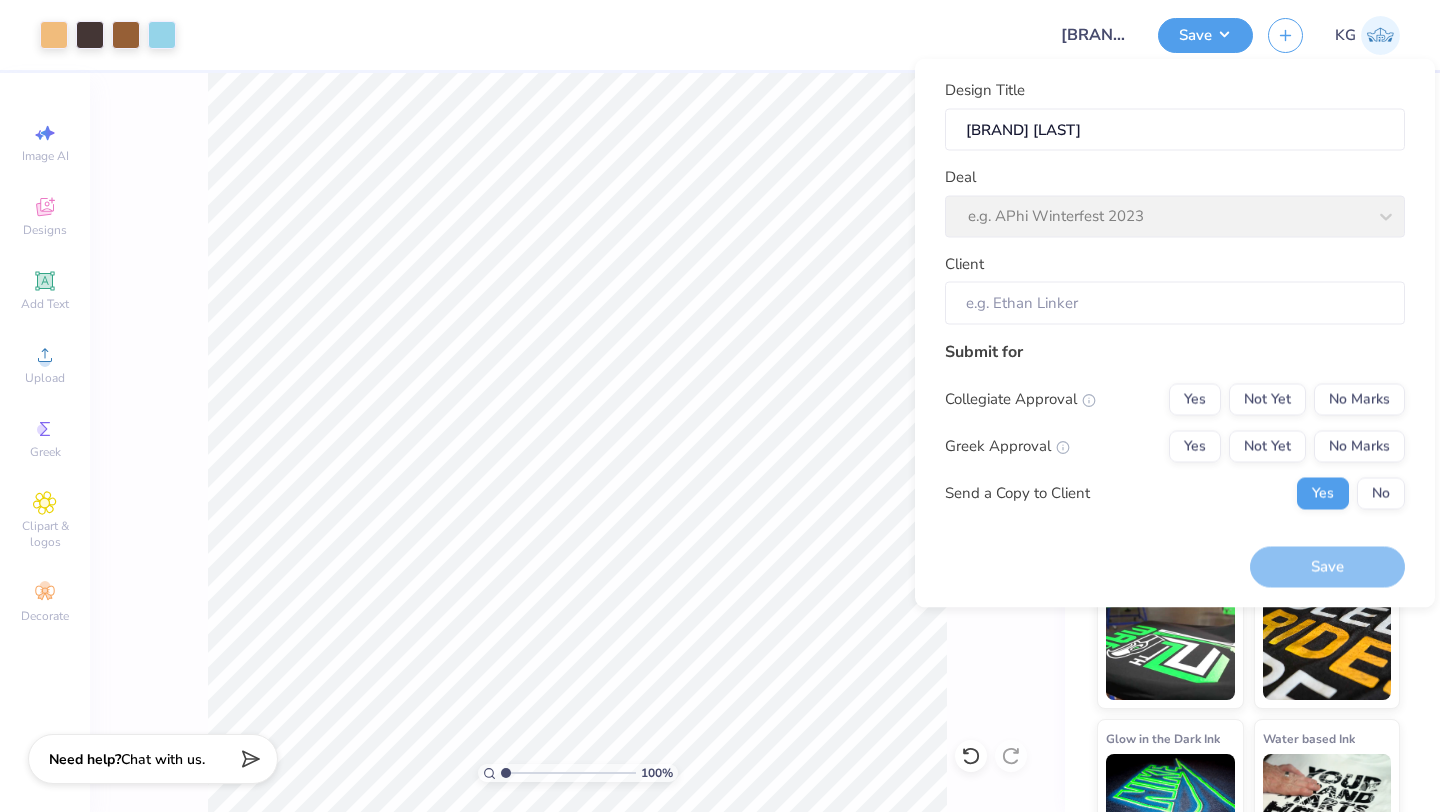 click on "Deal e.g. APhi Winterfest 2023" at bounding box center (1175, 202) 